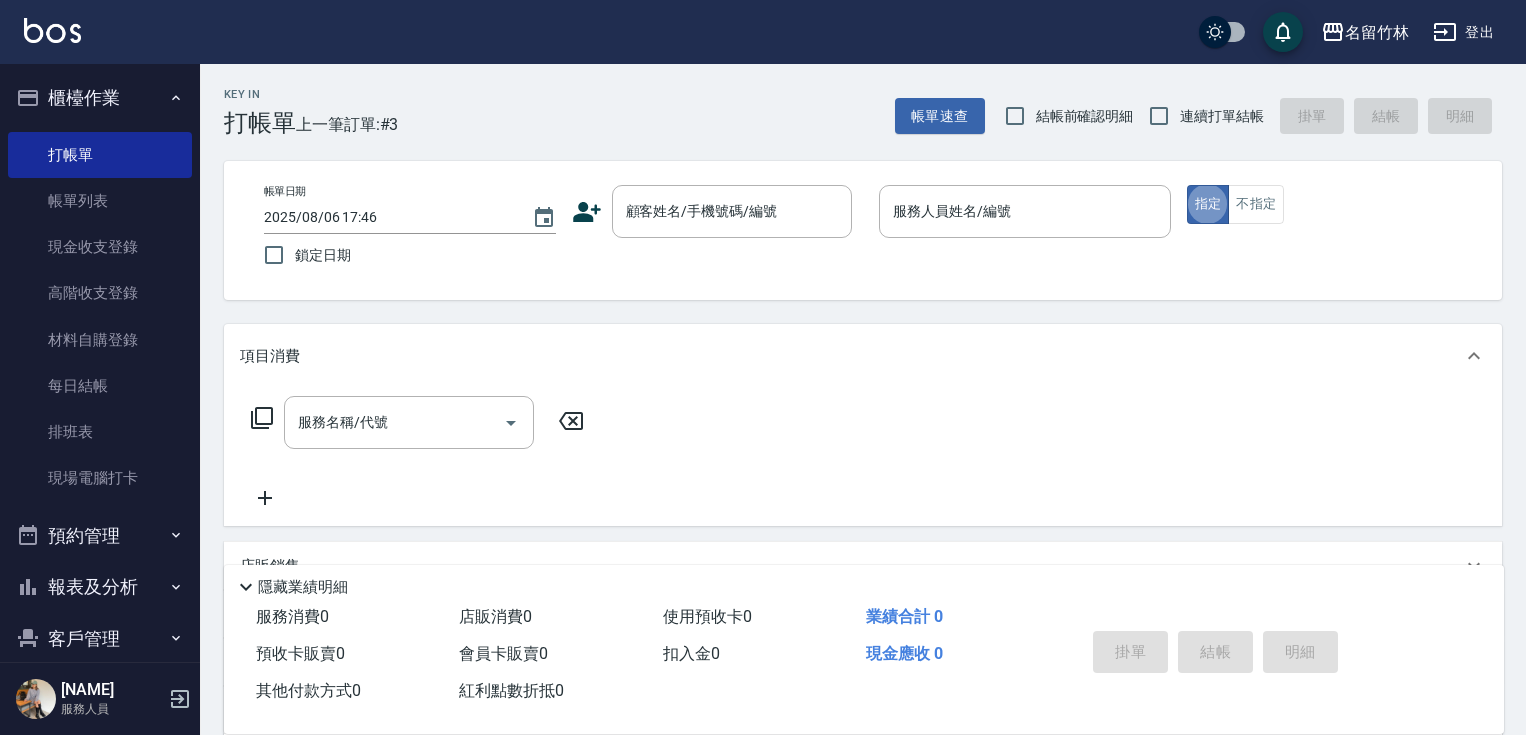 scroll, scrollTop: 0, scrollLeft: 0, axis: both 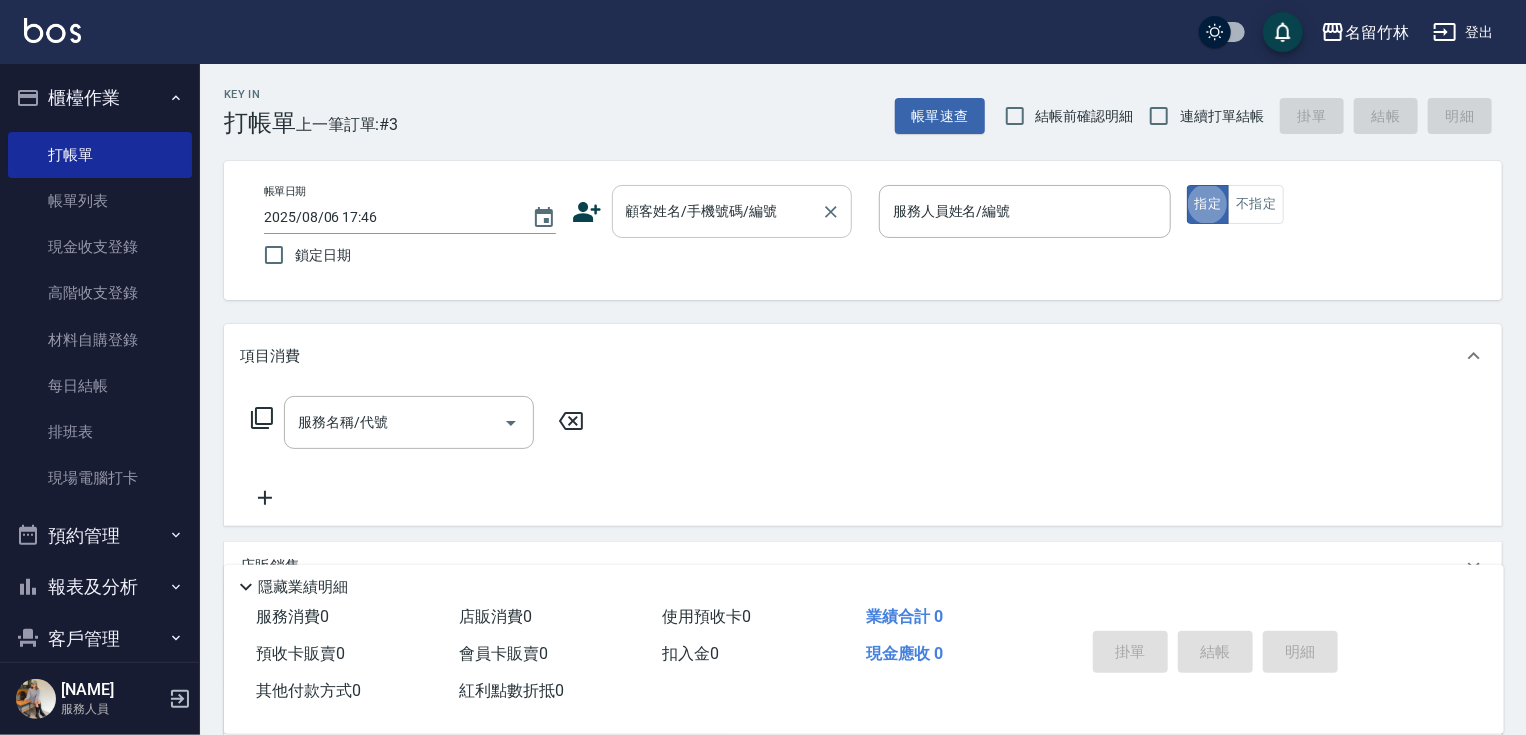 click on "顧客姓名/手機號碼/編號" at bounding box center [717, 211] 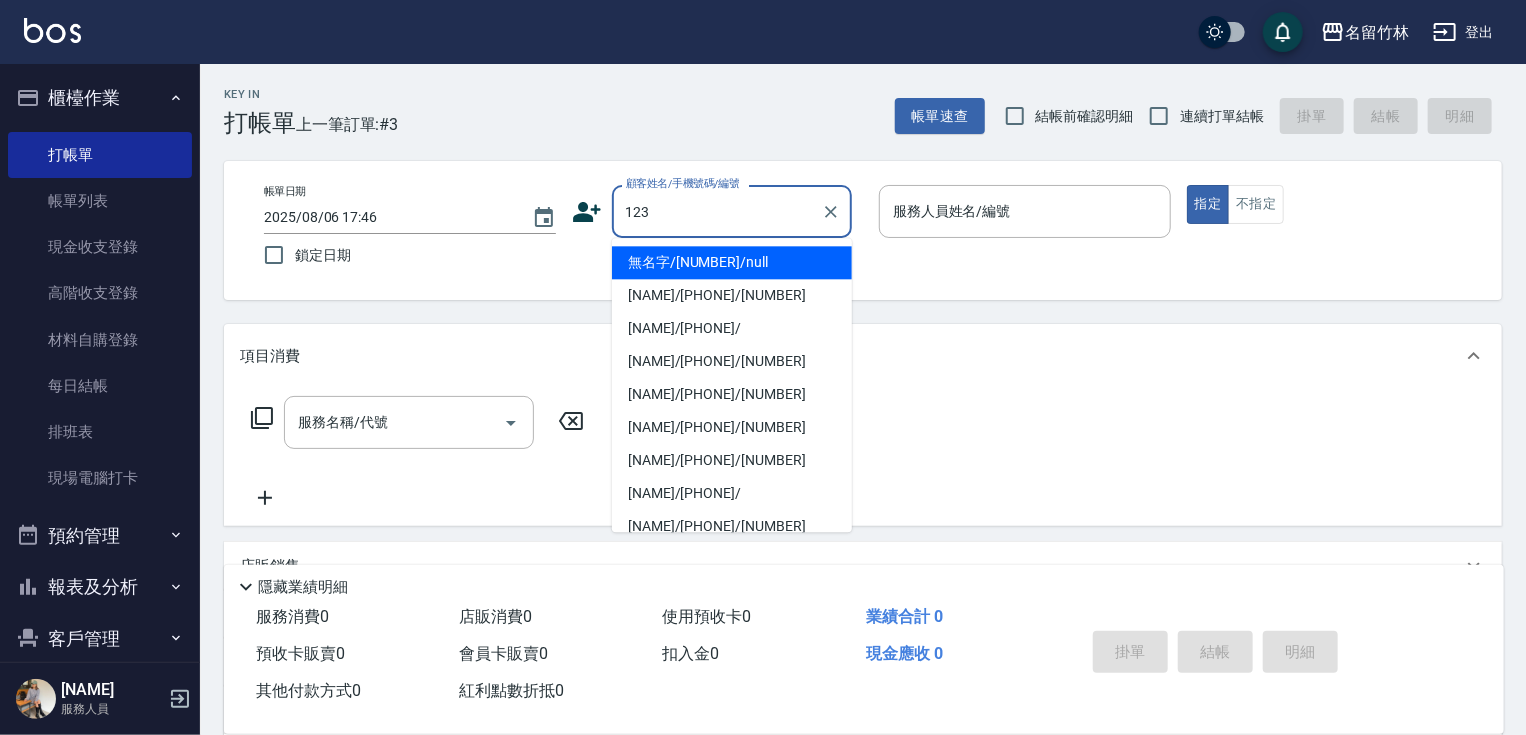 click on "無名字/[NUMBER]/null" at bounding box center [732, 262] 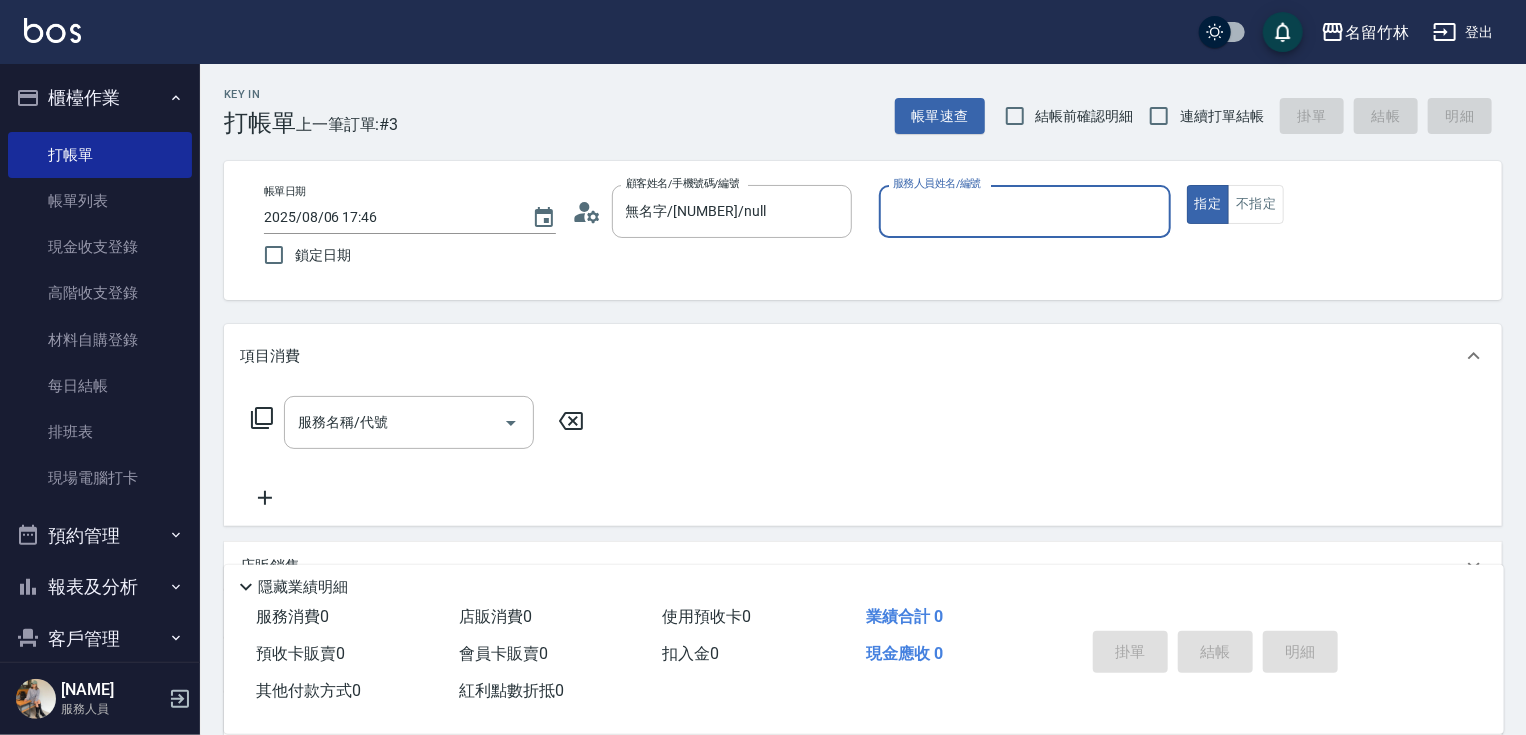 click on "服務人員姓名/編號" at bounding box center [1025, 211] 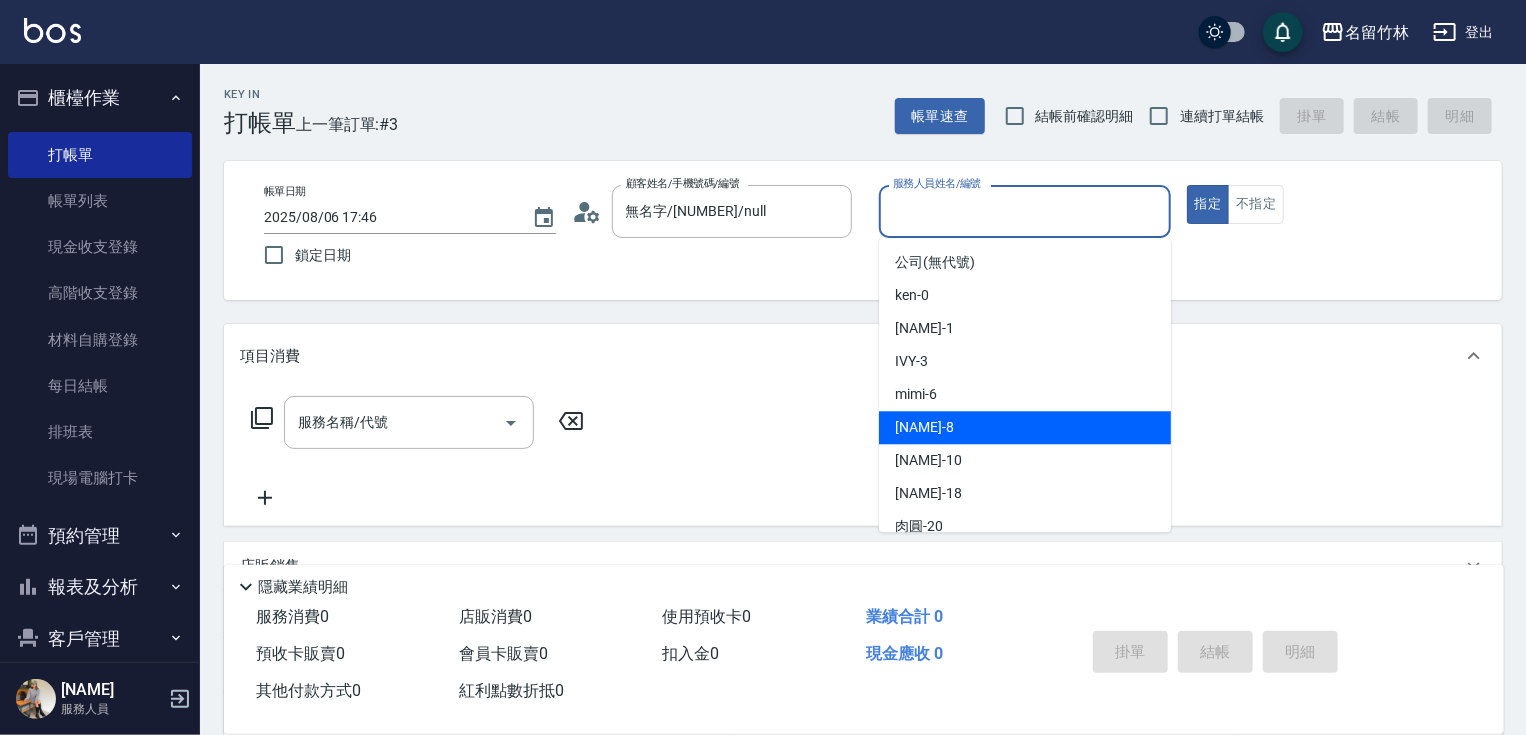 click on "[NAME] -8" at bounding box center (924, 427) 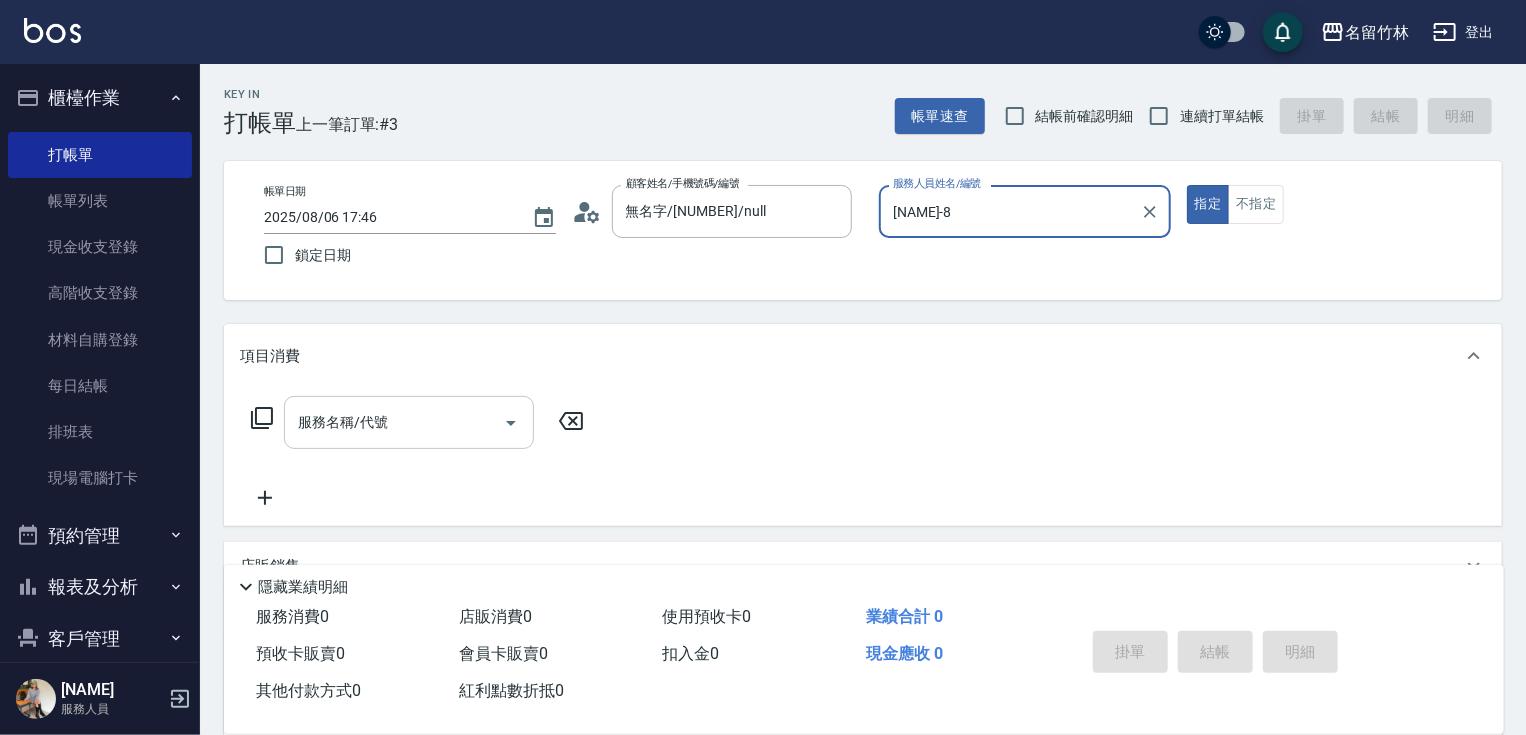 click on "服務名稱/代號" at bounding box center (394, 422) 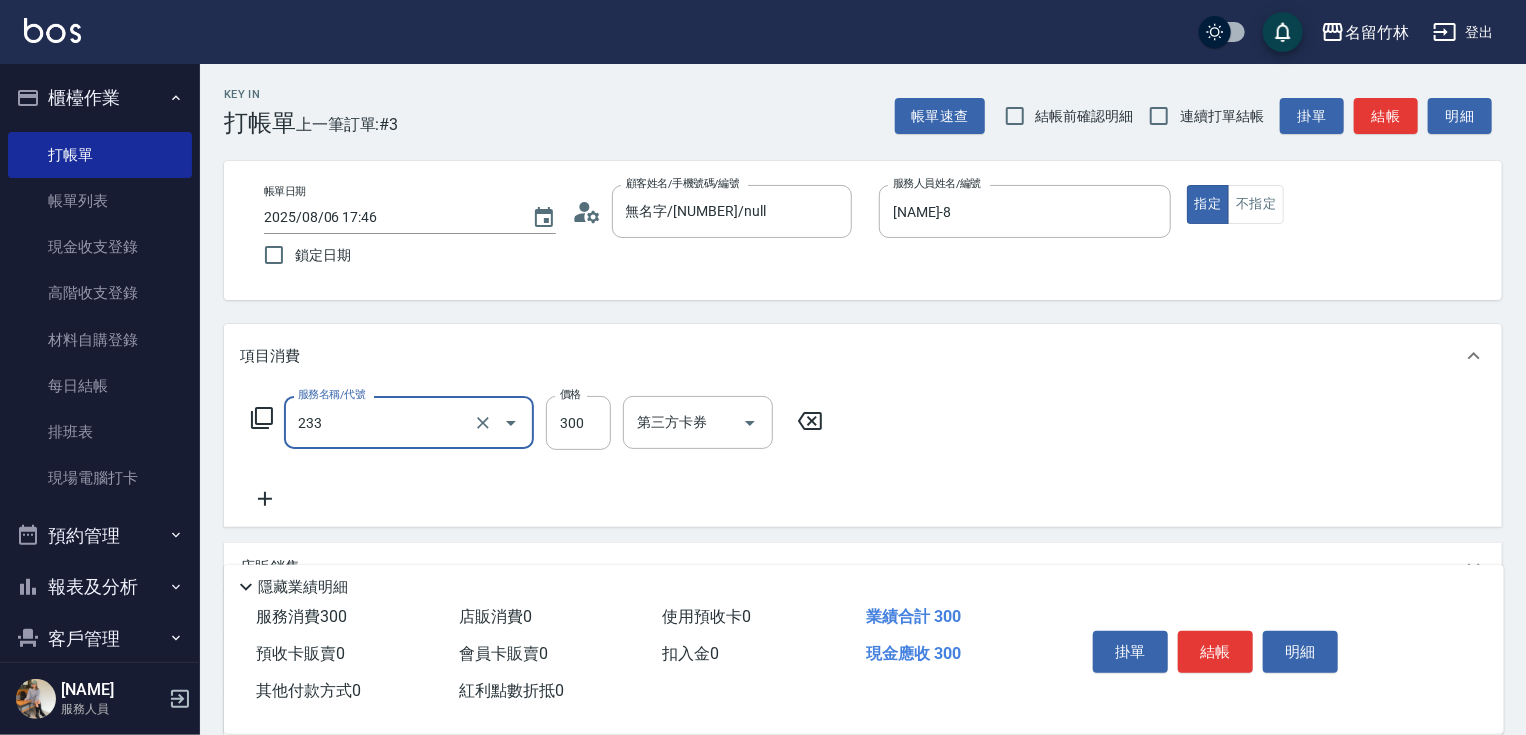 type on "洗髮300(233)" 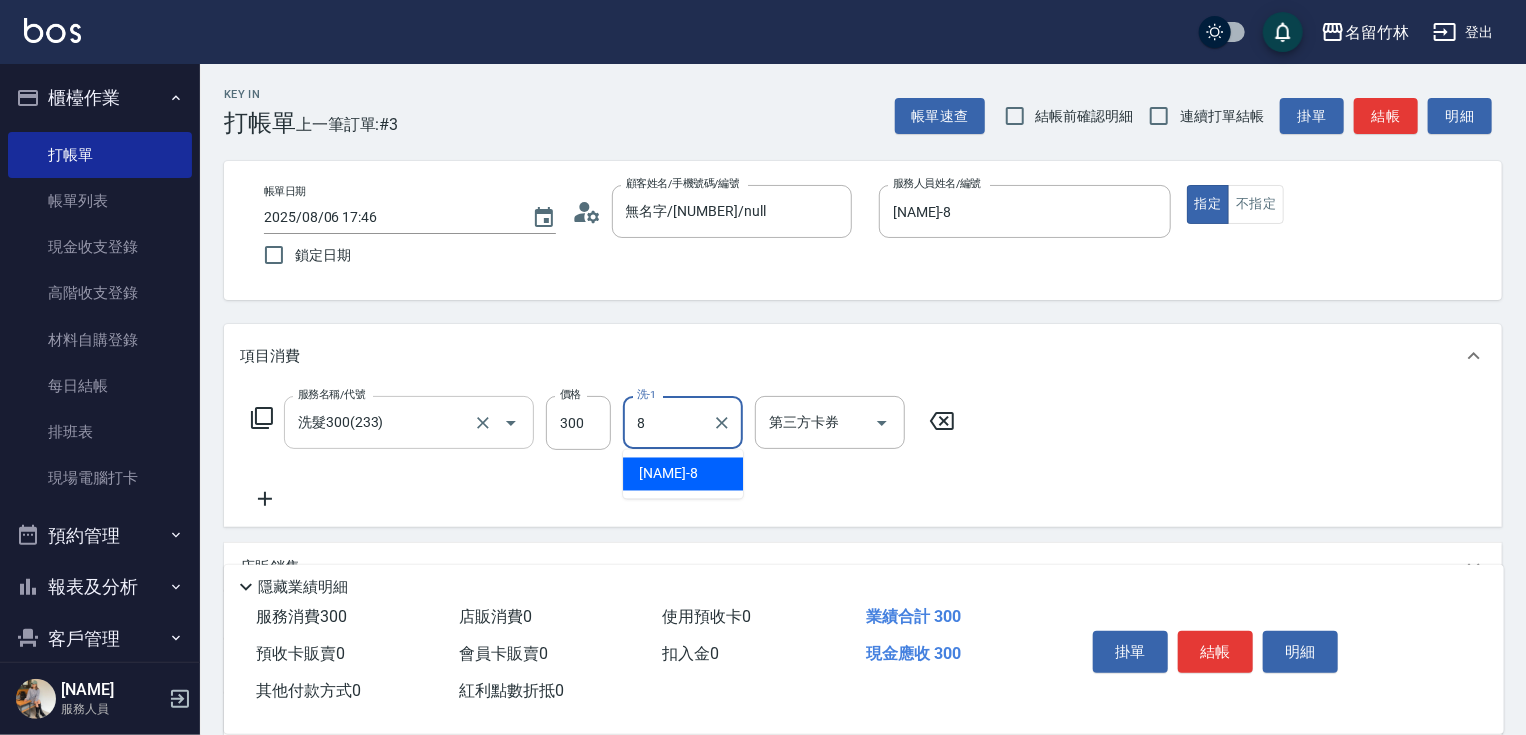 type on "[NAME]-8" 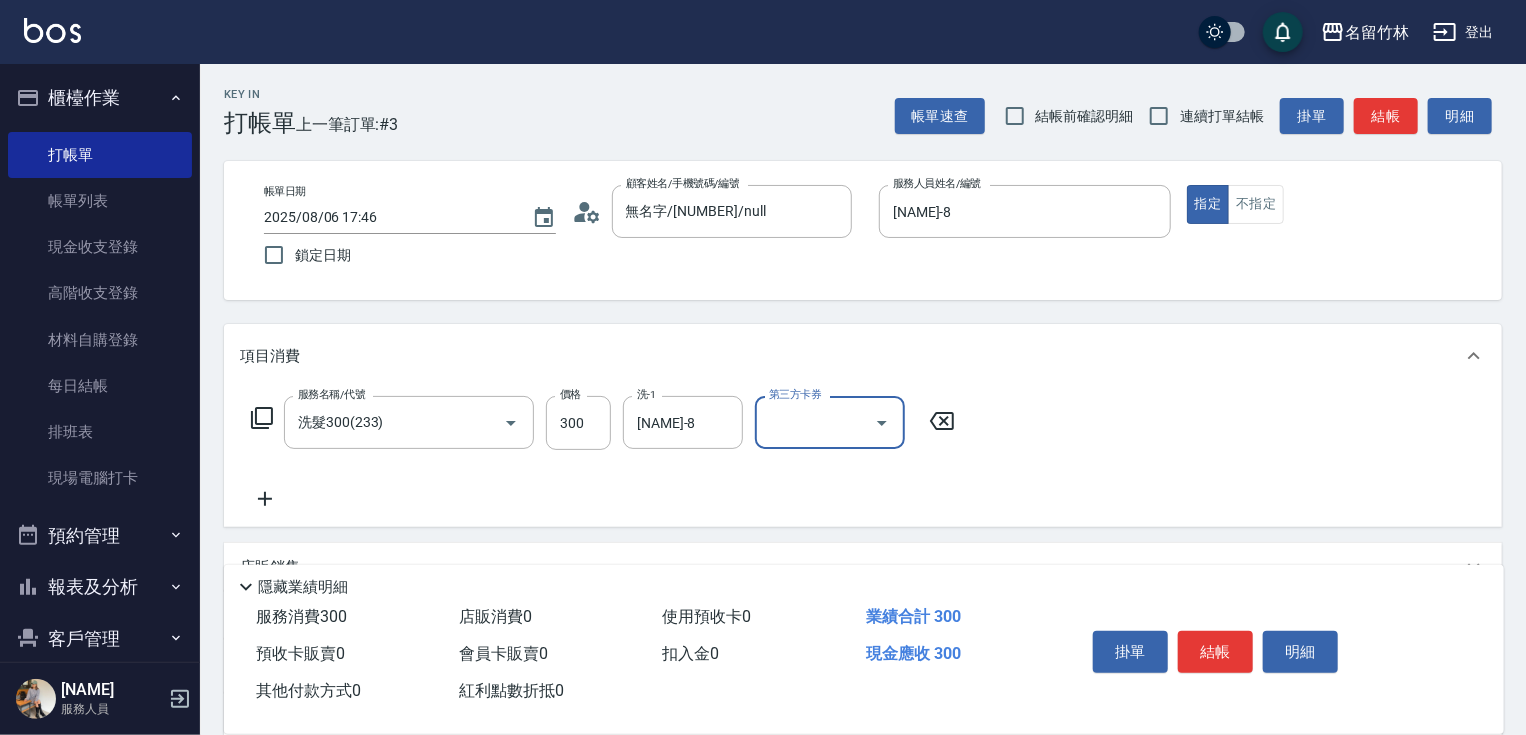 click 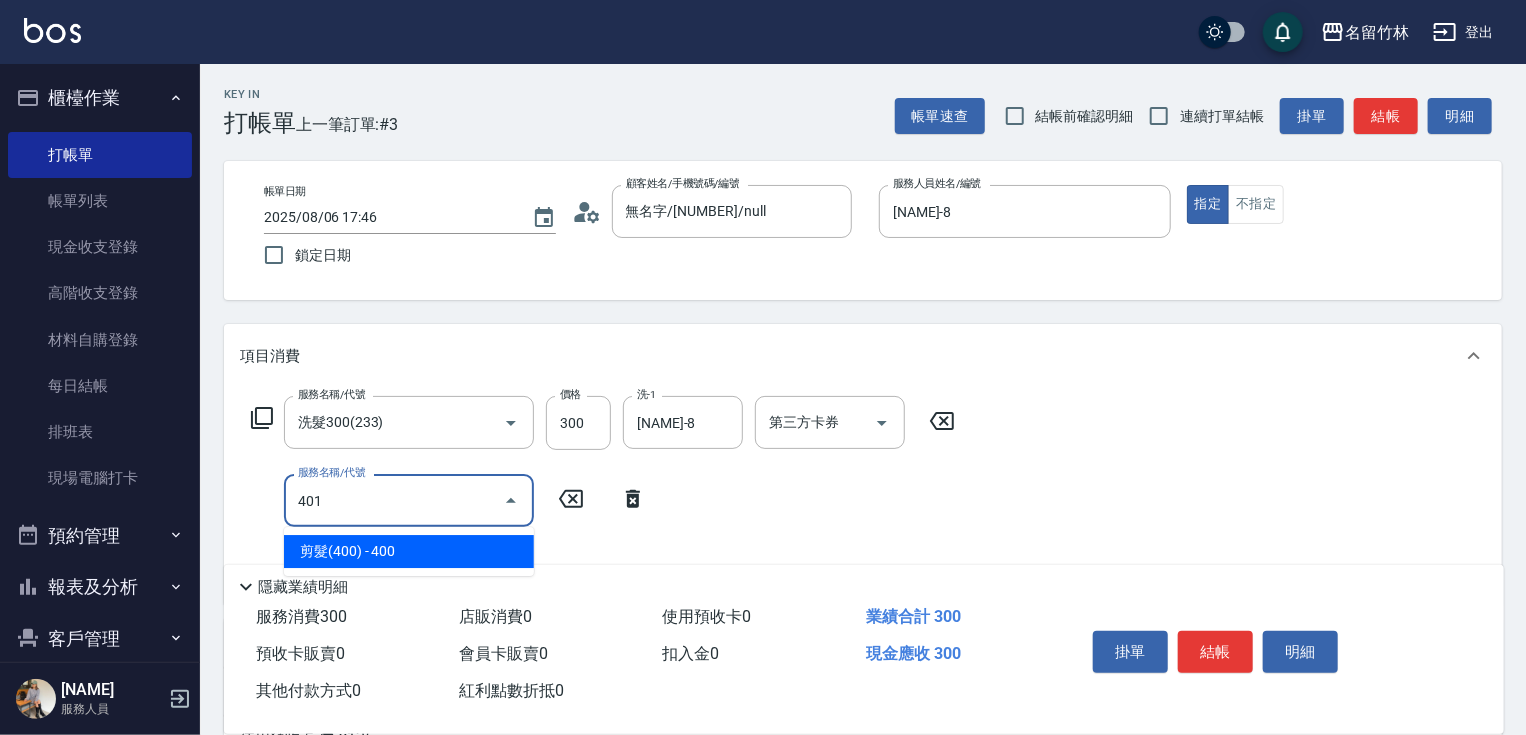 type on "剪髮(400)(401)" 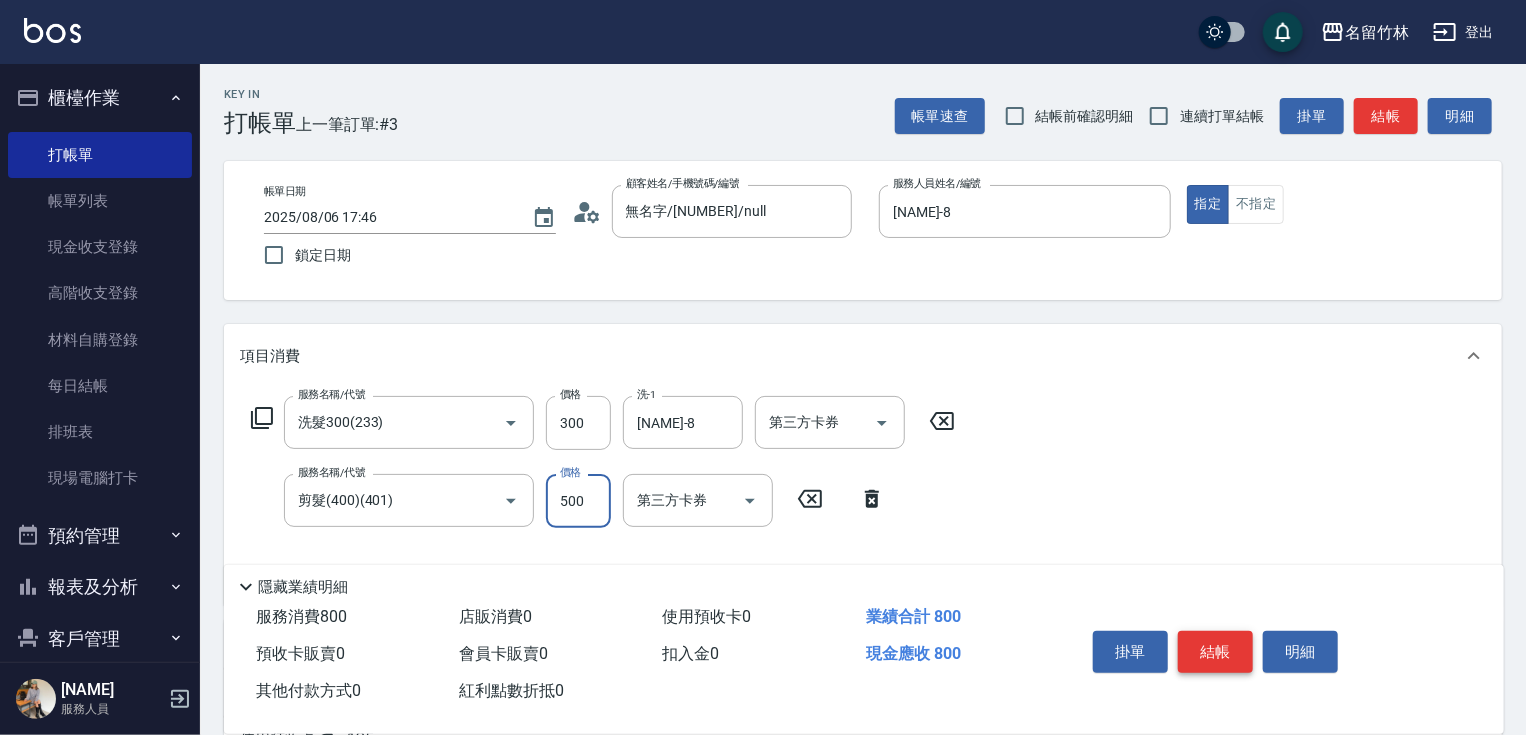 type on "500" 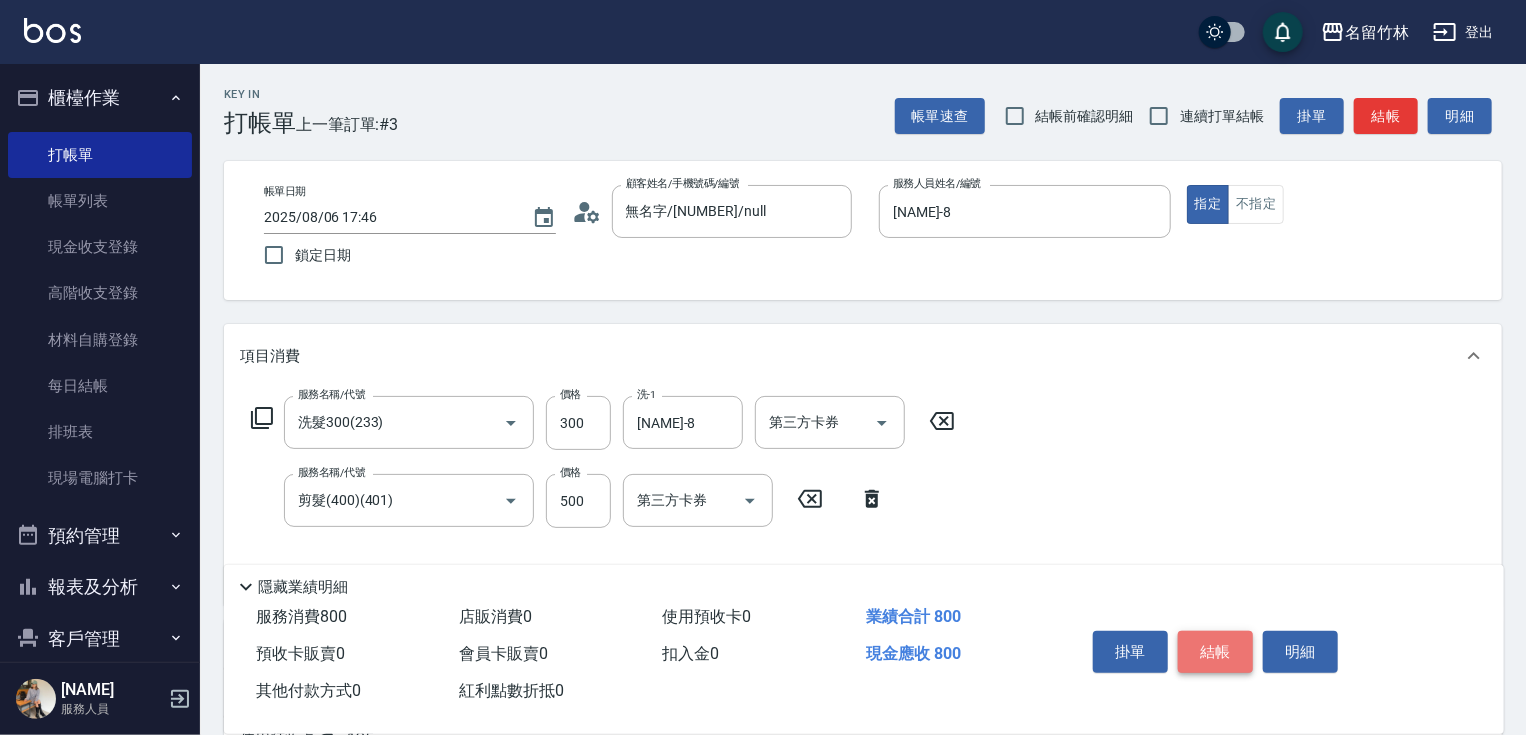 click on "結帳" at bounding box center [1215, 652] 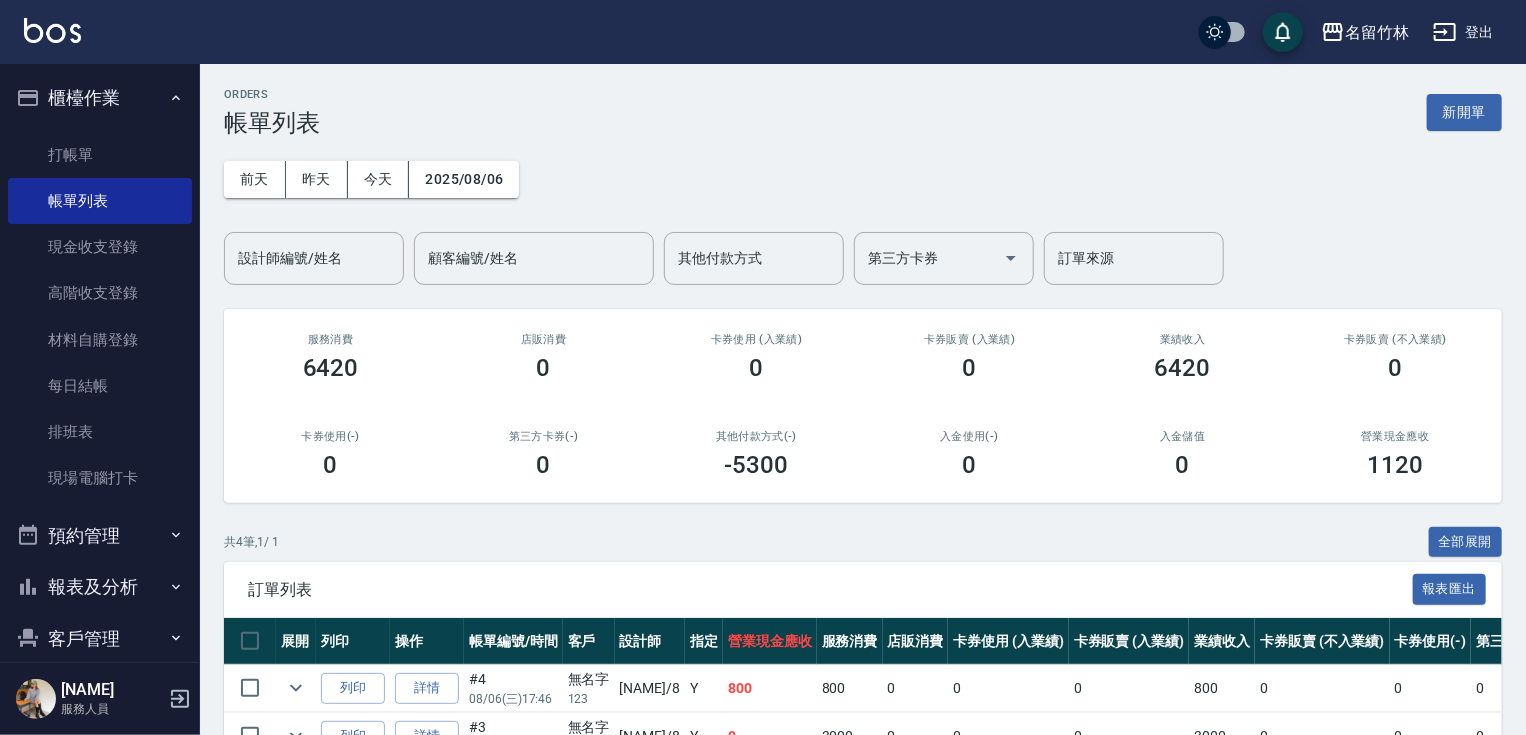 click on "新開單" at bounding box center [1464, 112] 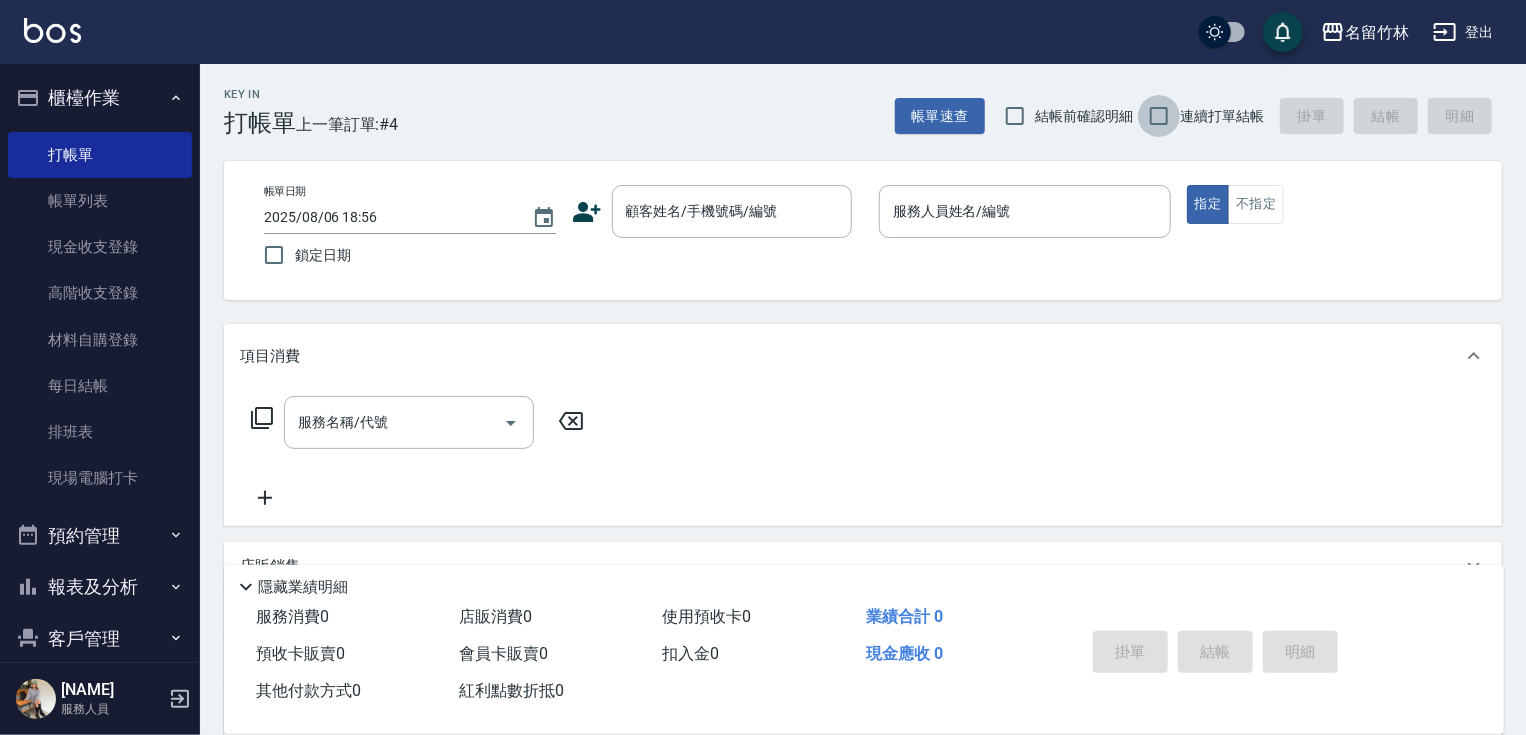 click on "連續打單結帳" at bounding box center (1159, 116) 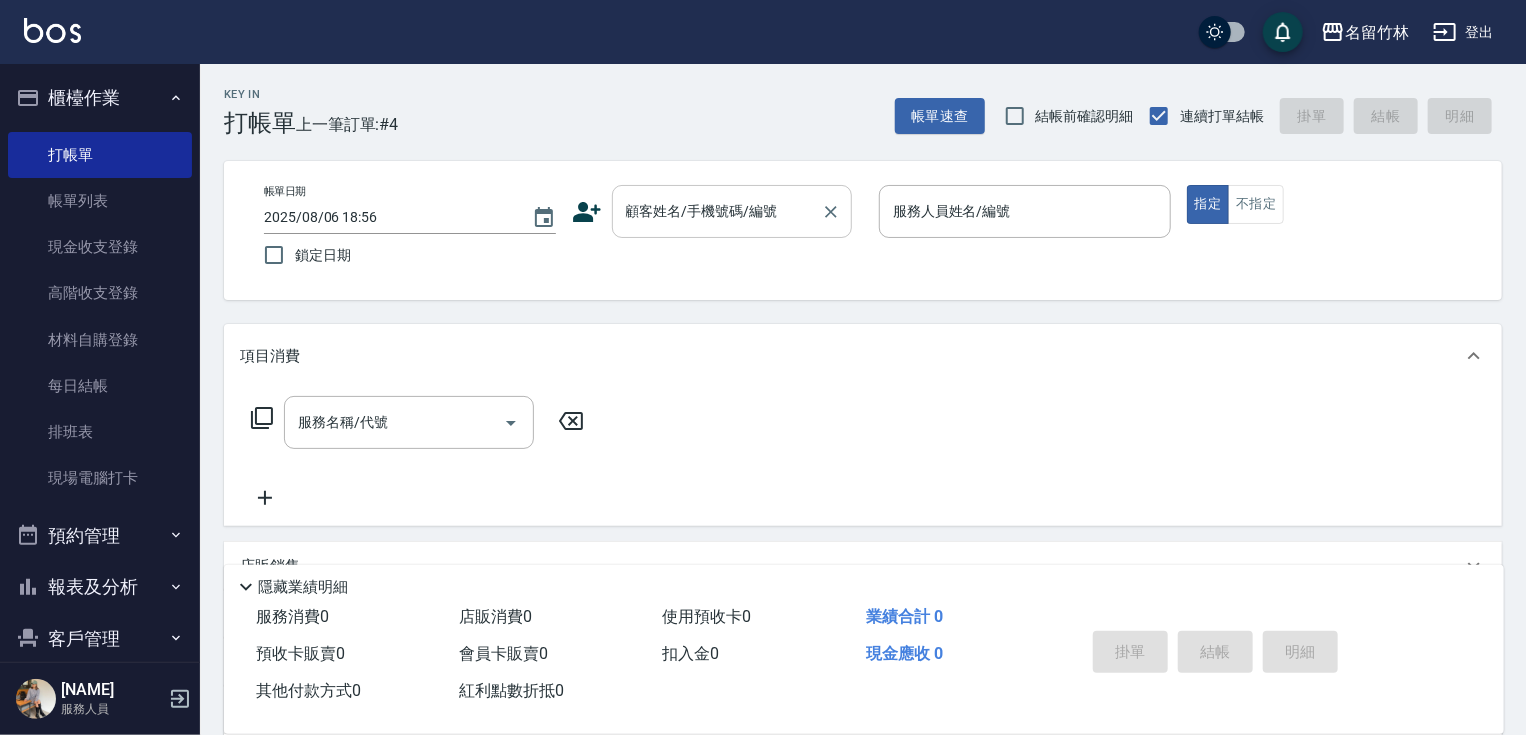 click on "顧客姓名/手機號碼/編號" at bounding box center [717, 211] 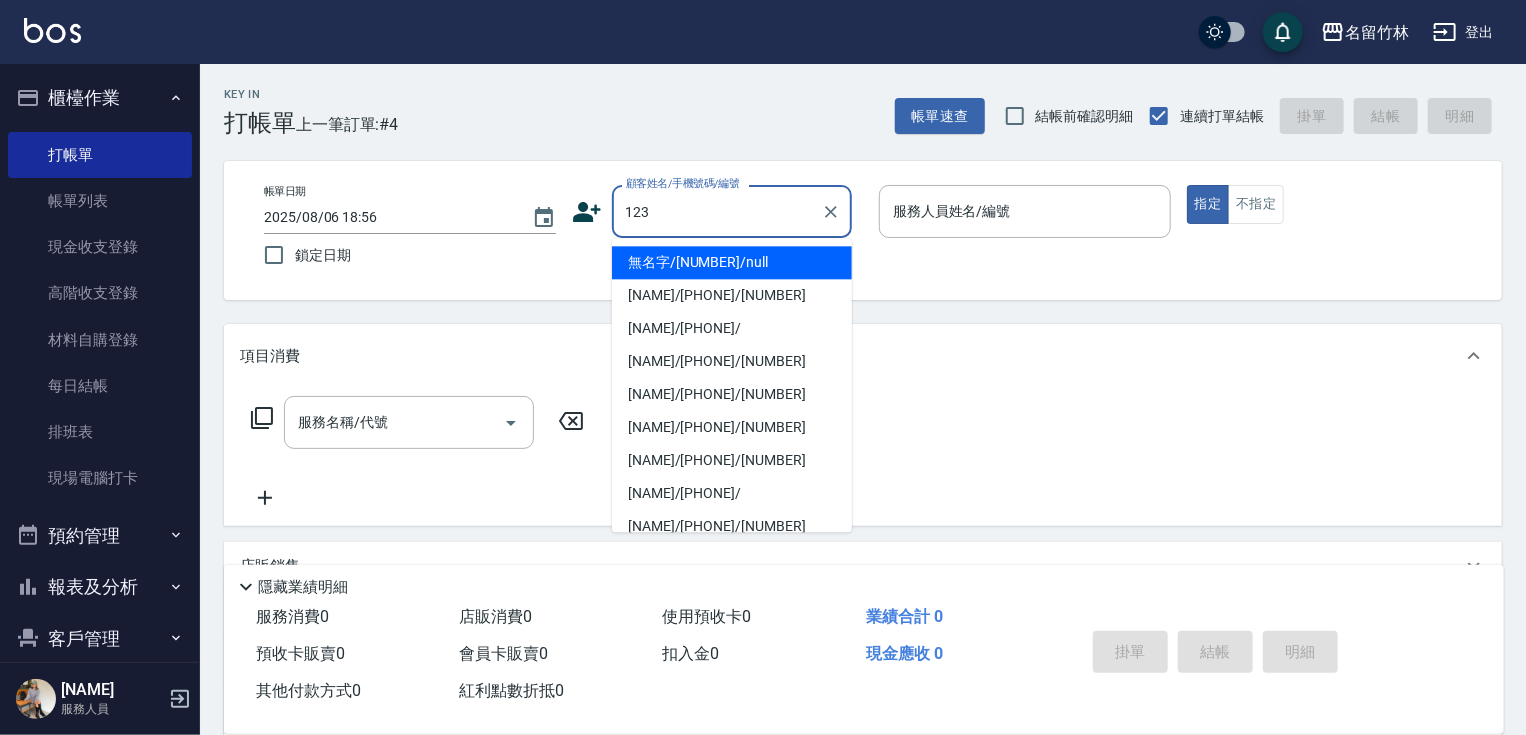 click on "無名字/[NUMBER]/null" at bounding box center [732, 262] 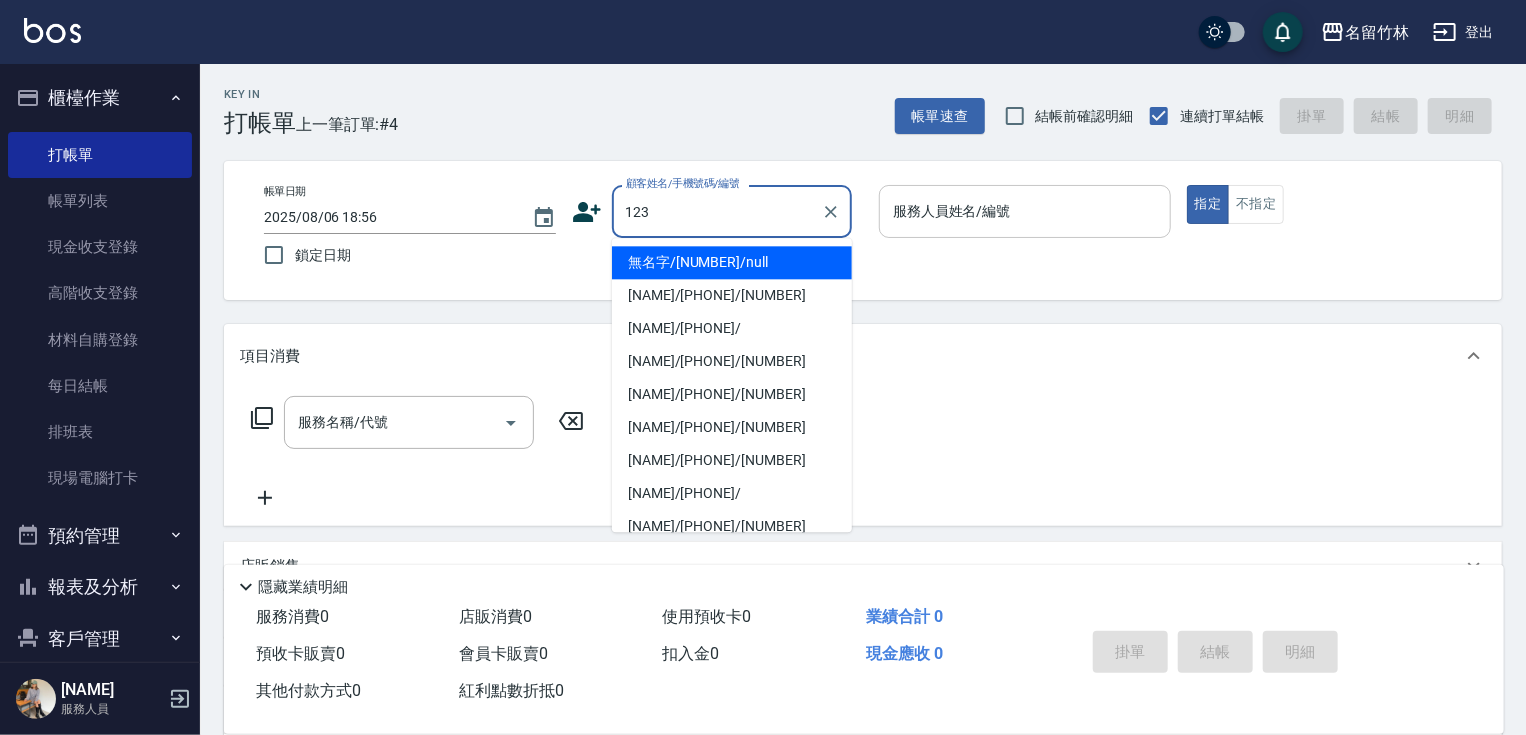 type on "無名字/[NUMBER]/null" 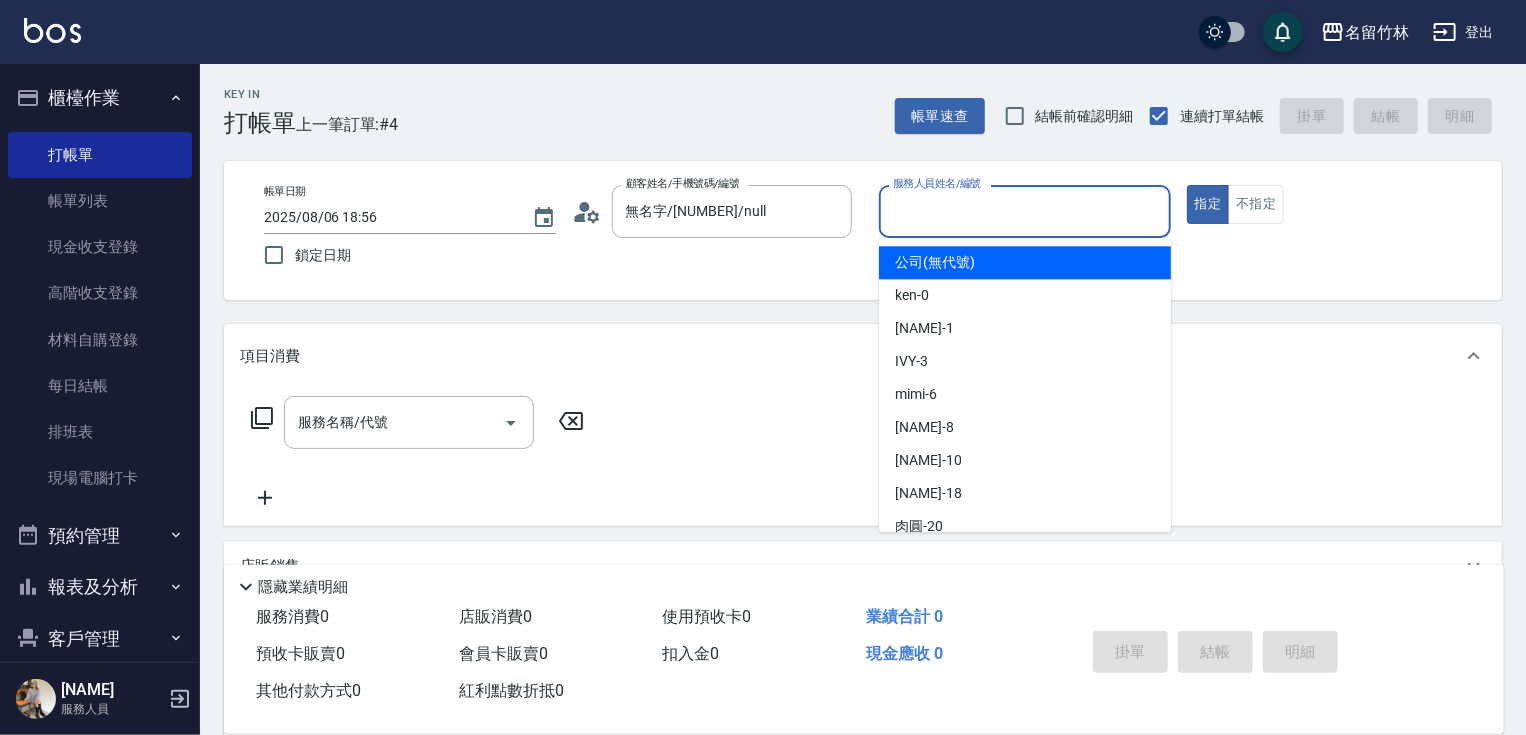 click on "服務人員姓名/編號" at bounding box center [1025, 211] 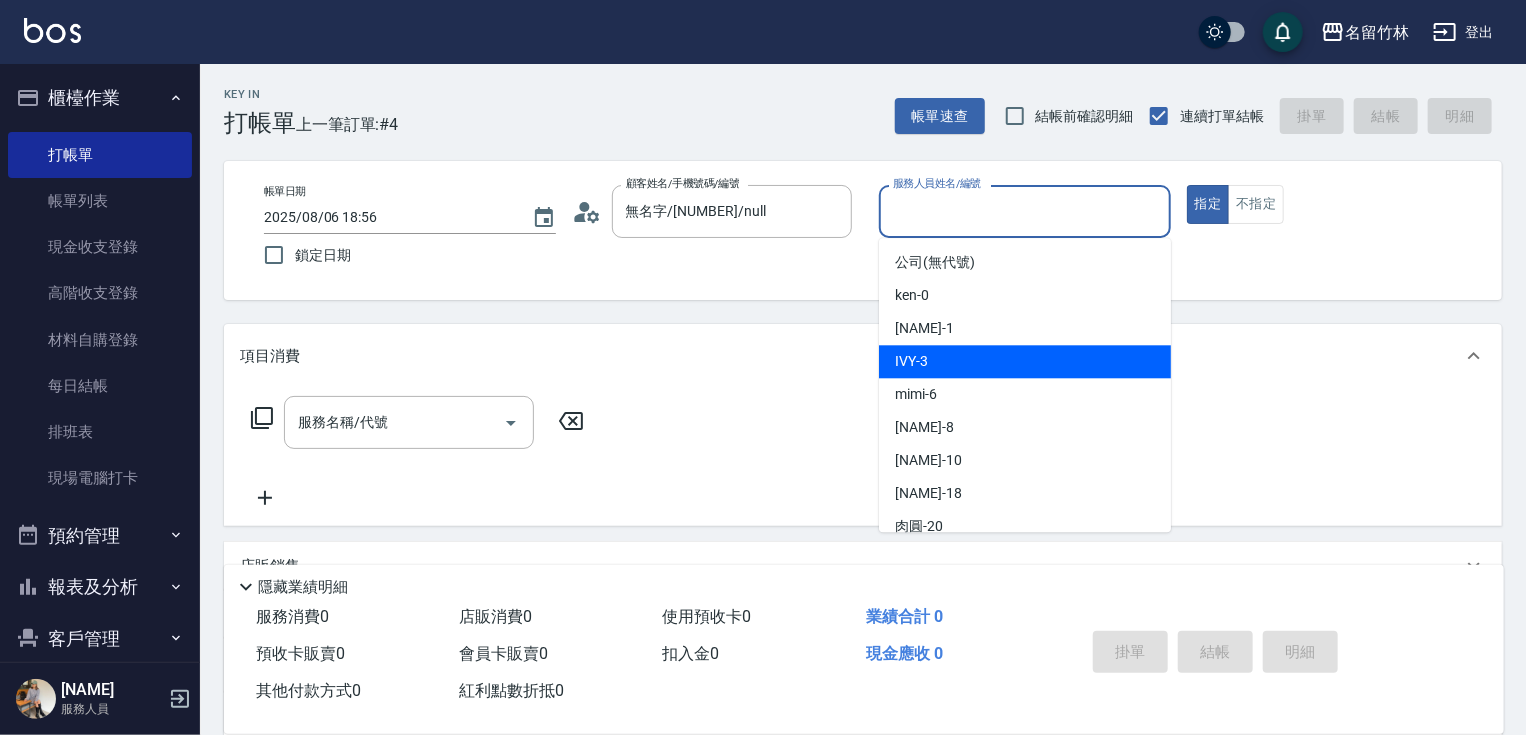 click on "IVY -3" at bounding box center (1025, 361) 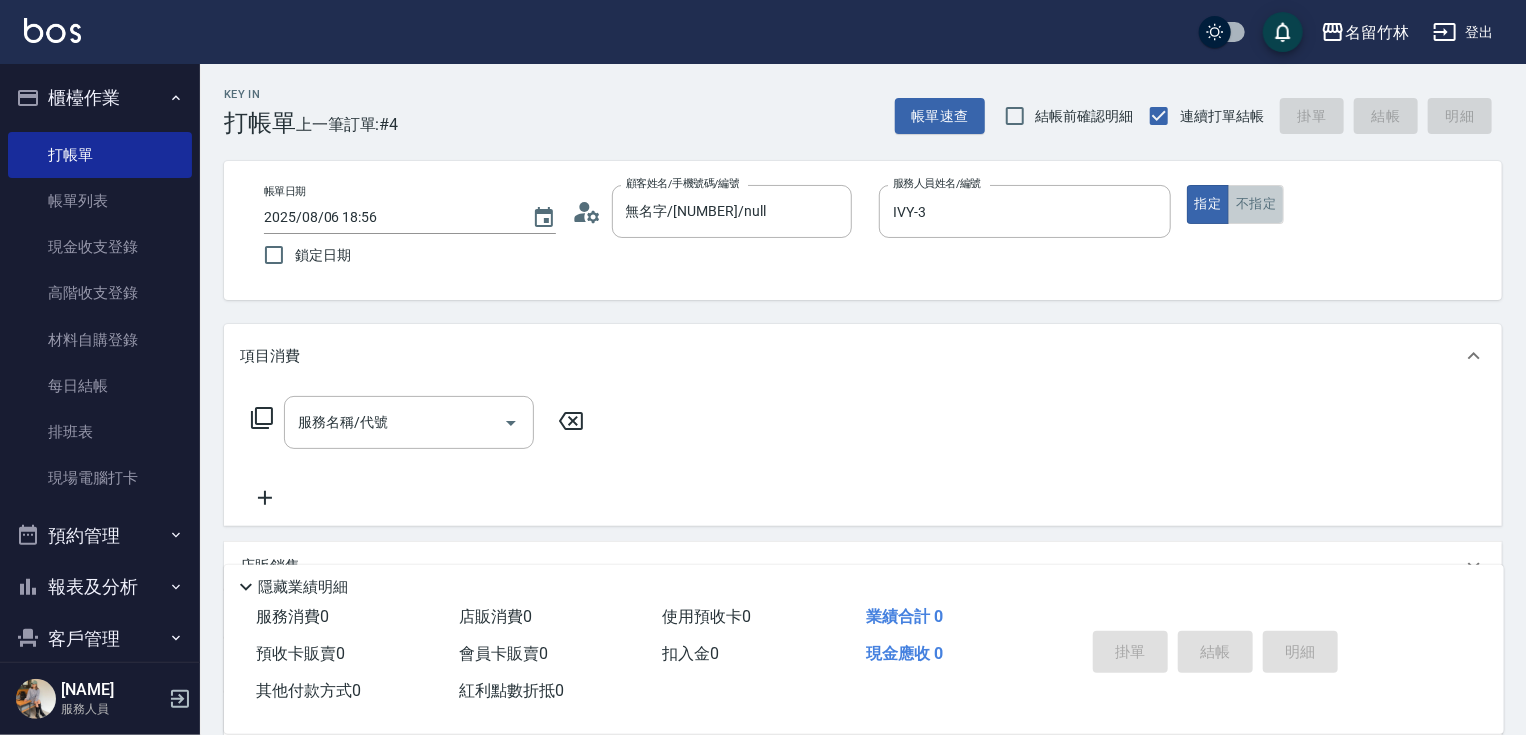 click on "不指定" at bounding box center [1256, 204] 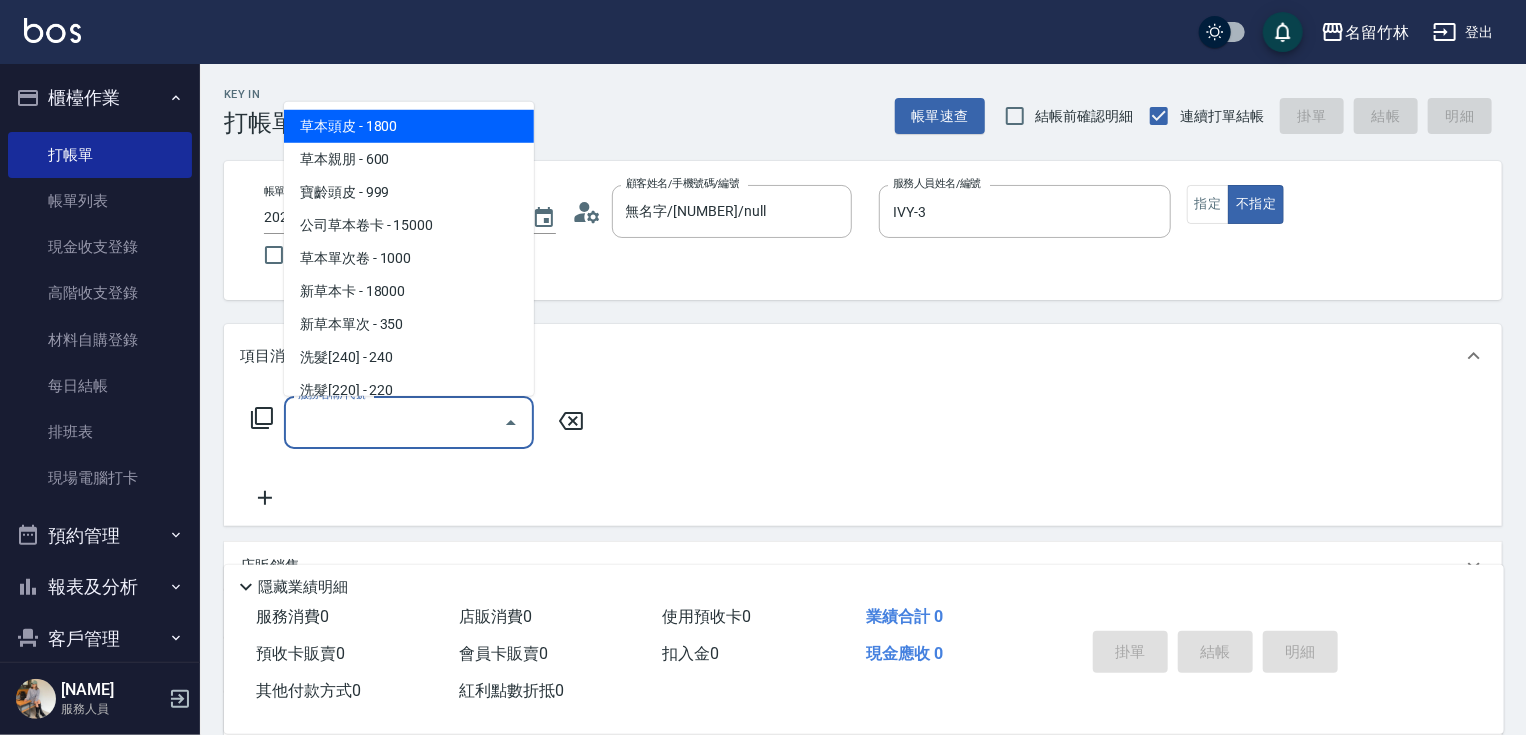 click on "服務名稱/代號" at bounding box center [394, 422] 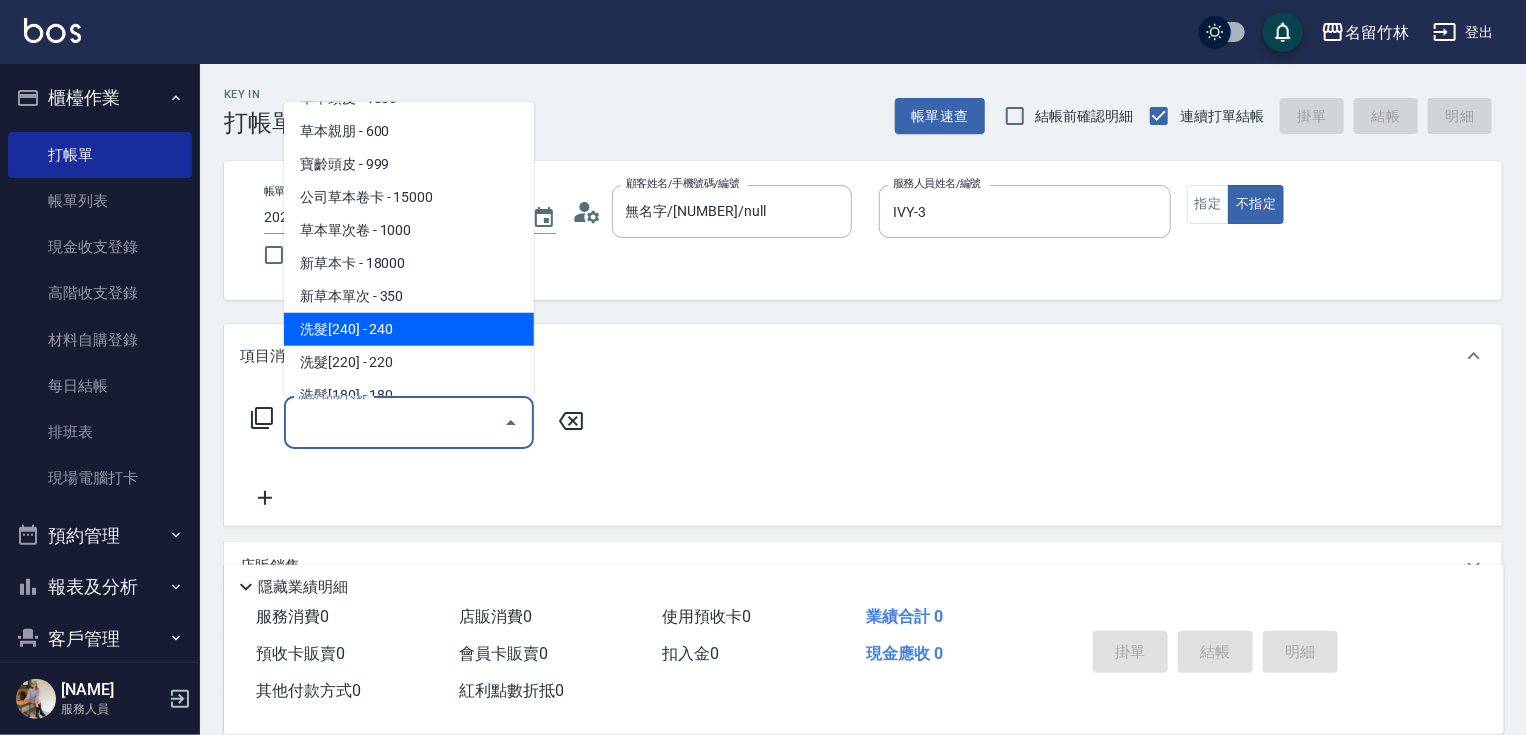 scroll, scrollTop: 0, scrollLeft: 0, axis: both 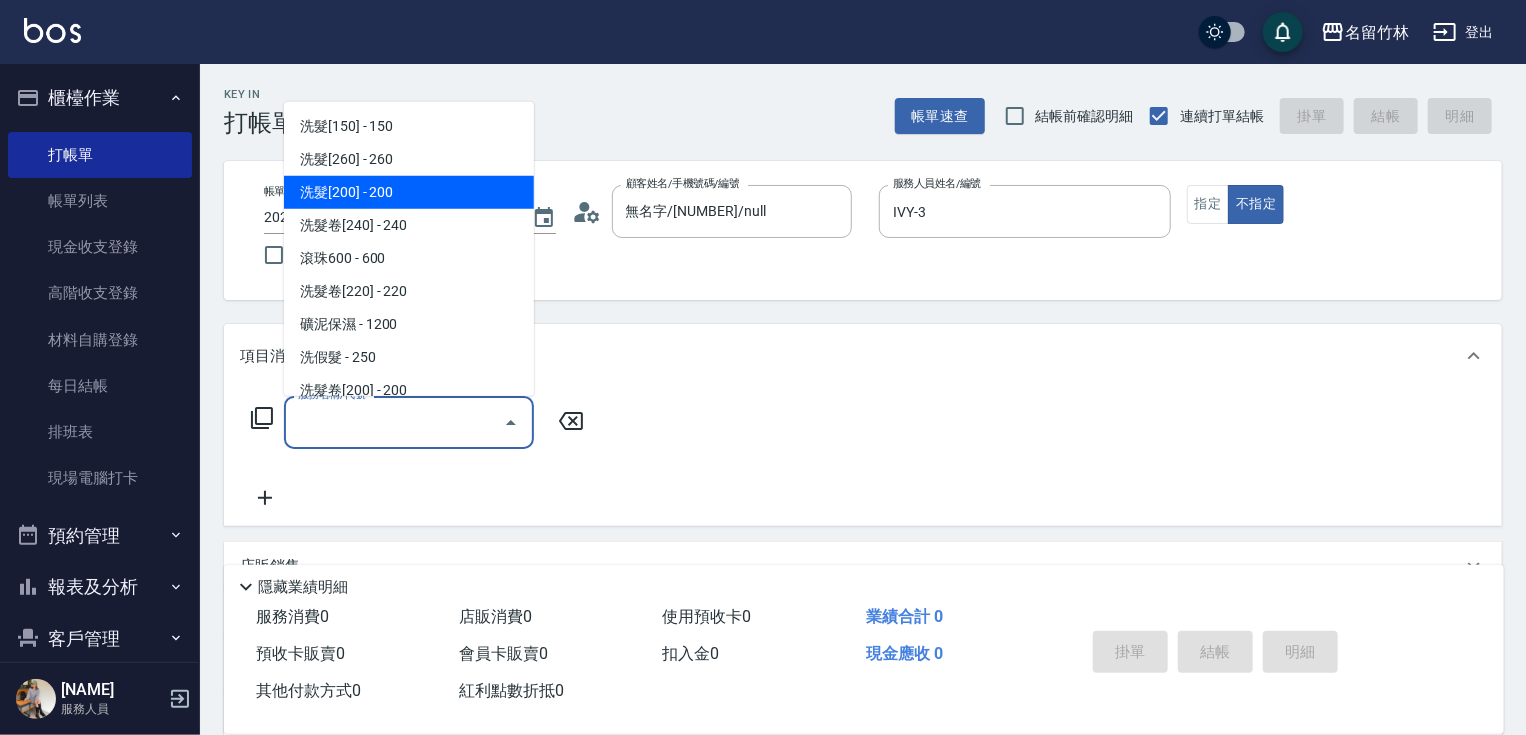 click on "洗髮[200] - 200" at bounding box center [409, 192] 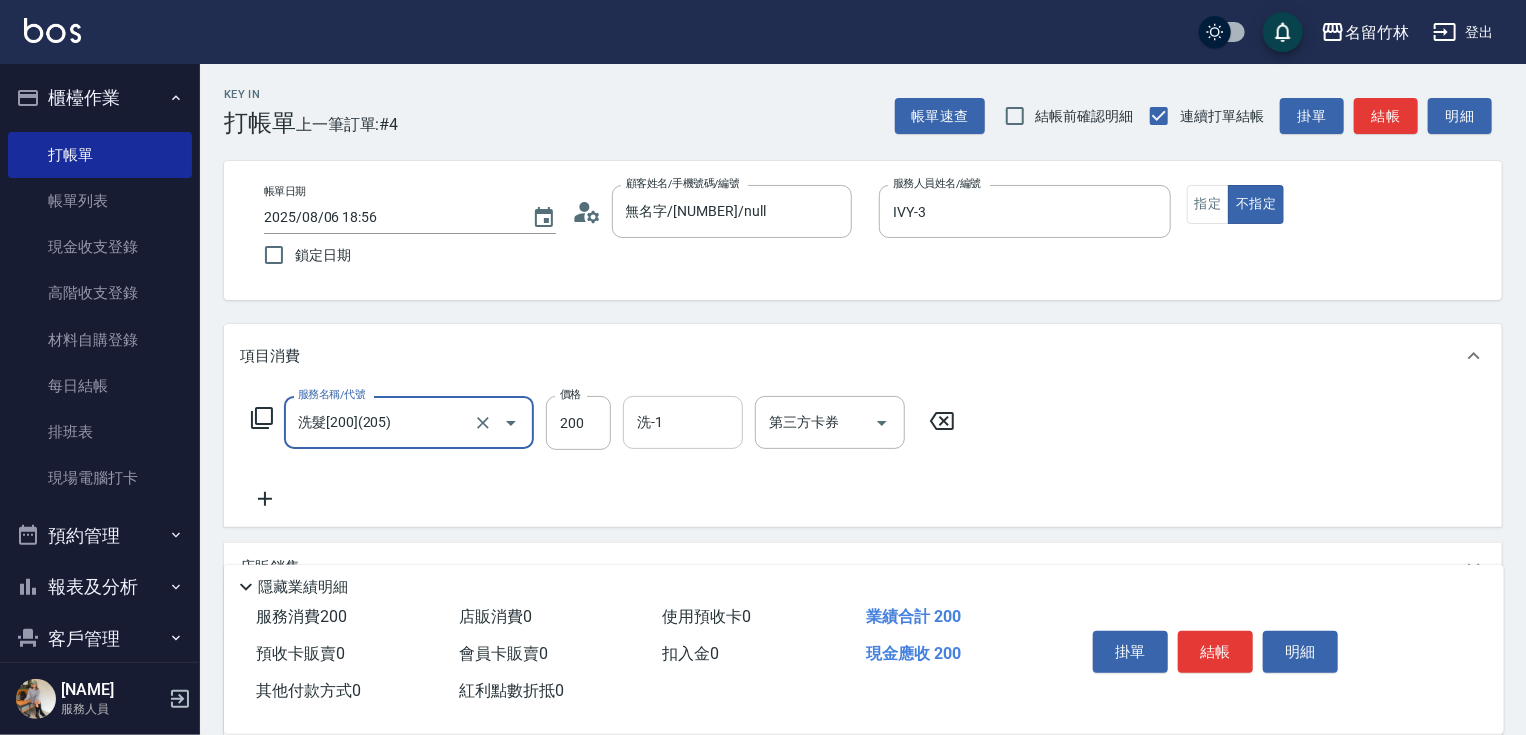 click on "洗-1" at bounding box center [683, 422] 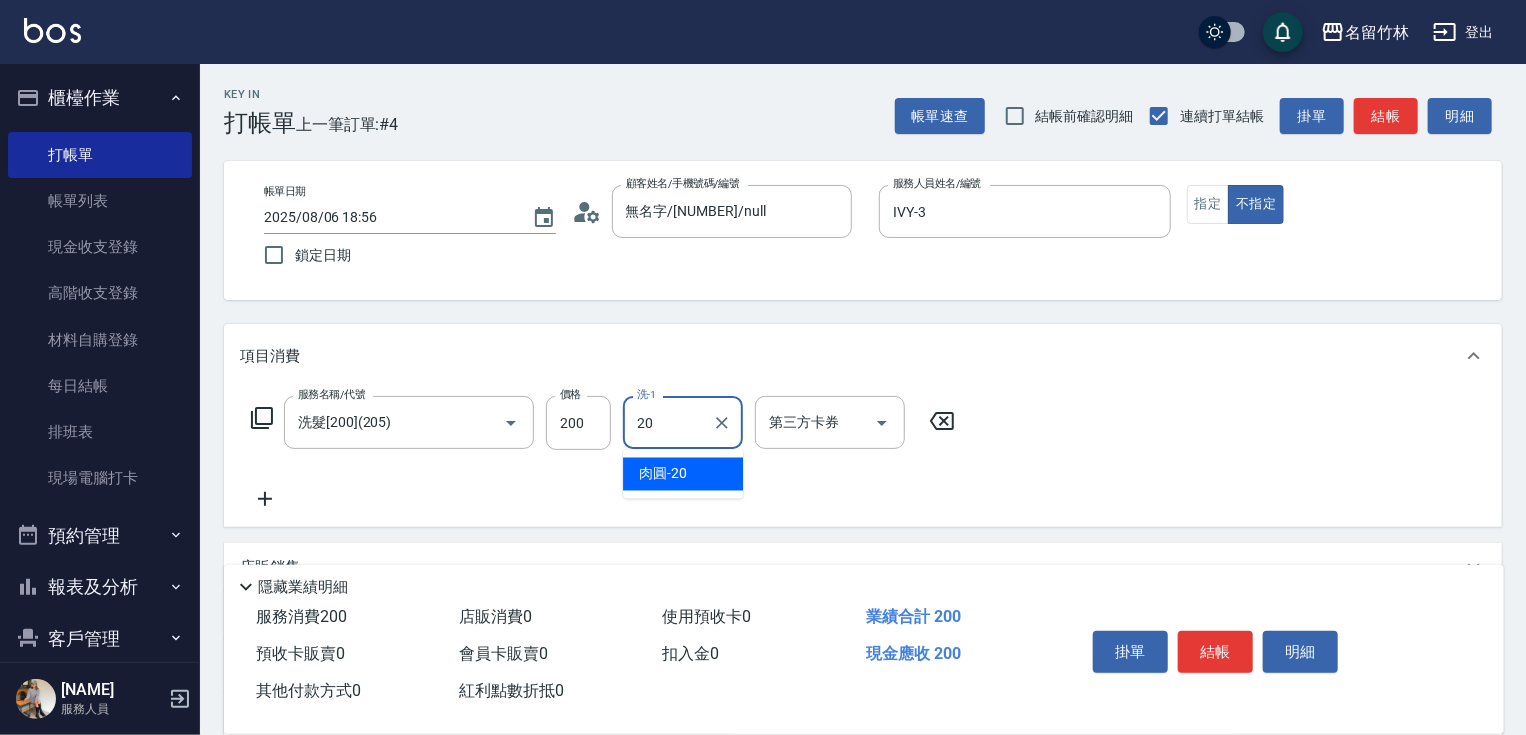 type on "肉圓-20" 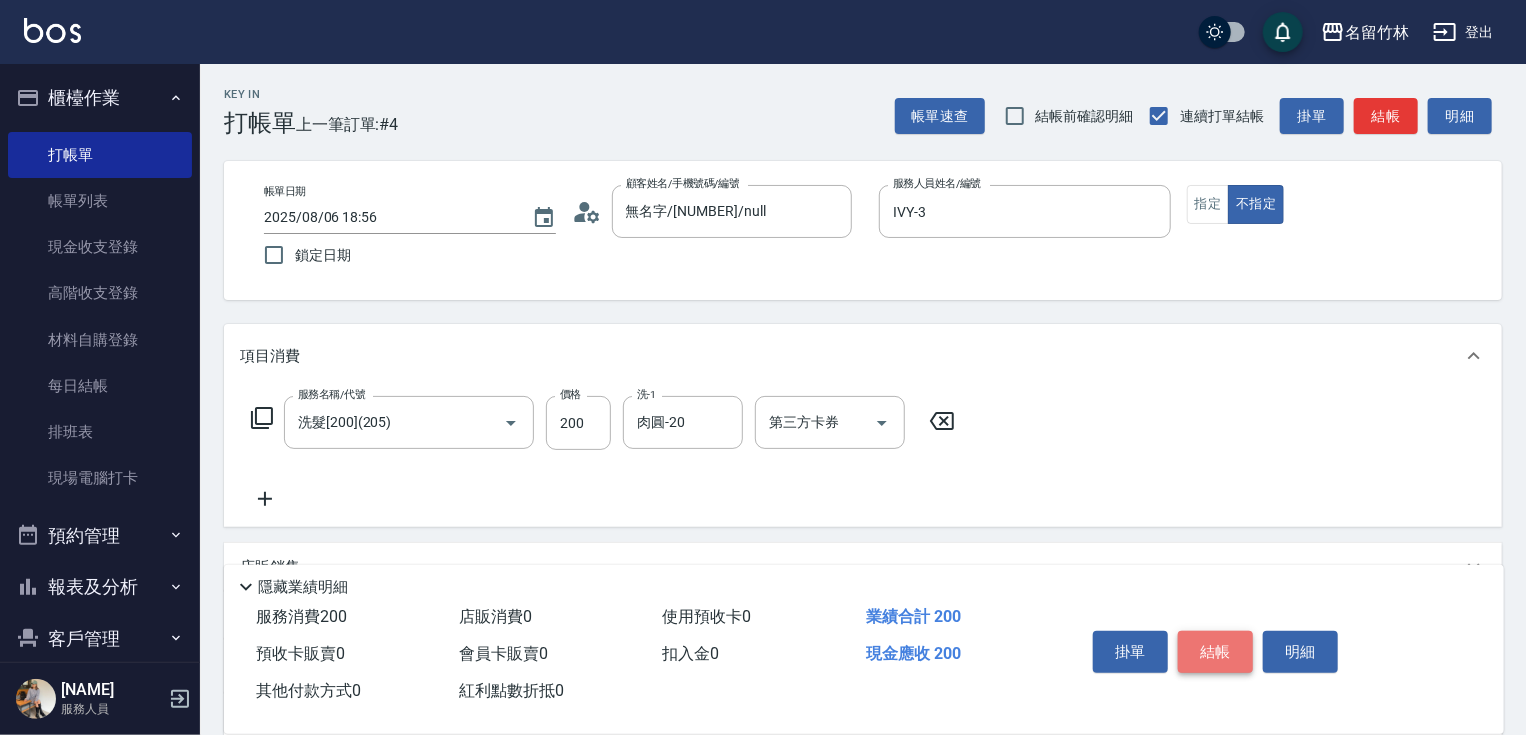 click on "結帳" at bounding box center (1215, 652) 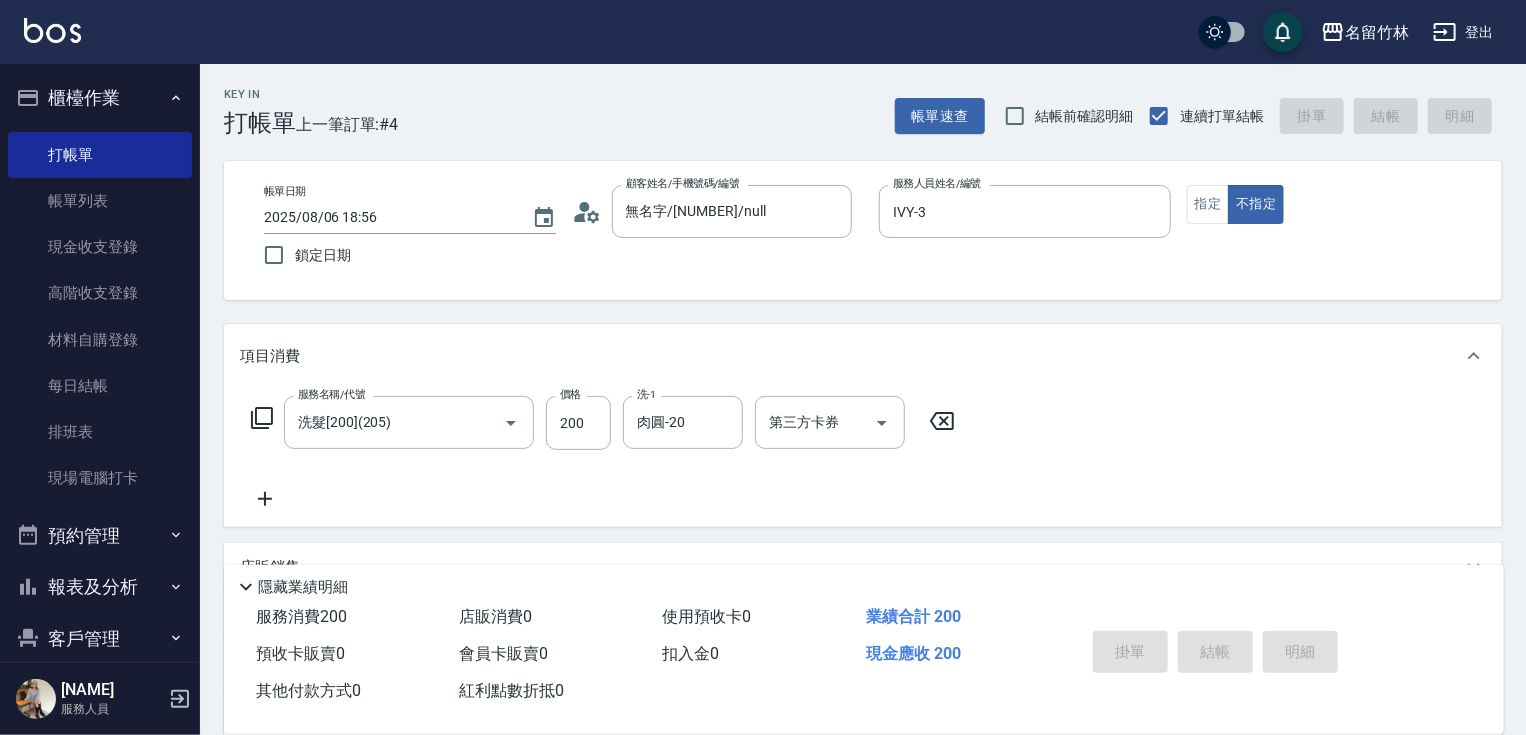 type on "2025/08/06 18:57" 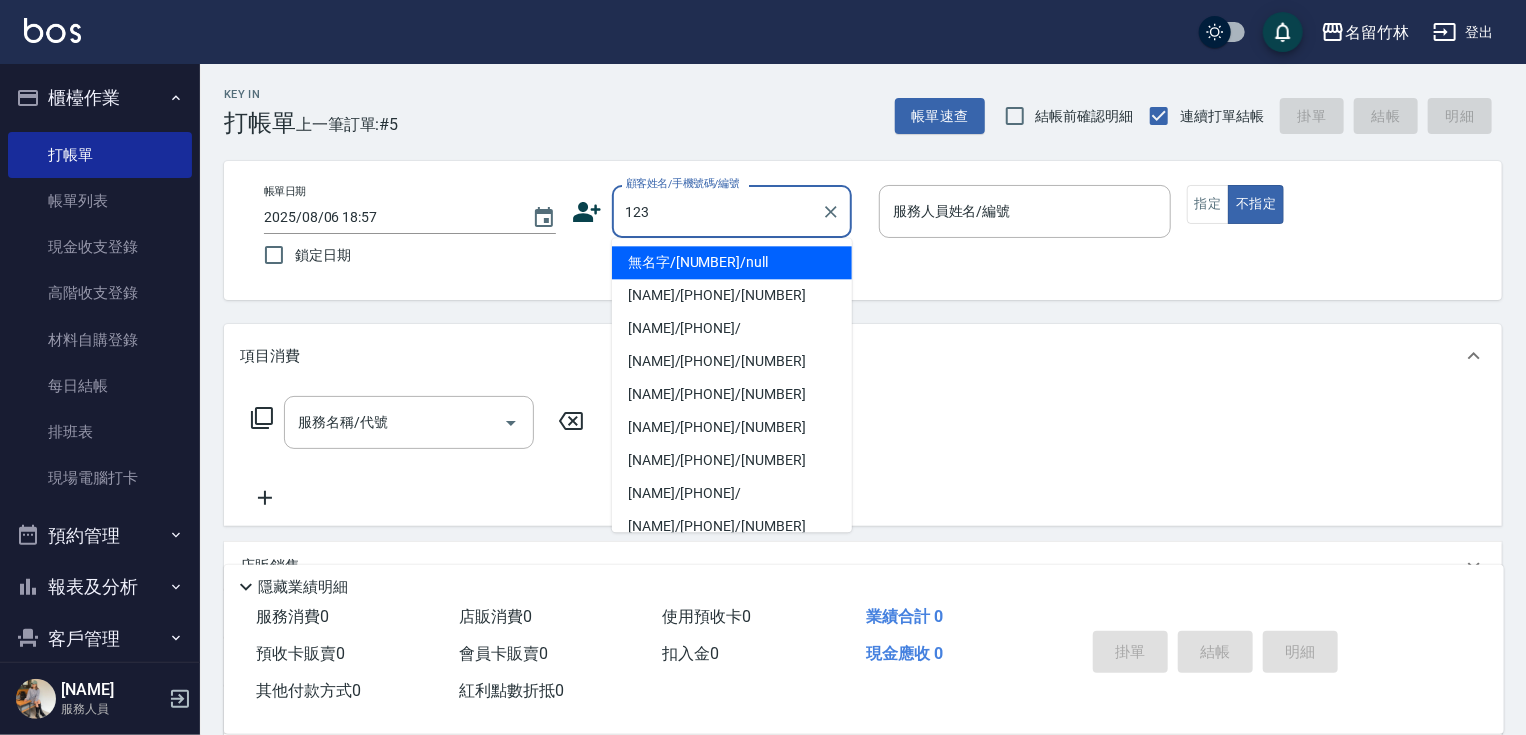 click on "無名字/[NUMBER]/null" at bounding box center (732, 262) 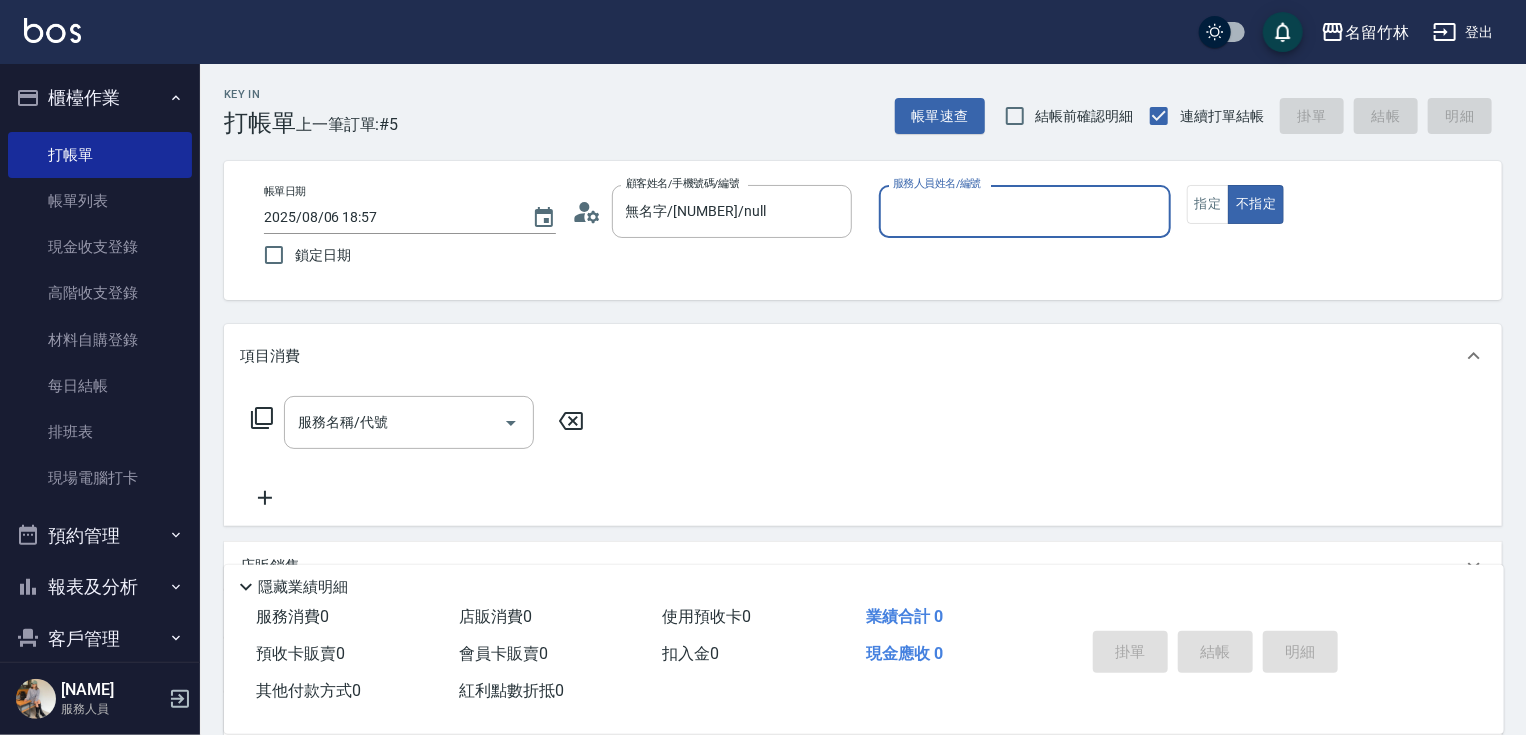 click on "服務人員姓名/編號" at bounding box center [1025, 211] 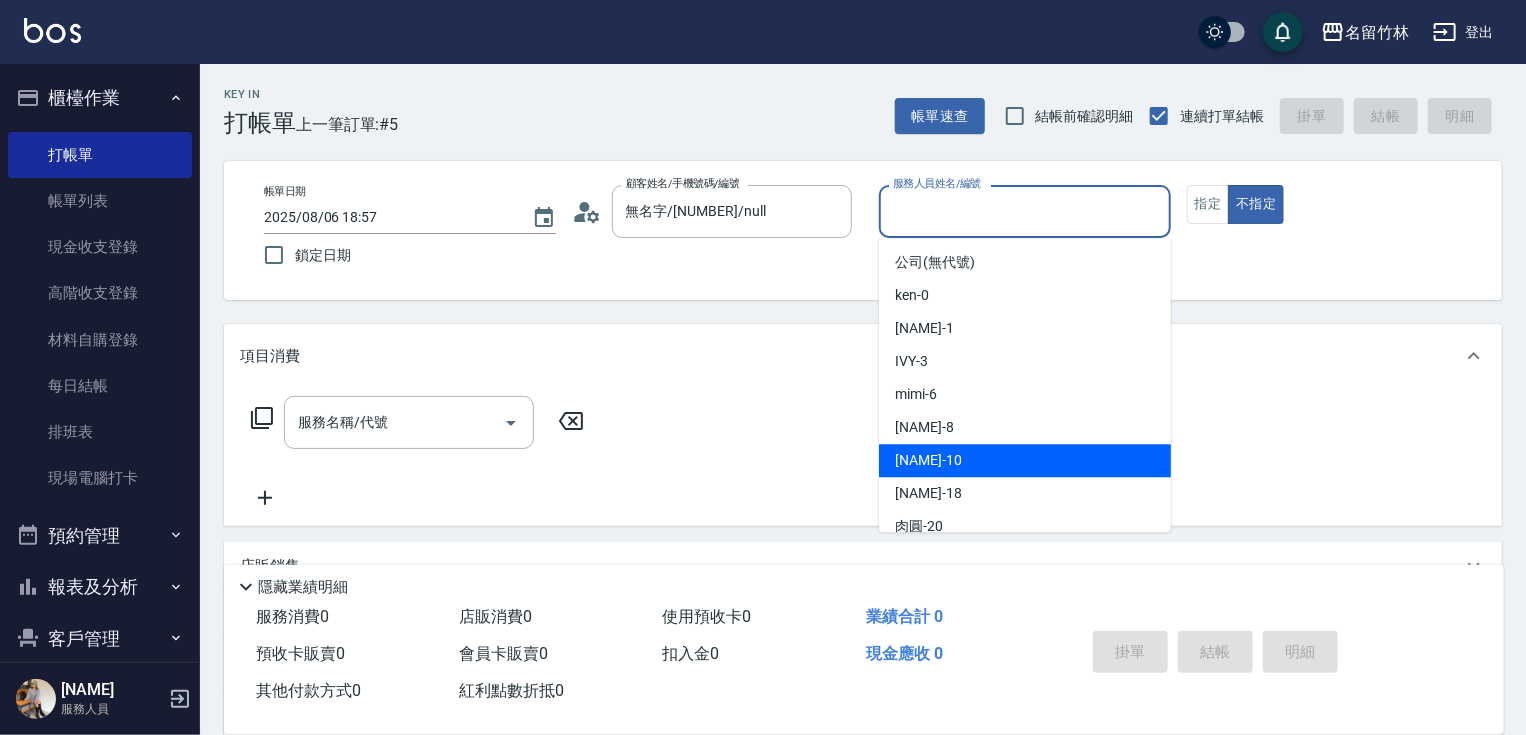 click on "[NAME] -10" at bounding box center [928, 460] 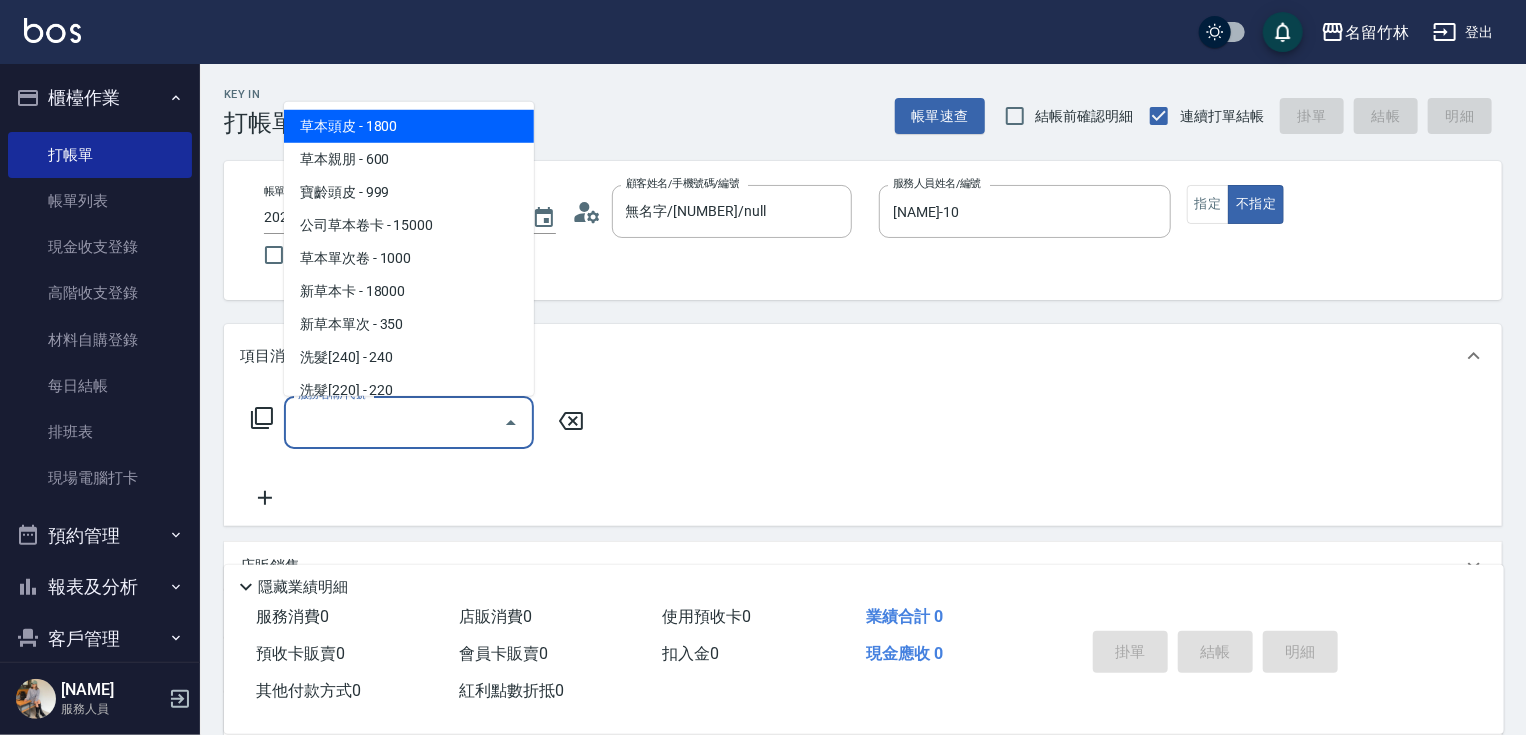 click on "服務名稱/代號" at bounding box center (394, 422) 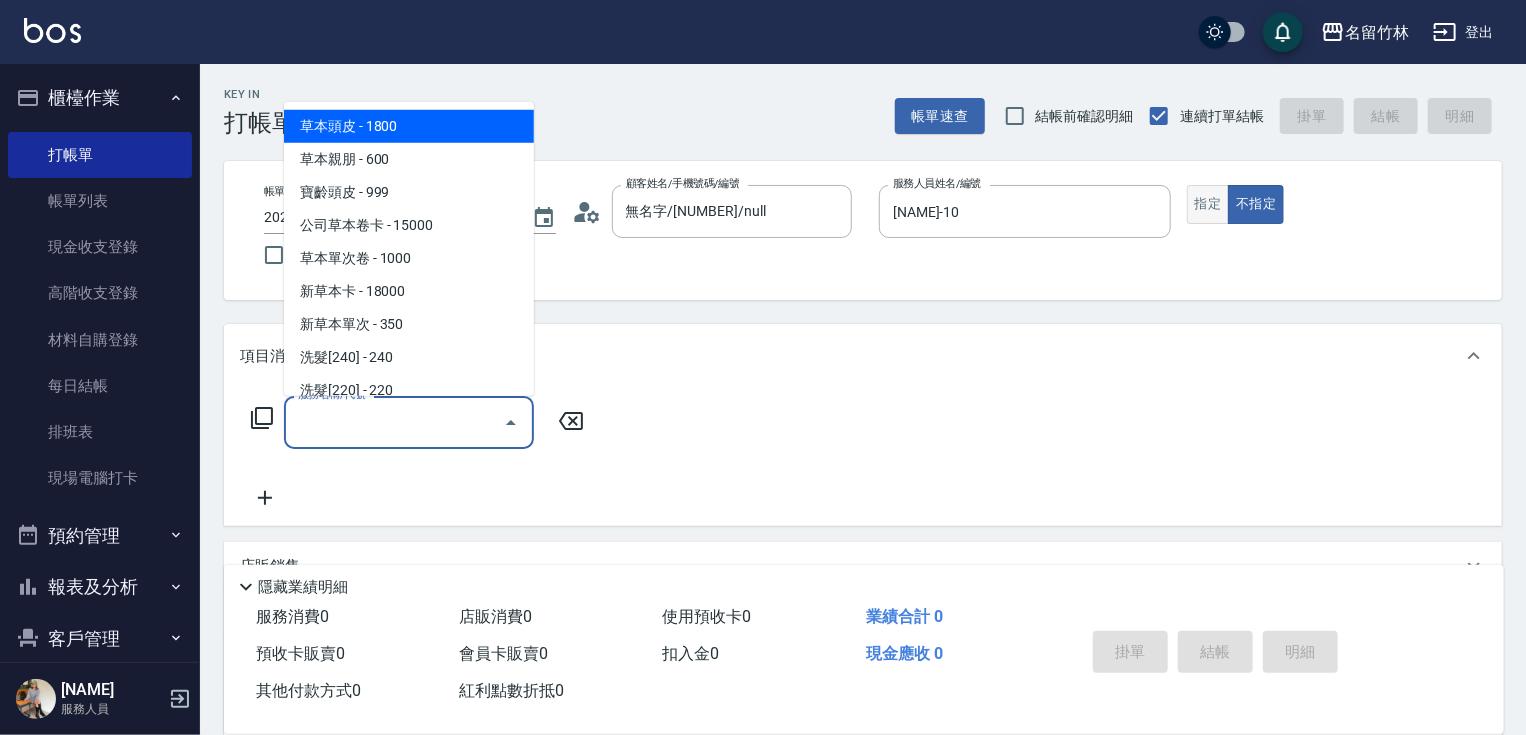 drag, startPoint x: 1201, startPoint y: 216, endPoint x: 1169, endPoint y: 232, distance: 35.77709 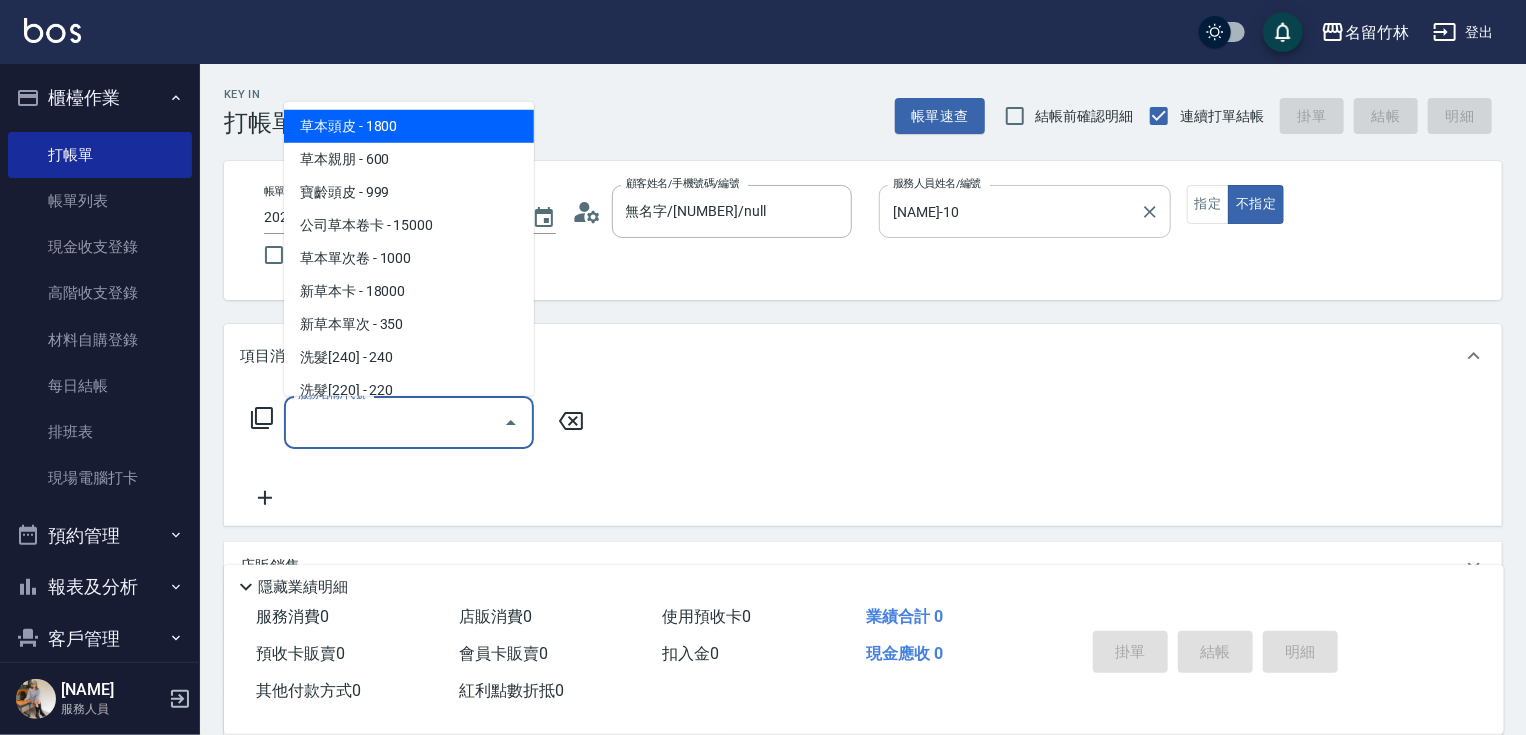 click on "指定" at bounding box center [1208, 204] 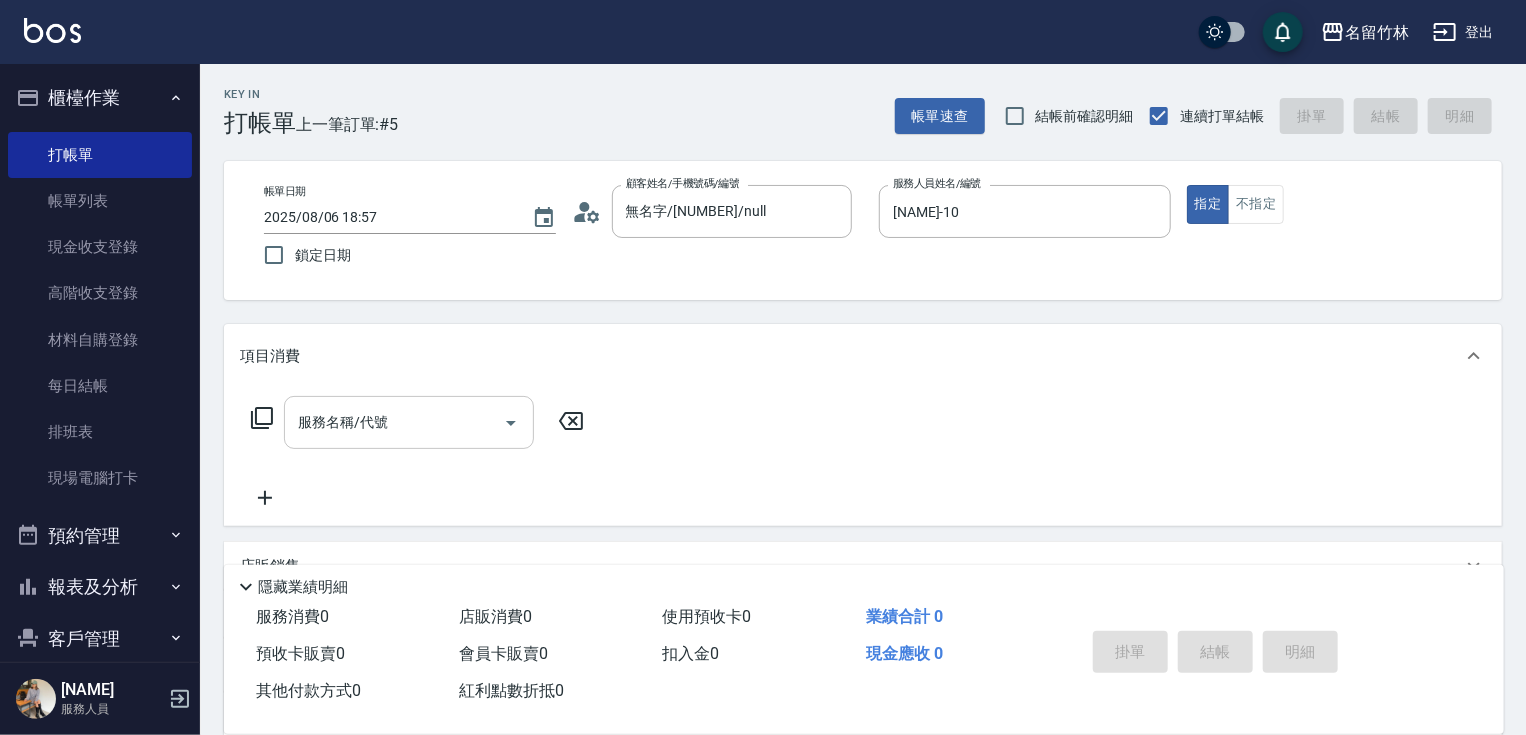 click on "服務名稱/代號" at bounding box center [394, 422] 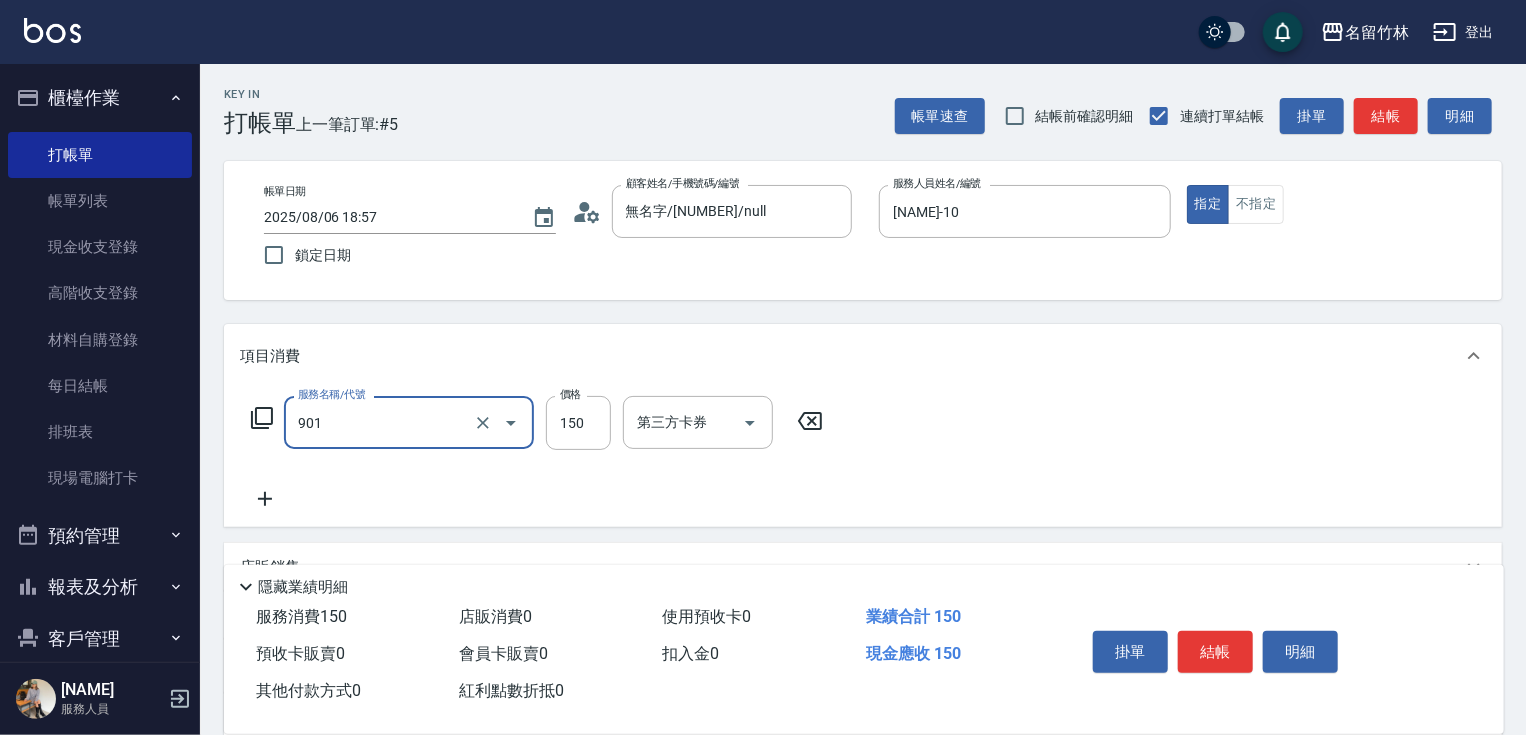 type on "修手[150](901)" 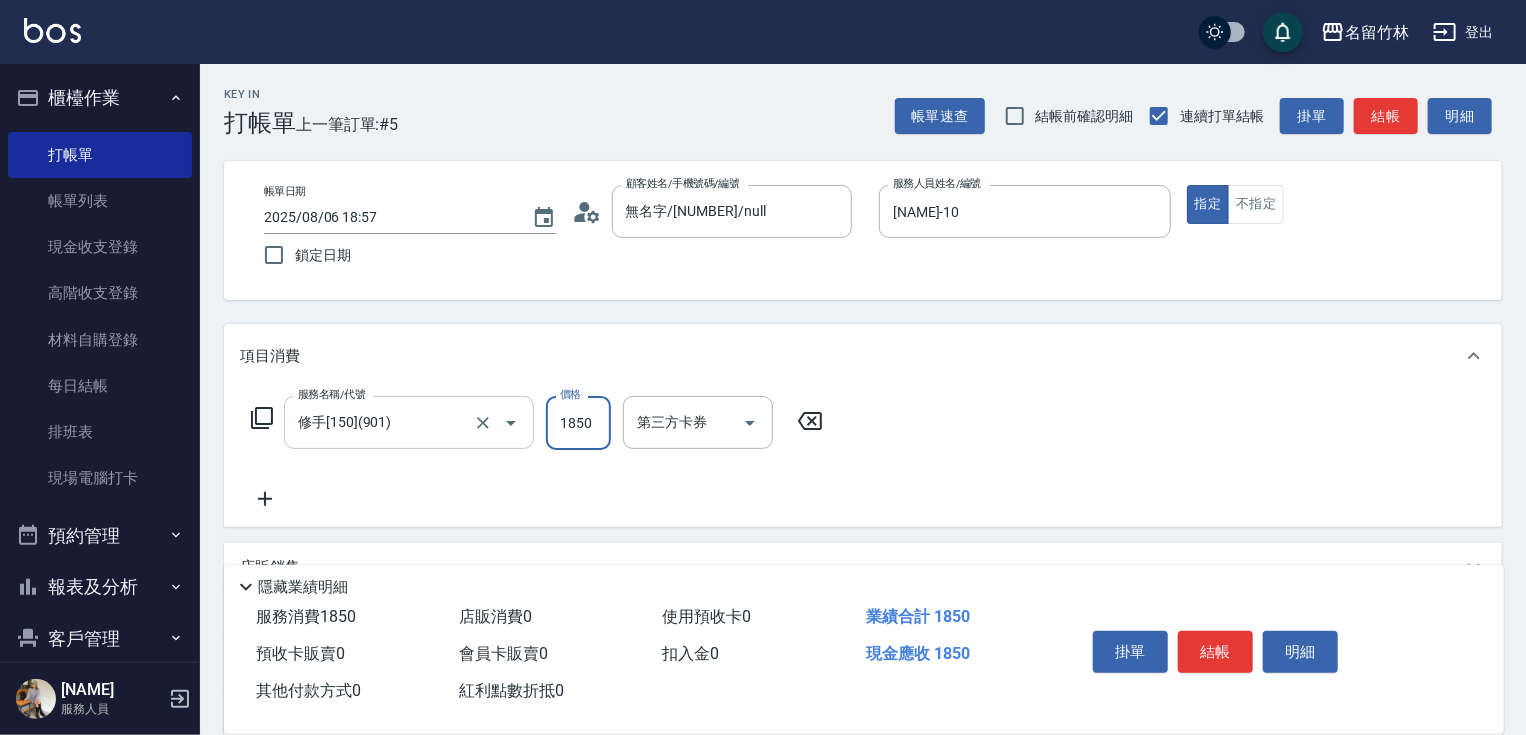 type on "1850" 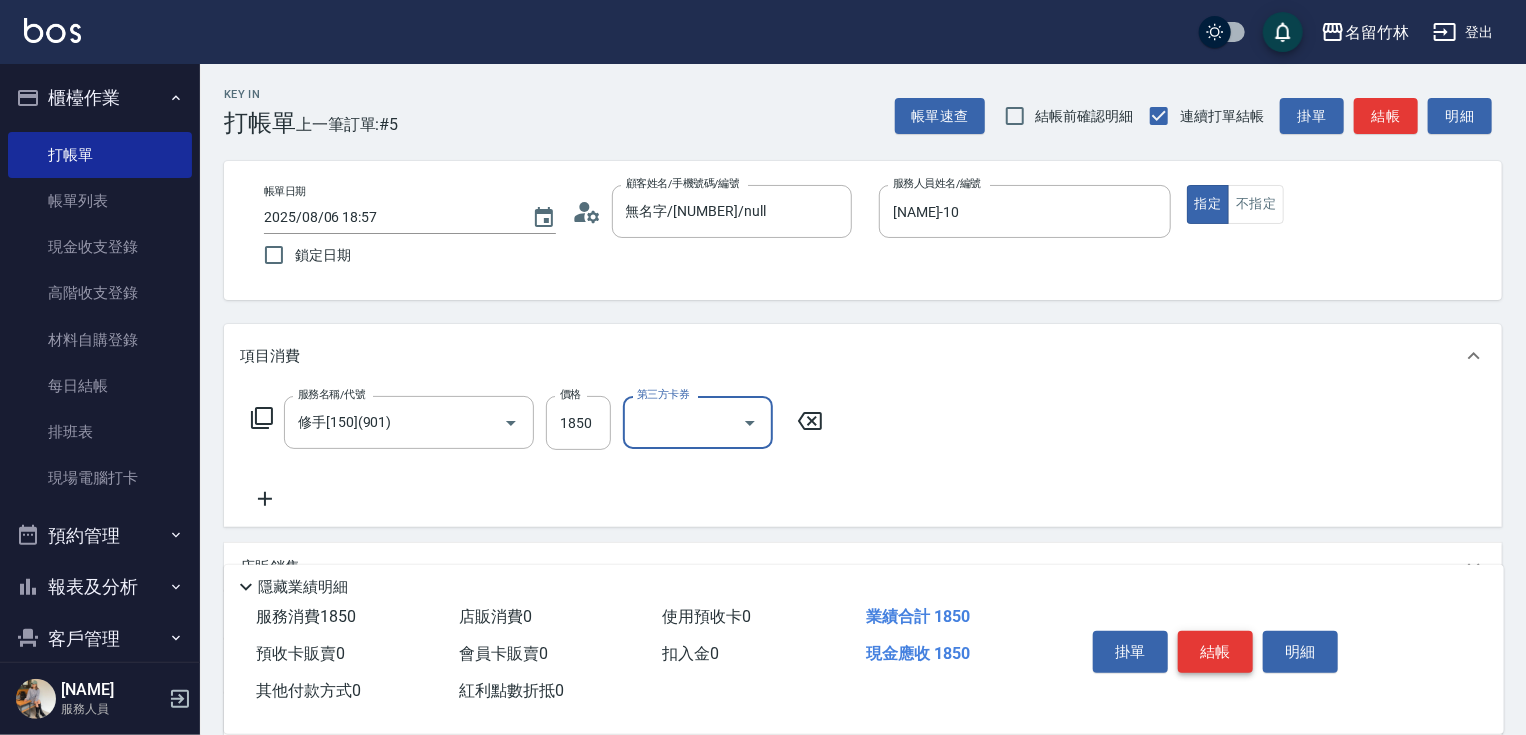 click on "結帳" at bounding box center [1215, 652] 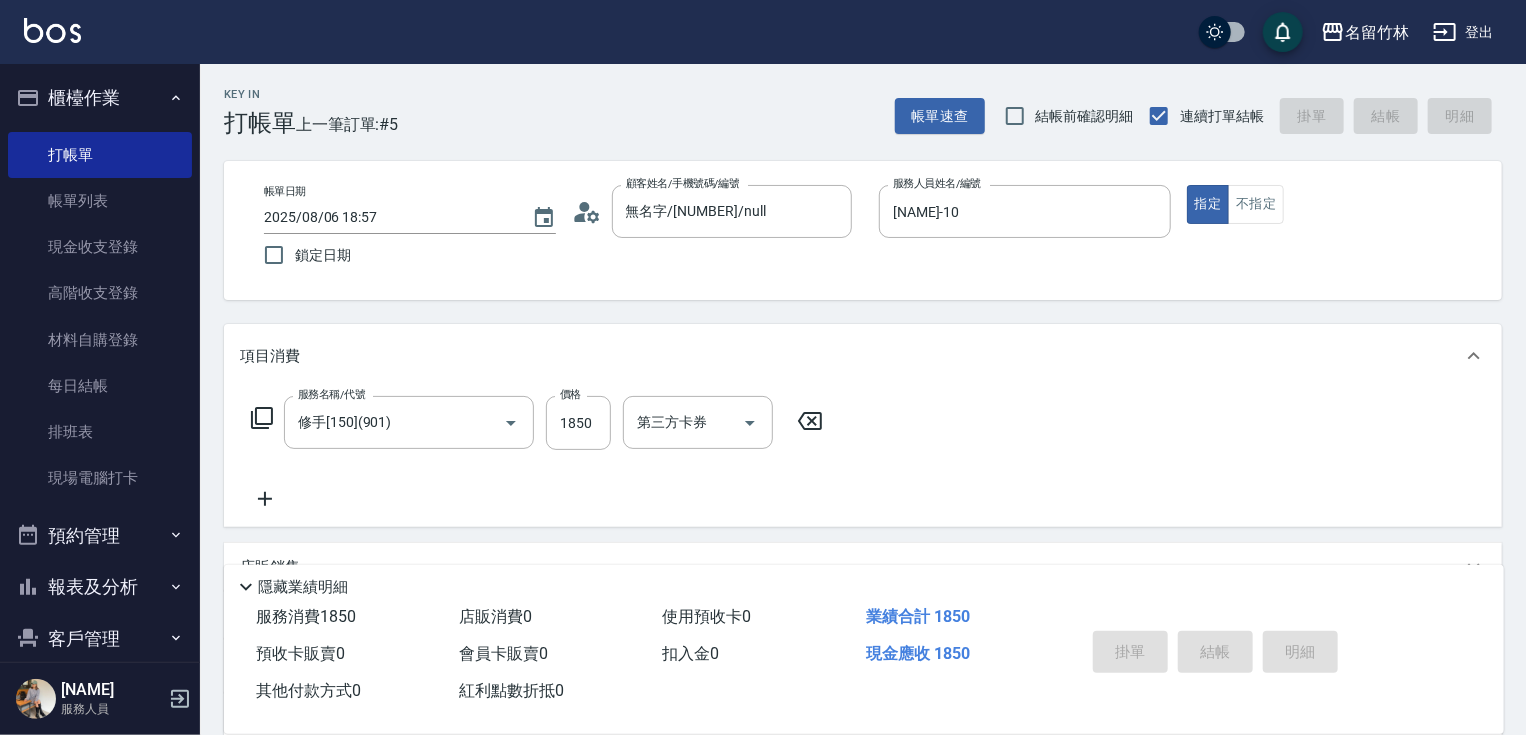 type 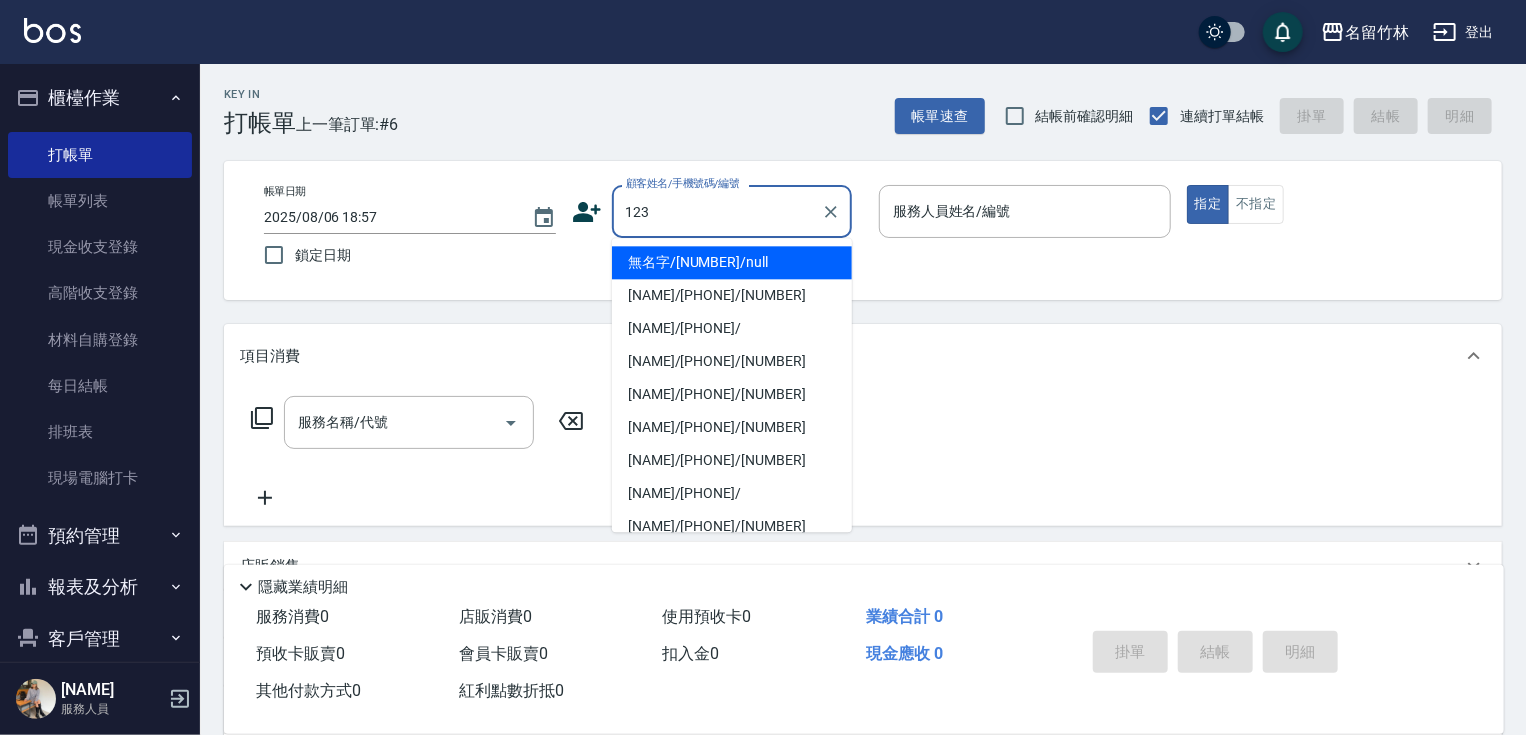click on "無名字/[NUMBER]/null" at bounding box center [732, 262] 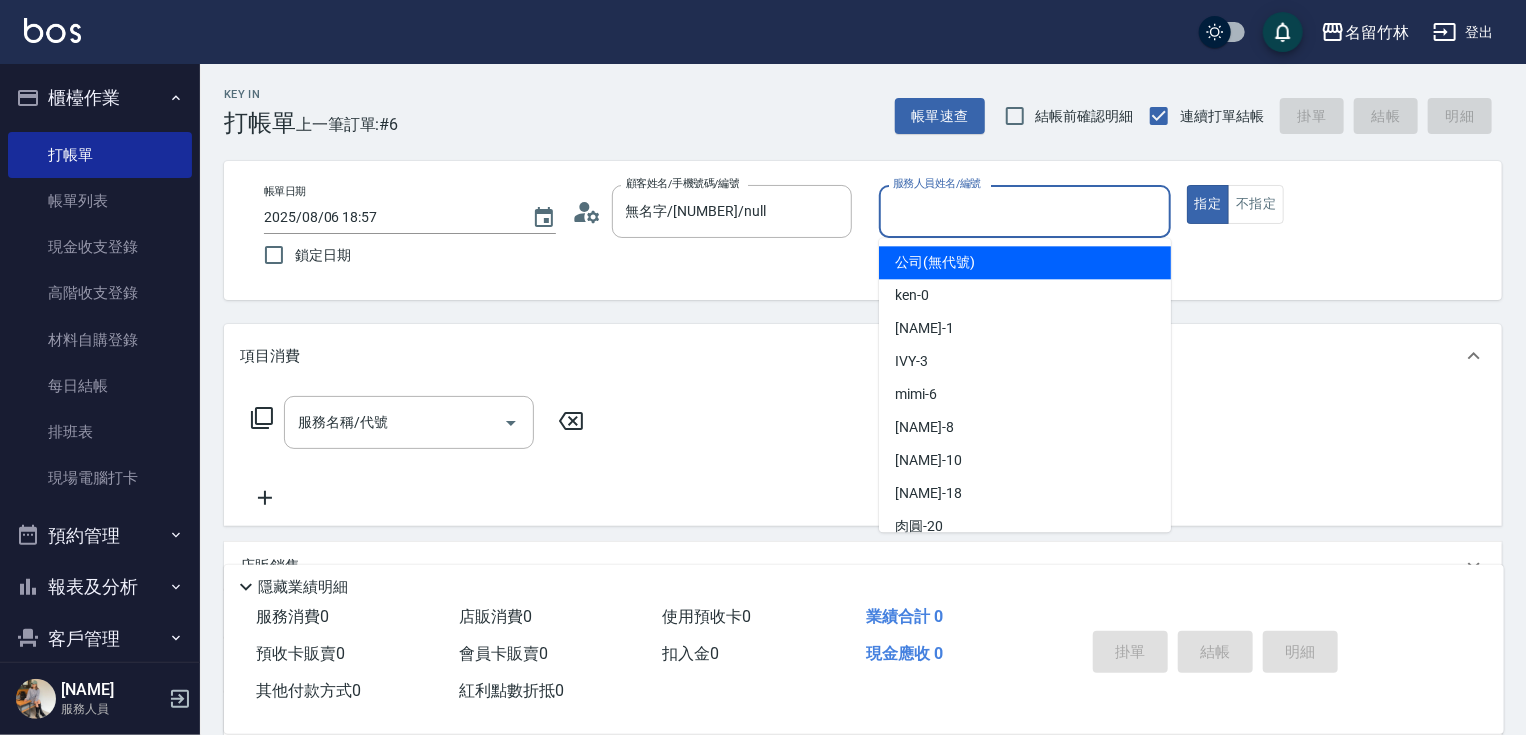 drag, startPoint x: 955, startPoint y: 228, endPoint x: 944, endPoint y: 295, distance: 67.89698 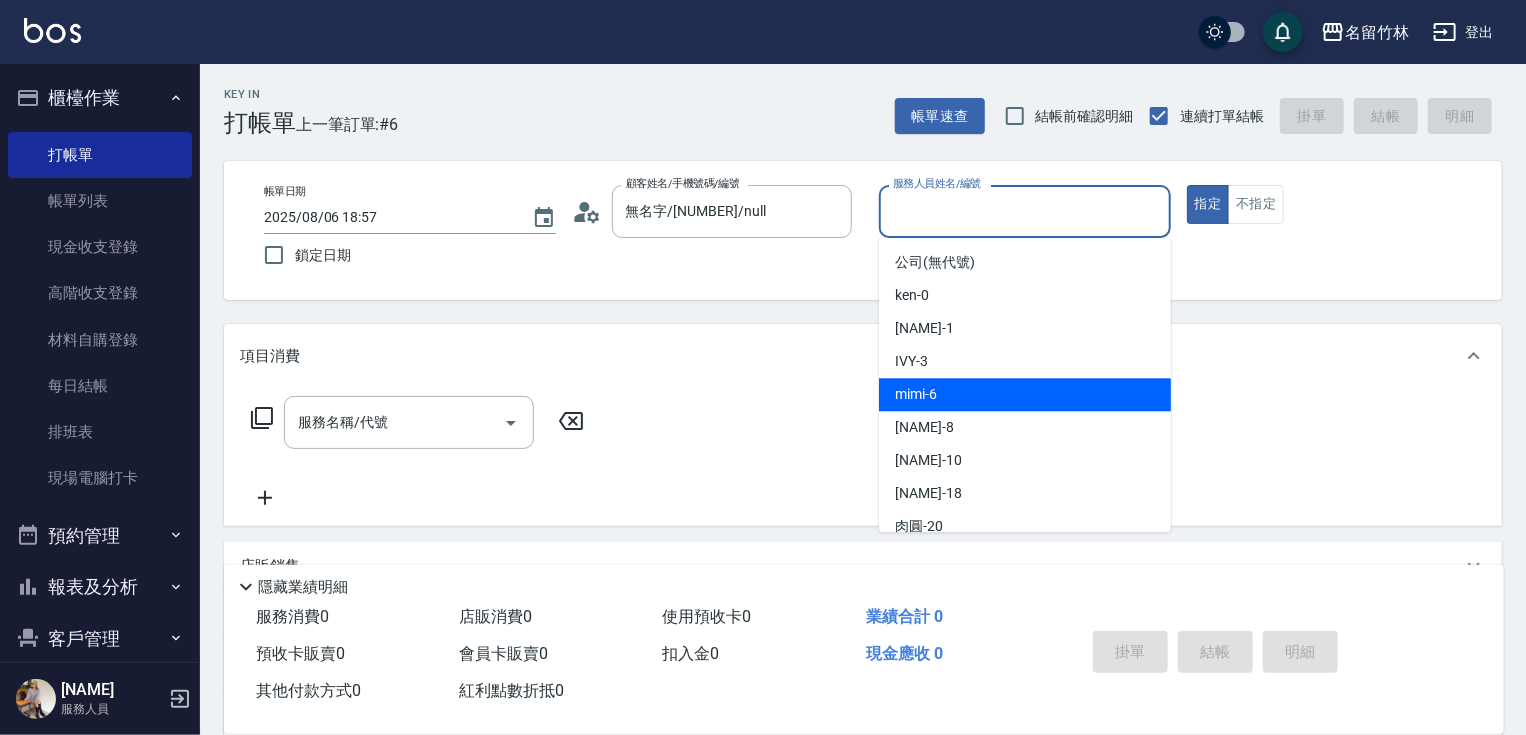 drag, startPoint x: 975, startPoint y: 396, endPoint x: 1055, endPoint y: 356, distance: 89.44272 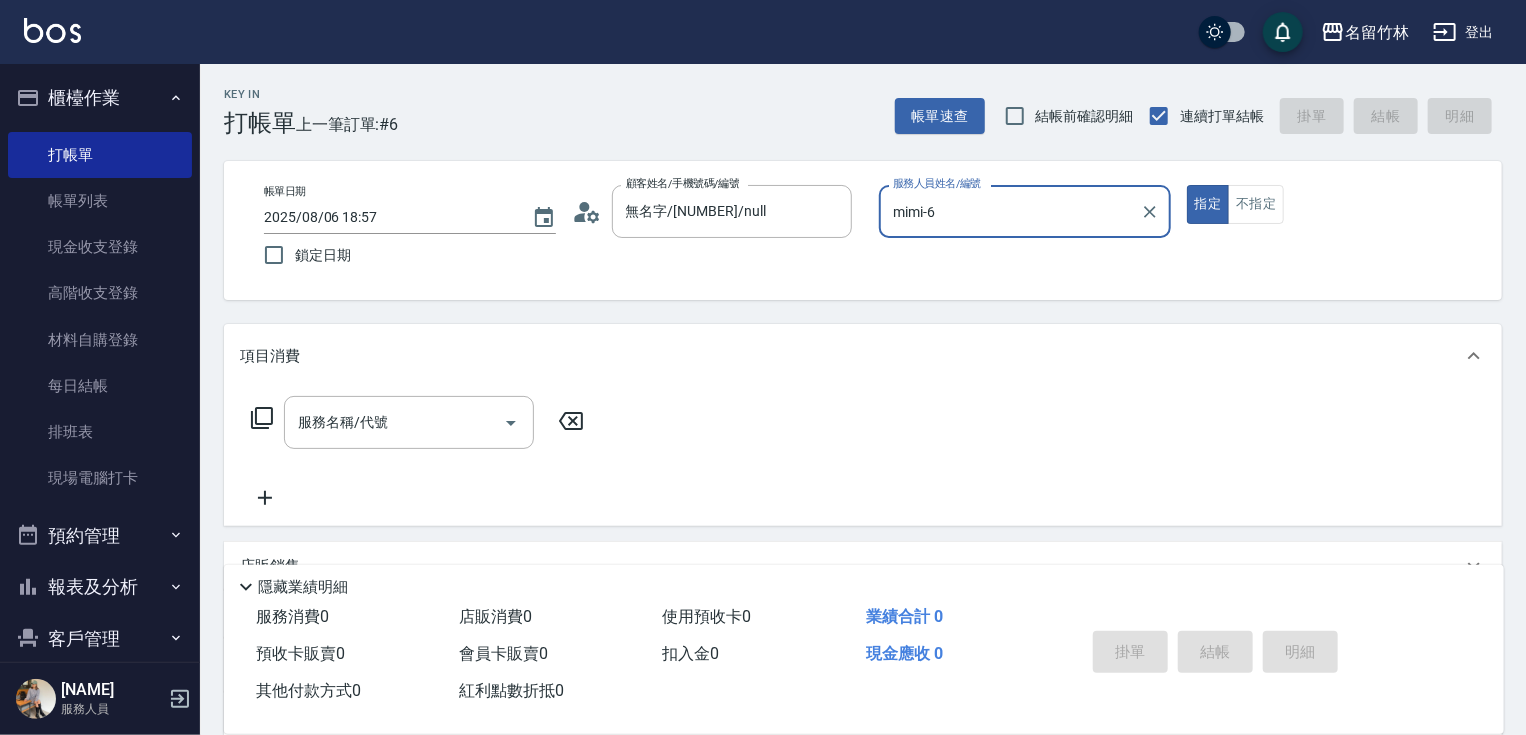 drag, startPoint x: 983, startPoint y: 215, endPoint x: 983, endPoint y: 232, distance: 17 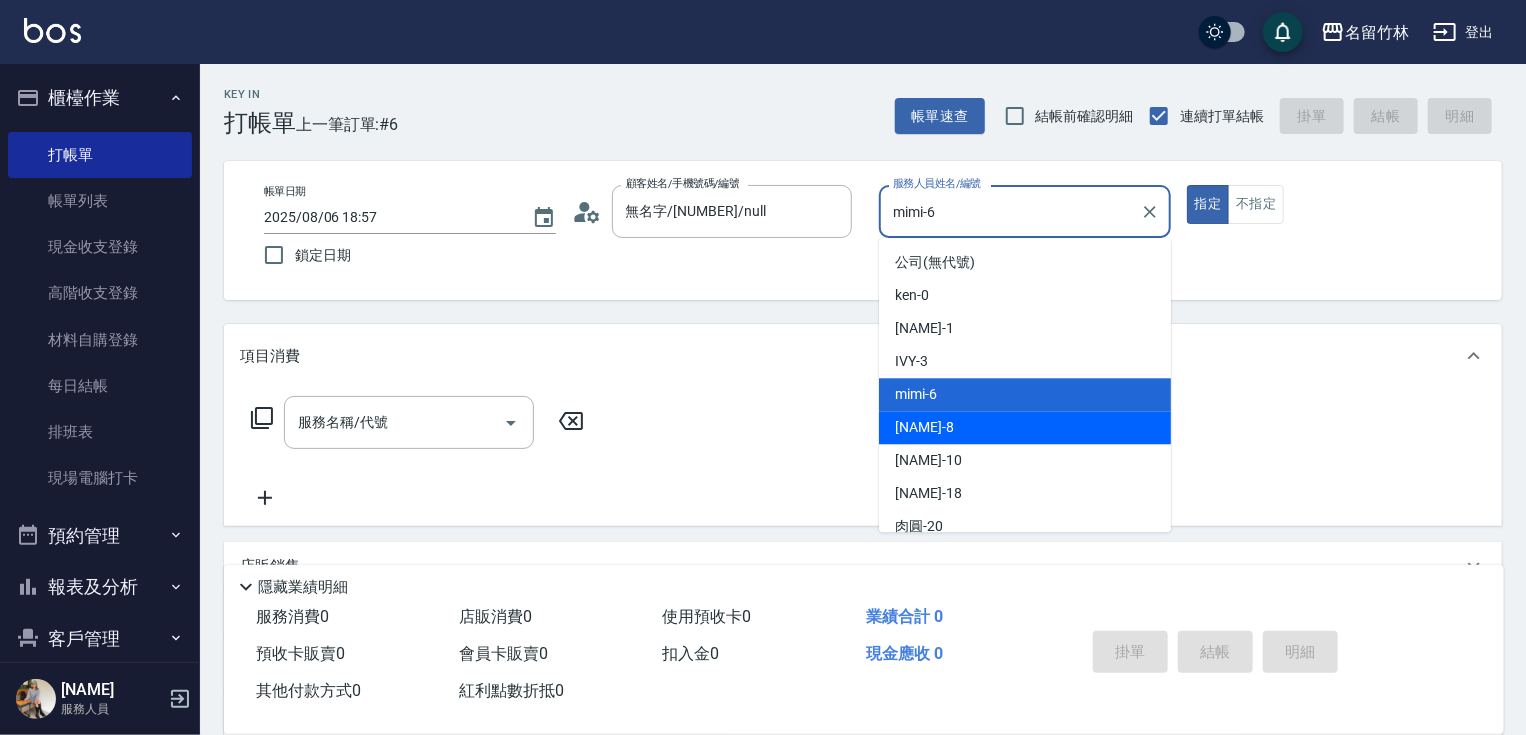 drag, startPoint x: 956, startPoint y: 432, endPoint x: 1003, endPoint y: 413, distance: 50.695168 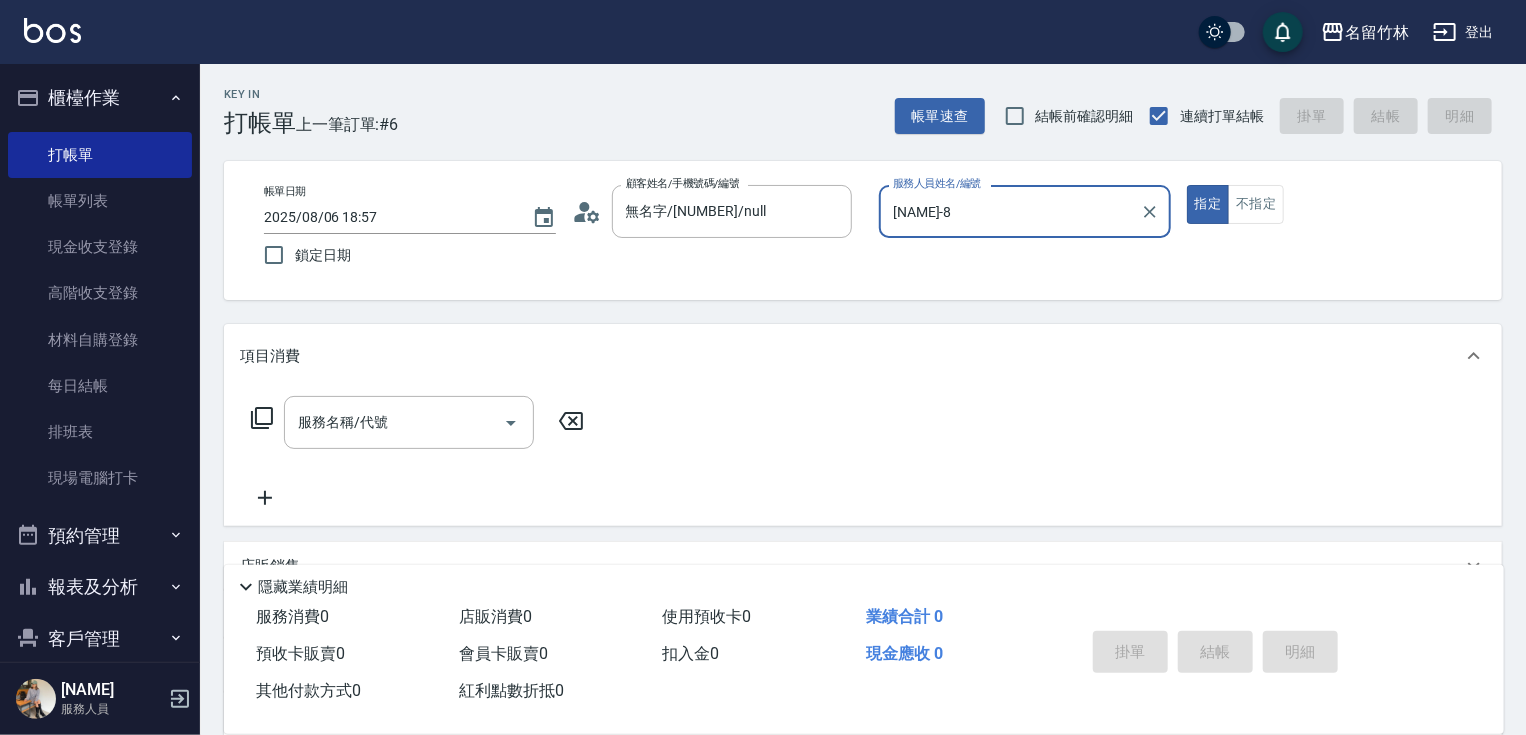 drag, startPoint x: 1246, startPoint y: 220, endPoint x: 1233, endPoint y: 232, distance: 17.691807 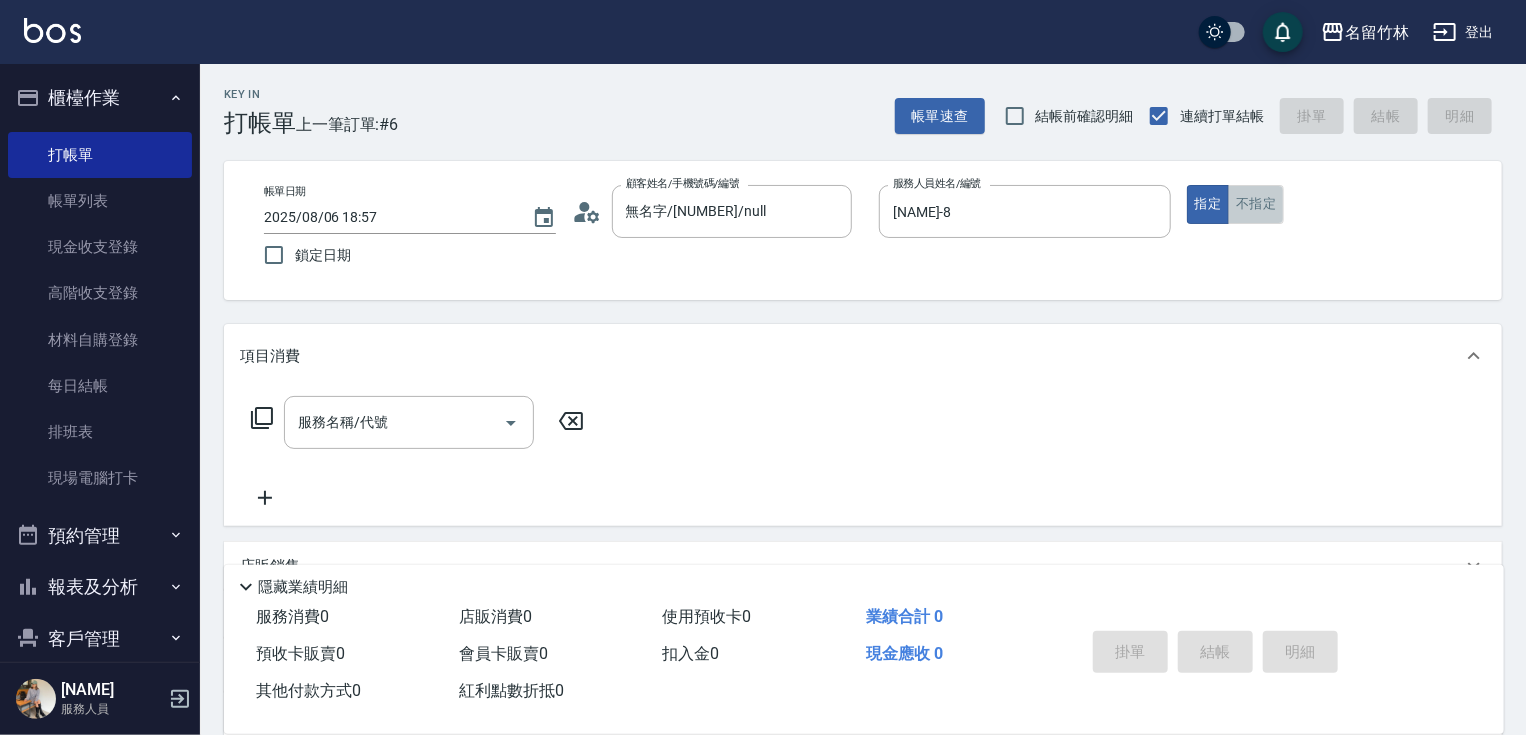 click on "不指定" at bounding box center (1256, 204) 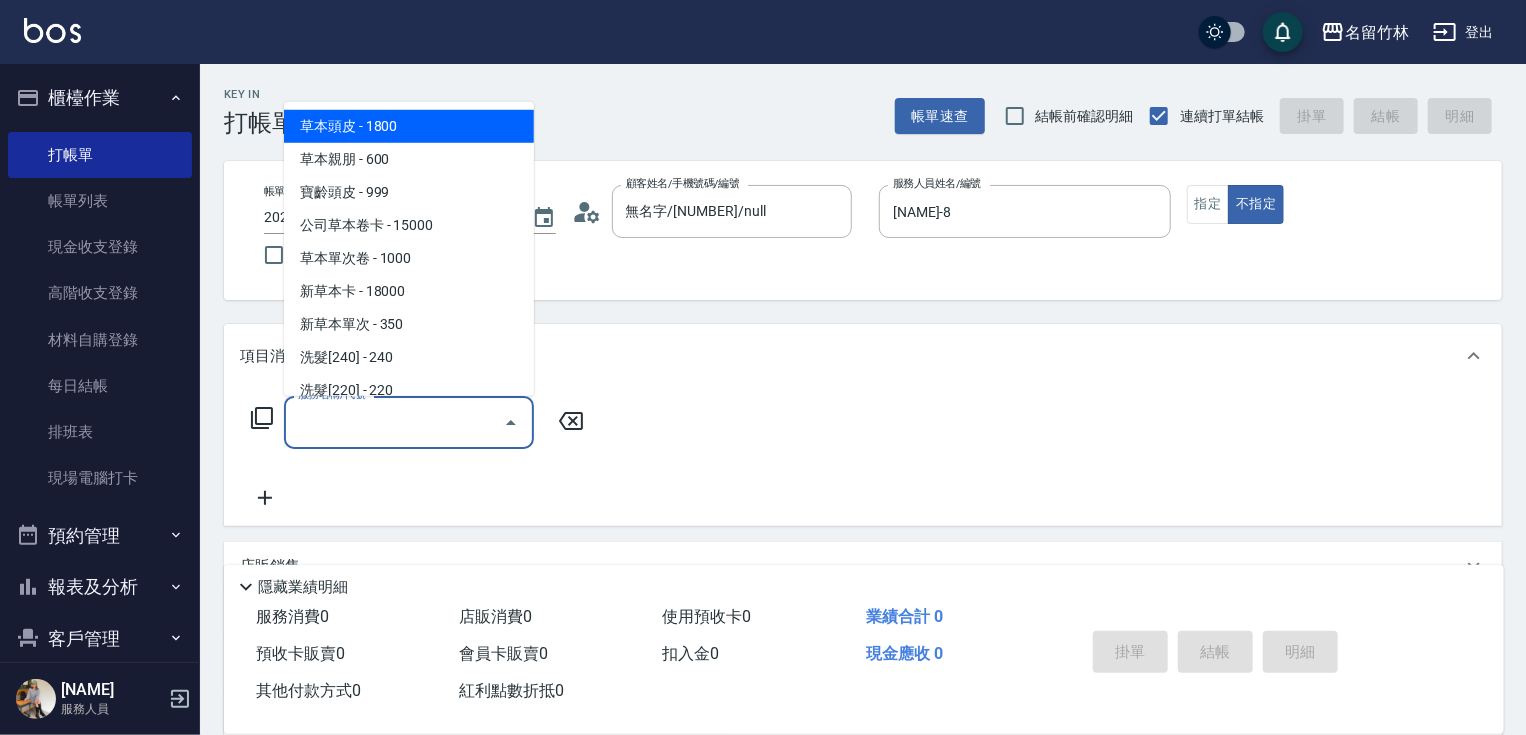 click on "服務名稱/代號" at bounding box center (394, 422) 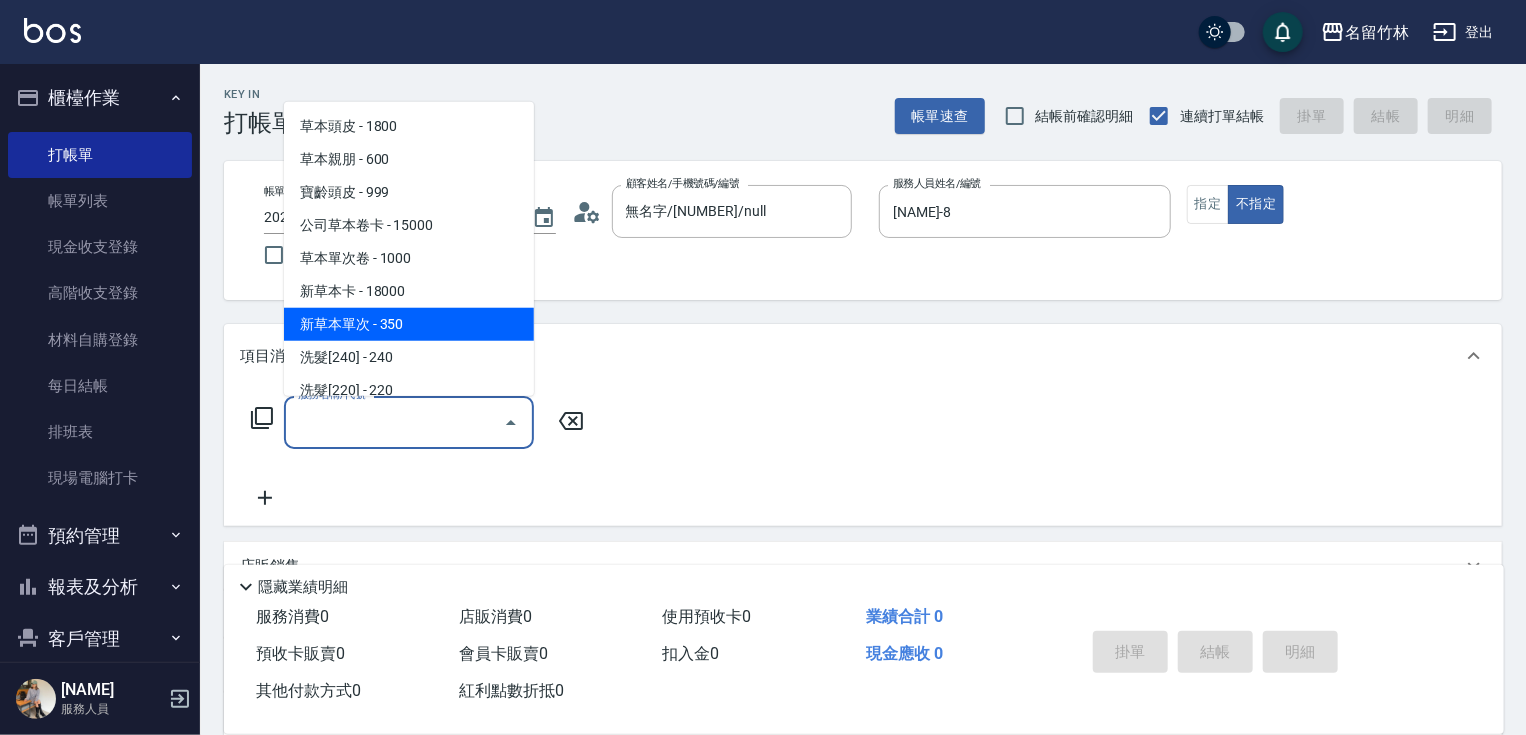 scroll, scrollTop: 80, scrollLeft: 0, axis: vertical 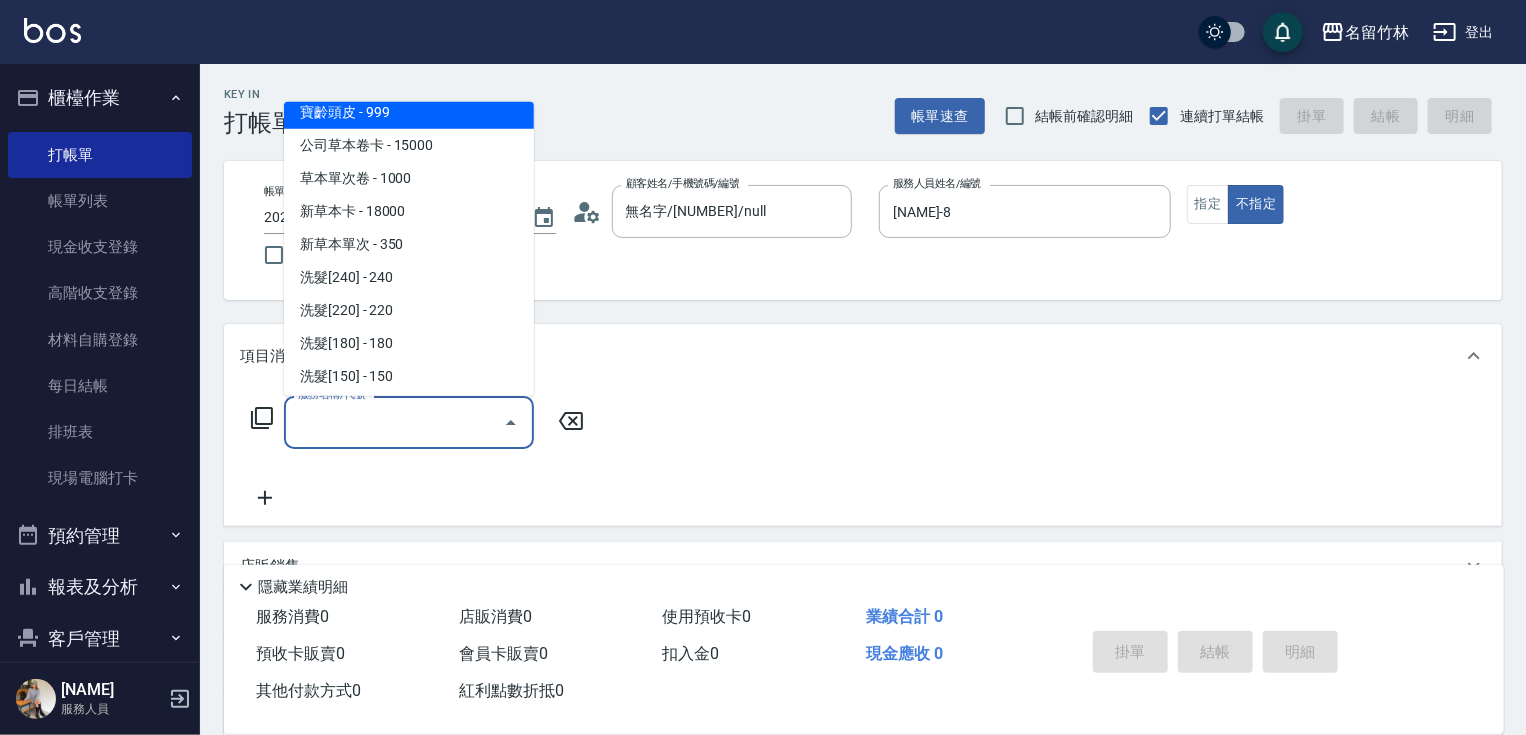 click on "寶齡頭皮 - 999" at bounding box center [409, 112] 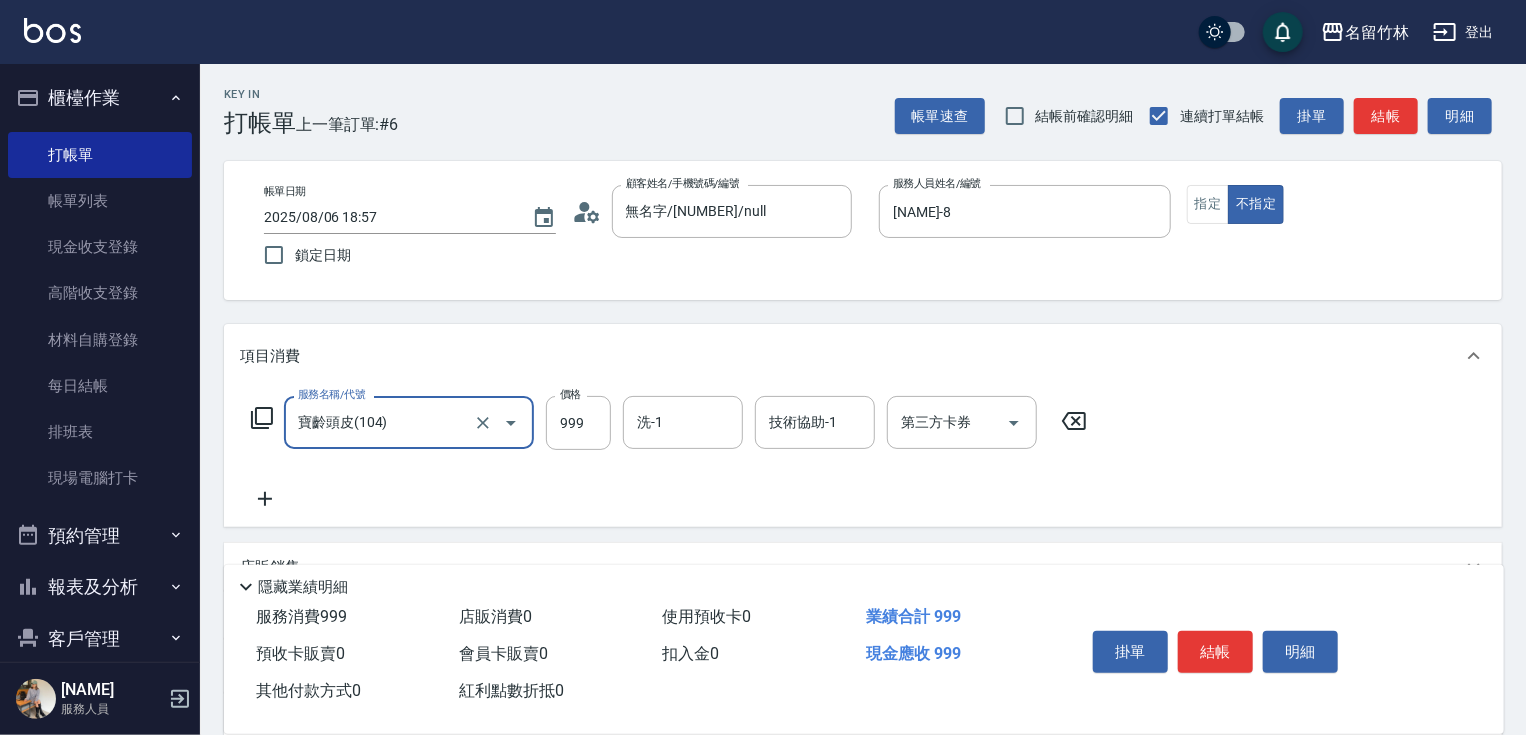 click on "Key In 打帳單 上一筆訂單:#6 帳單速查 結帳前確認明細 連續打單結帳 掛單 結帳 明細" at bounding box center [851, 100] 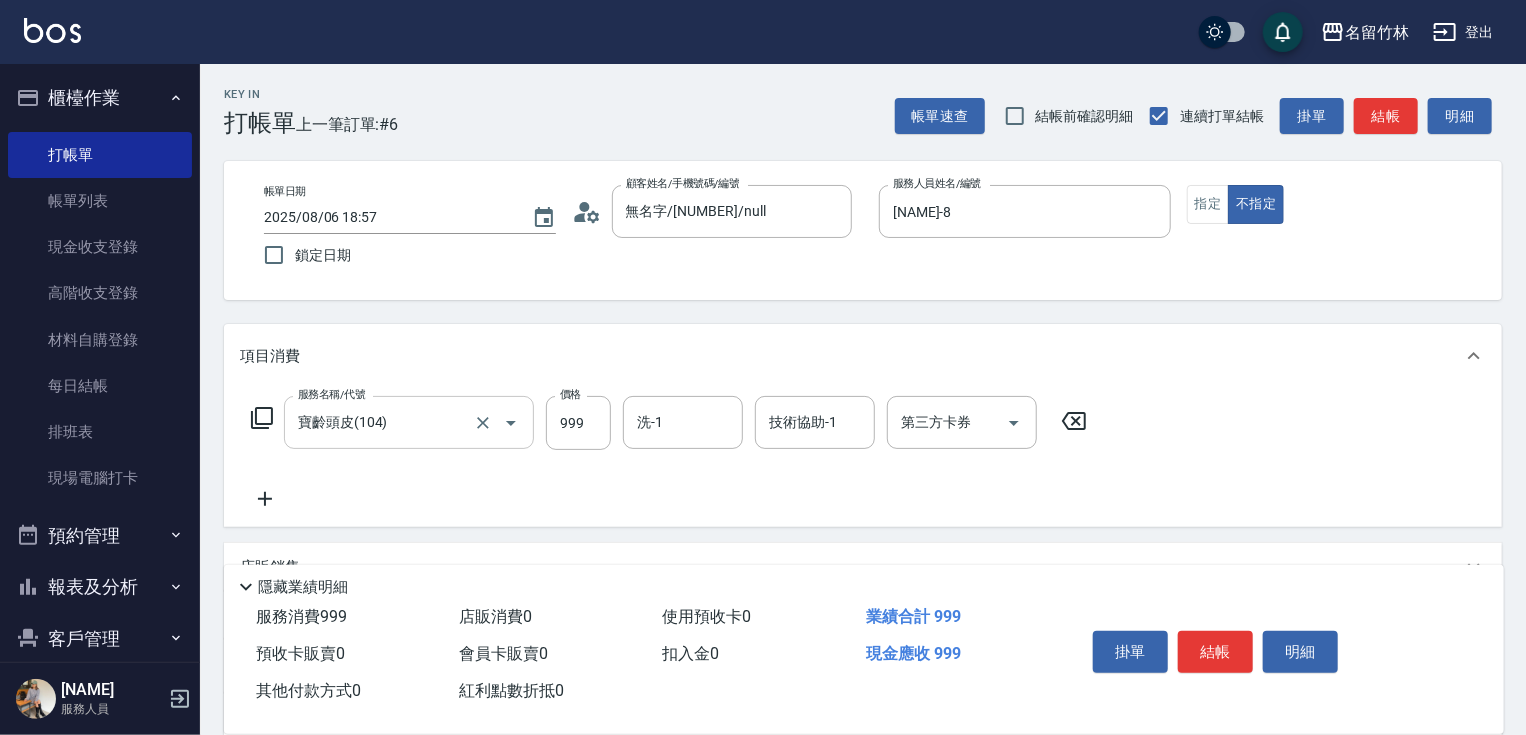 click on "寶齡頭皮(104)" at bounding box center [381, 422] 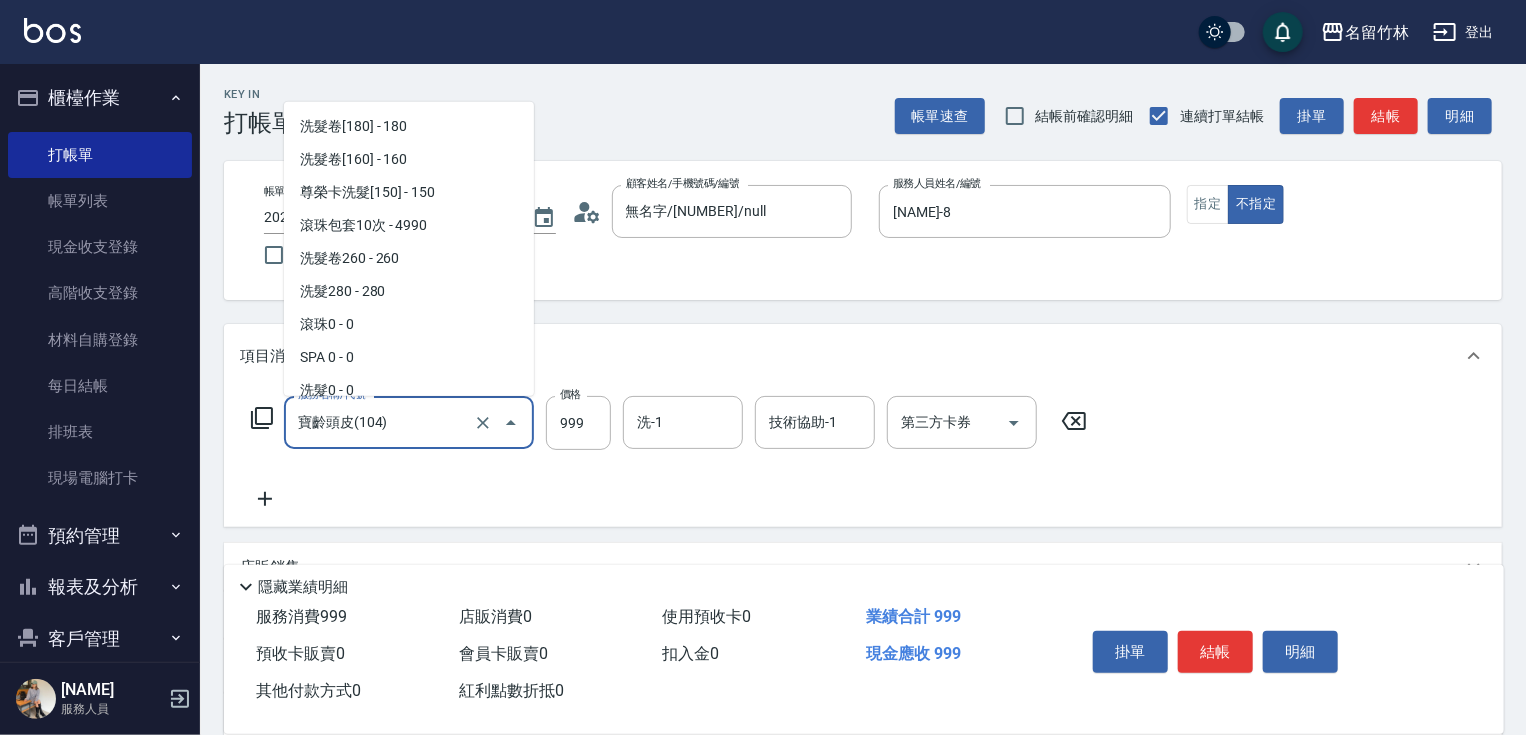scroll, scrollTop: 791, scrollLeft: 0, axis: vertical 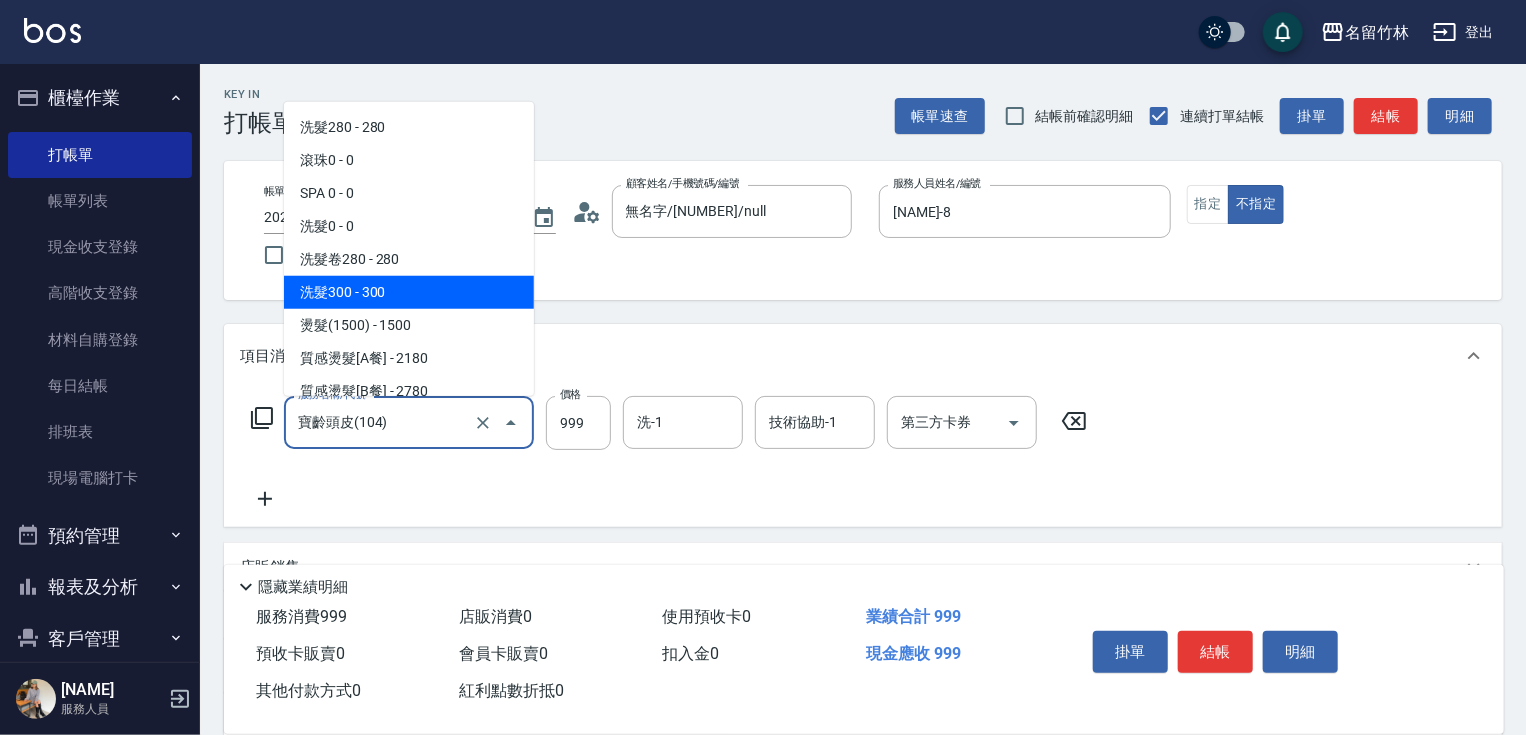 click on "洗髮300 - 300" at bounding box center [409, 292] 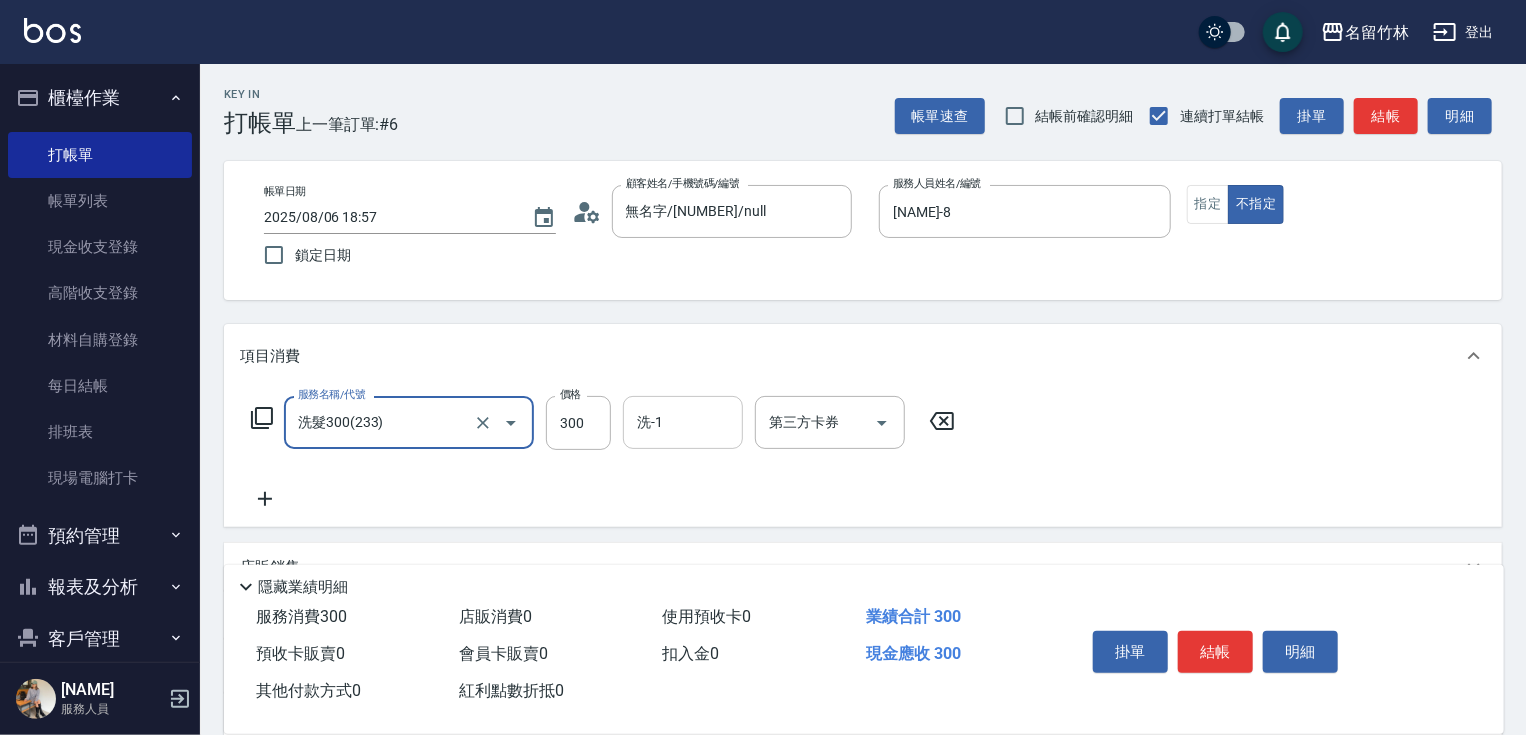 click on "洗-1" at bounding box center [683, 422] 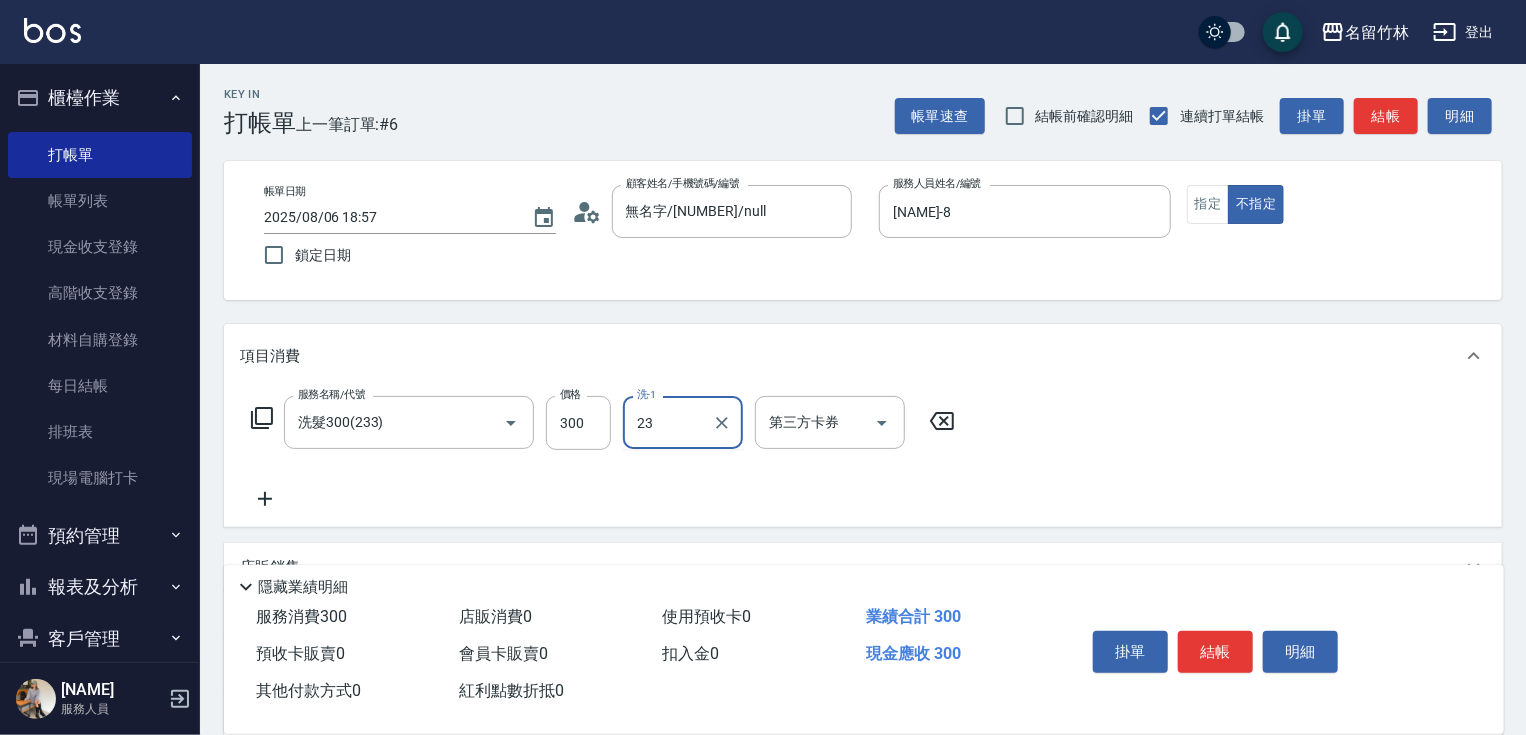 type on "鴨肉-23" 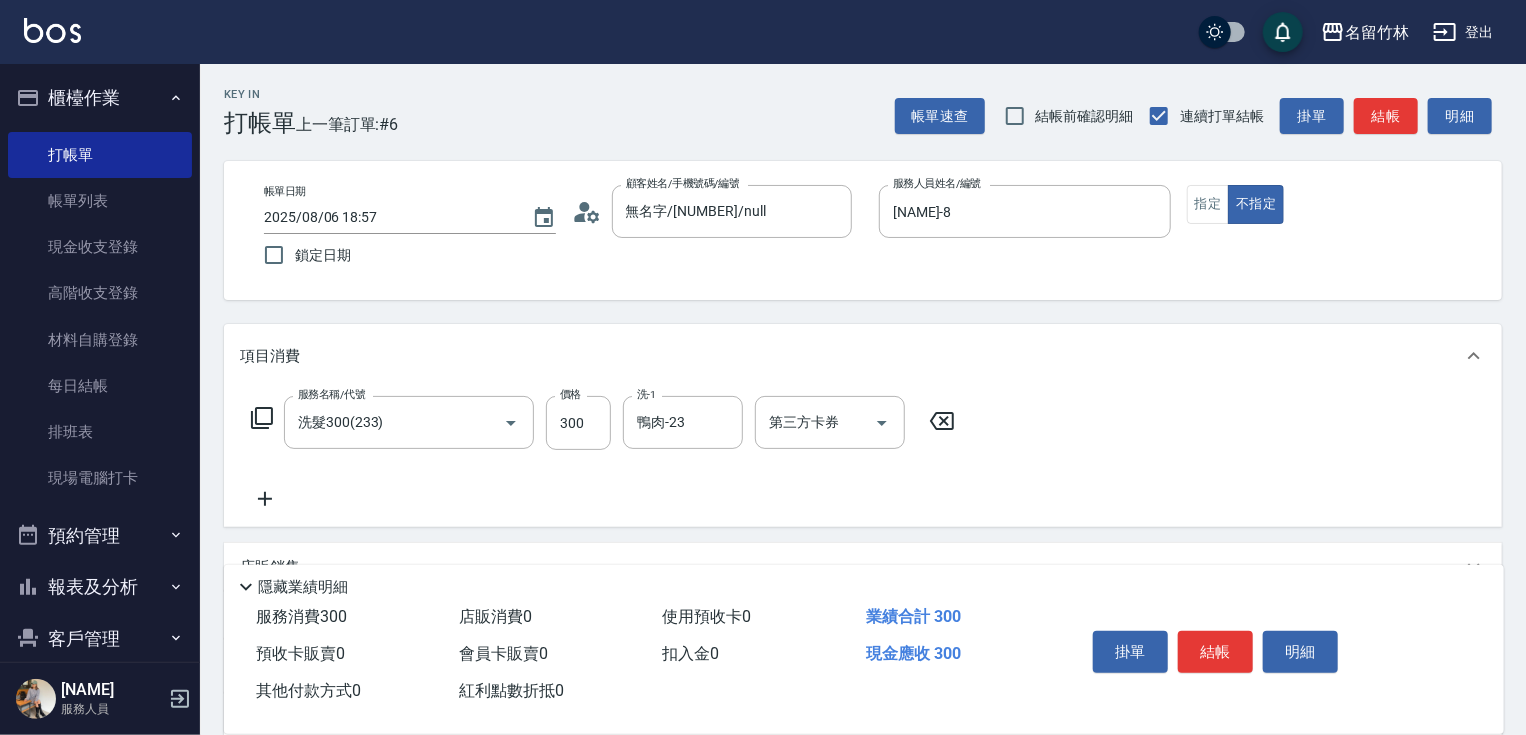 click 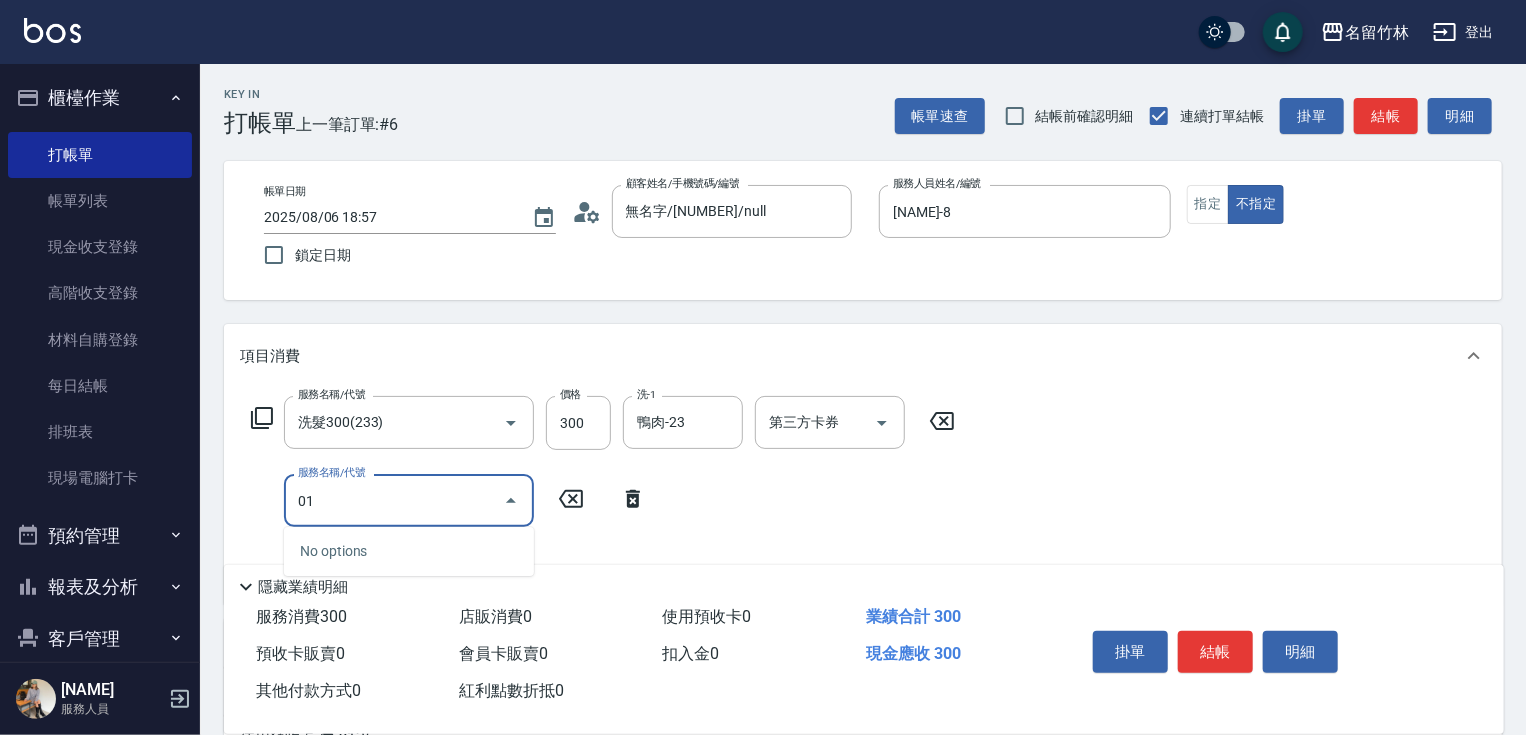 type on "0" 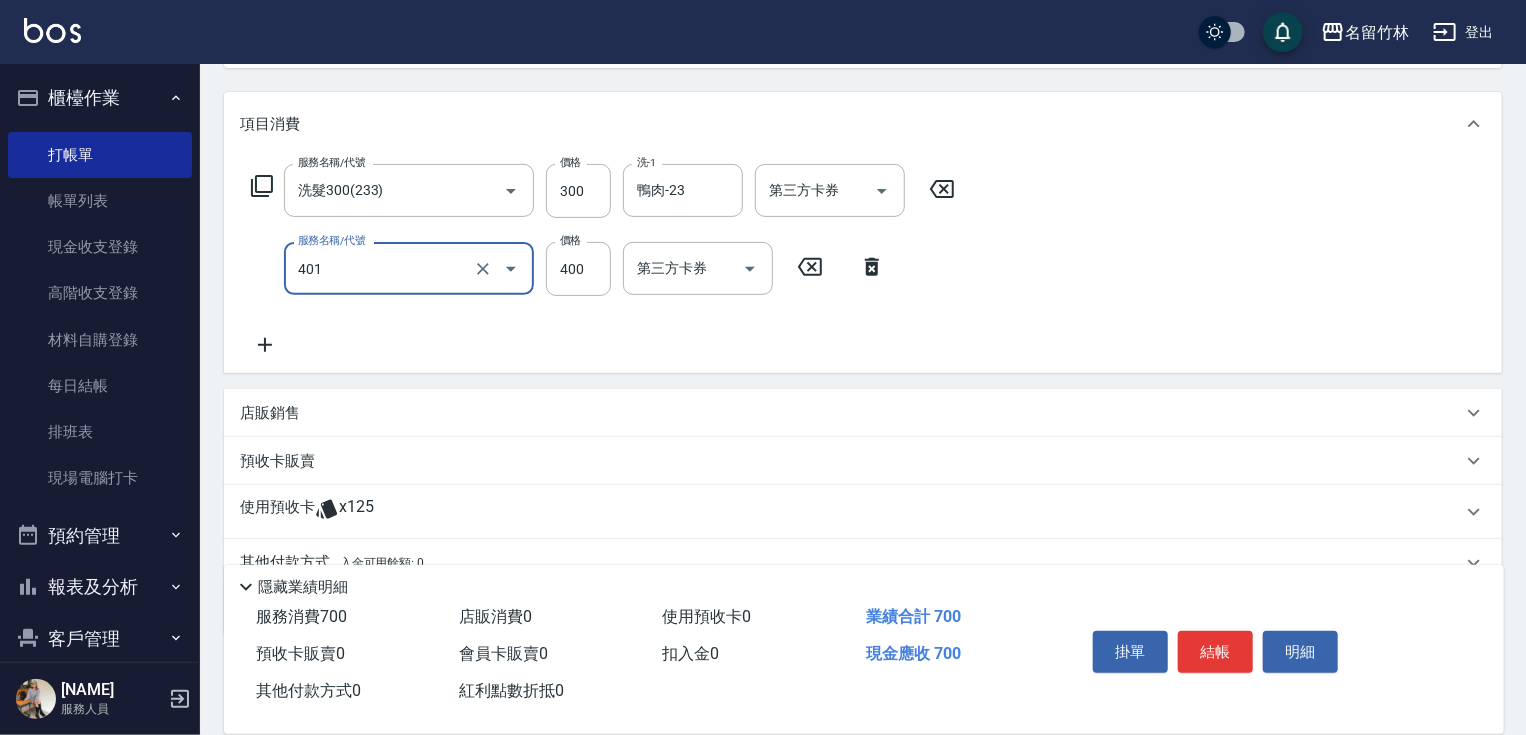 scroll, scrollTop: 321, scrollLeft: 0, axis: vertical 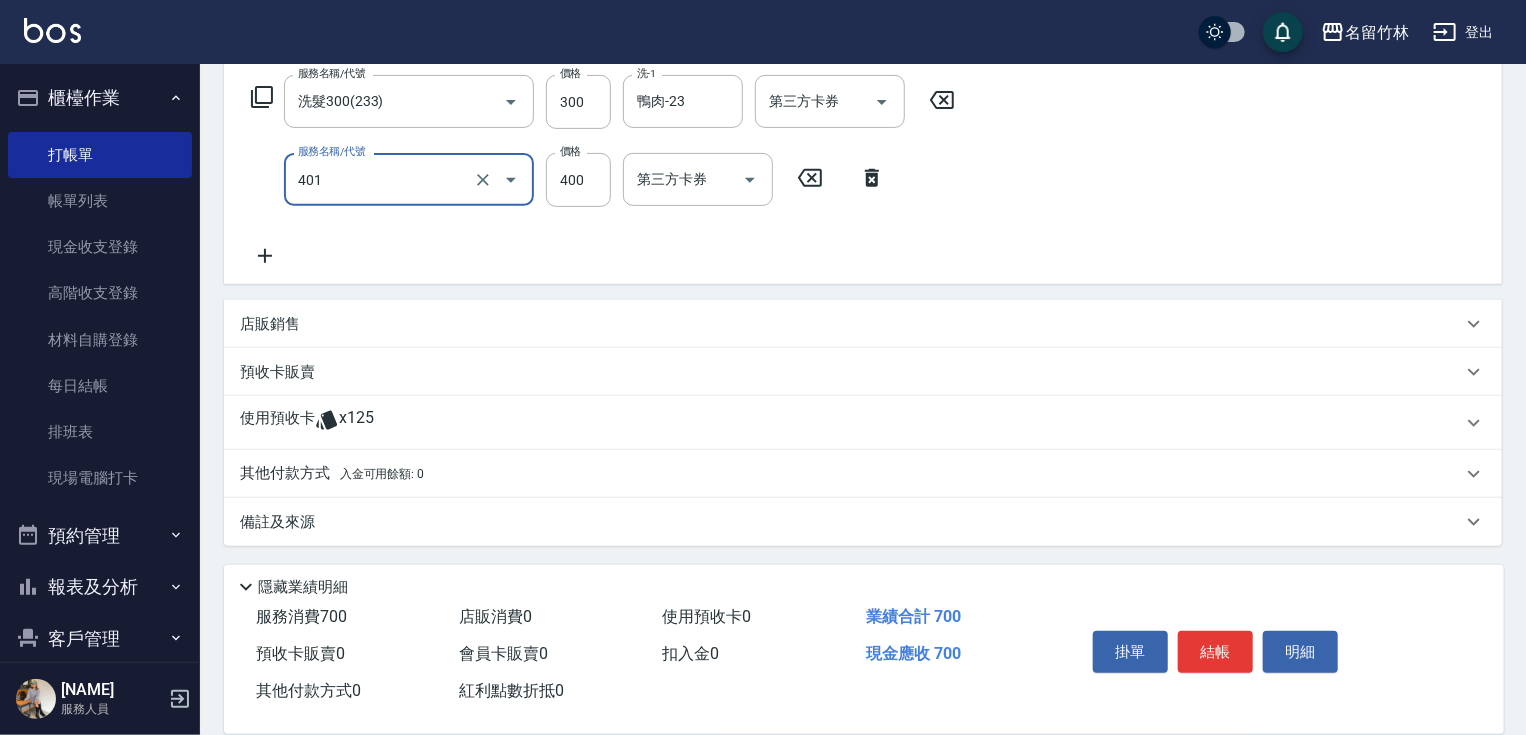 type on "剪髮(400)(401)" 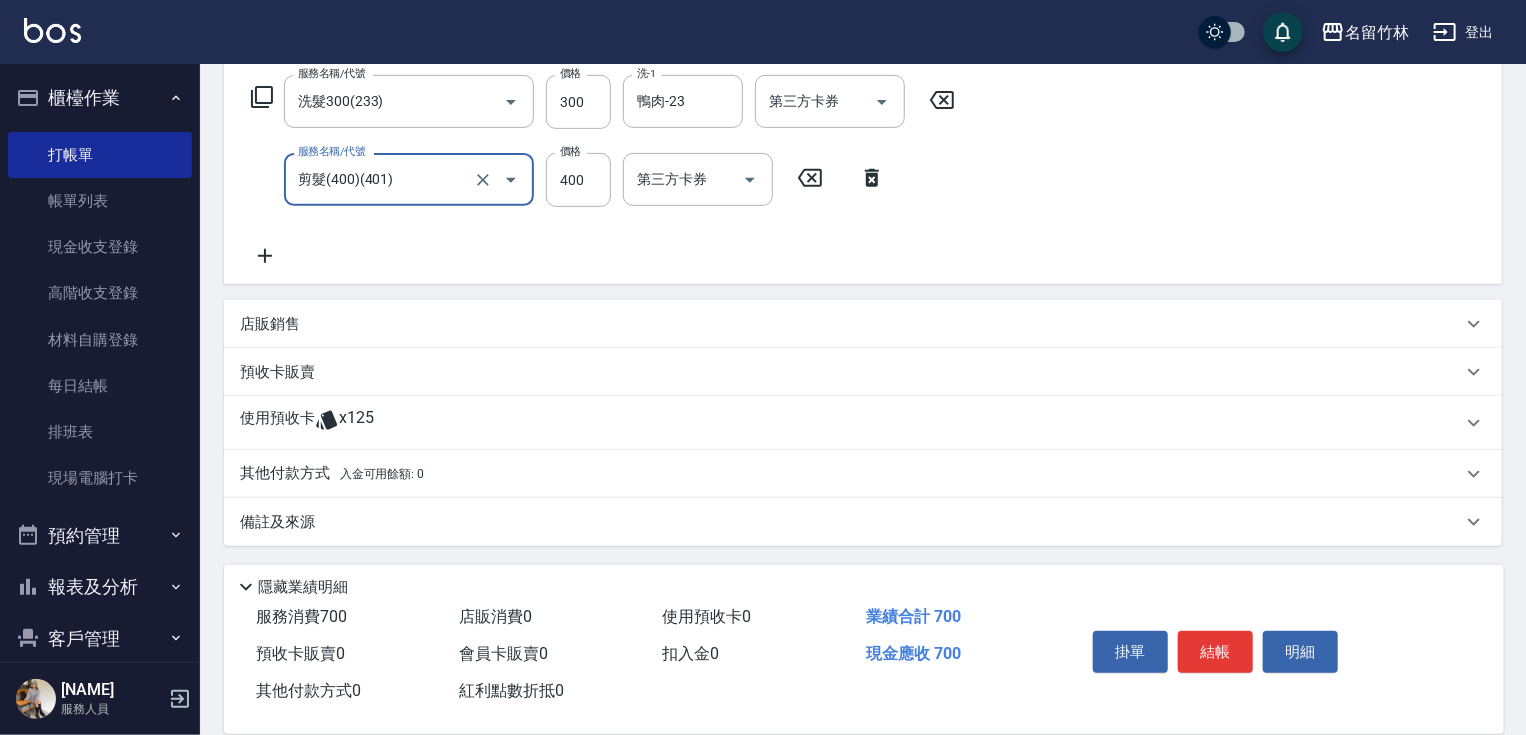 click on "其他付款方式 入金可用餘額: 0" at bounding box center [332, 474] 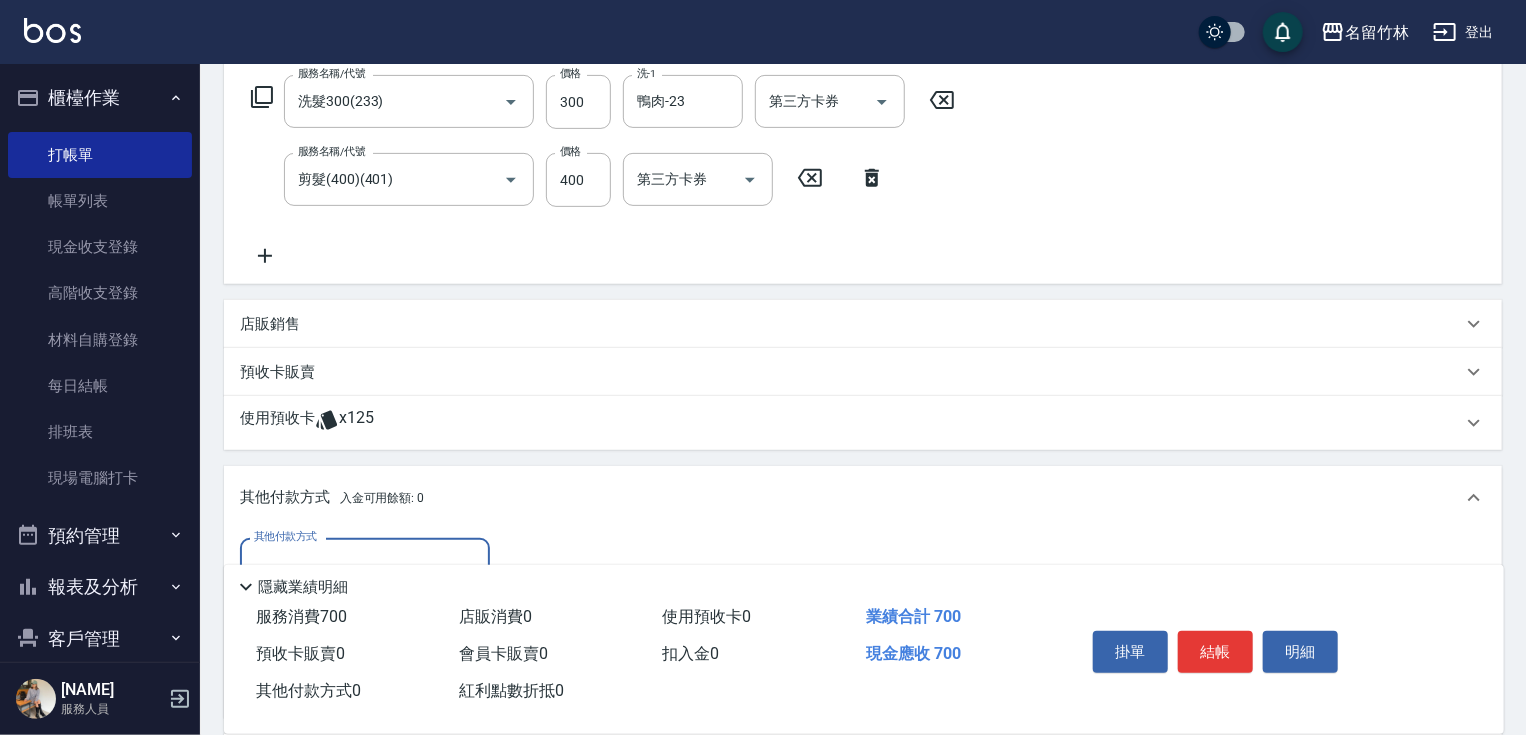 scroll, scrollTop: 0, scrollLeft: 0, axis: both 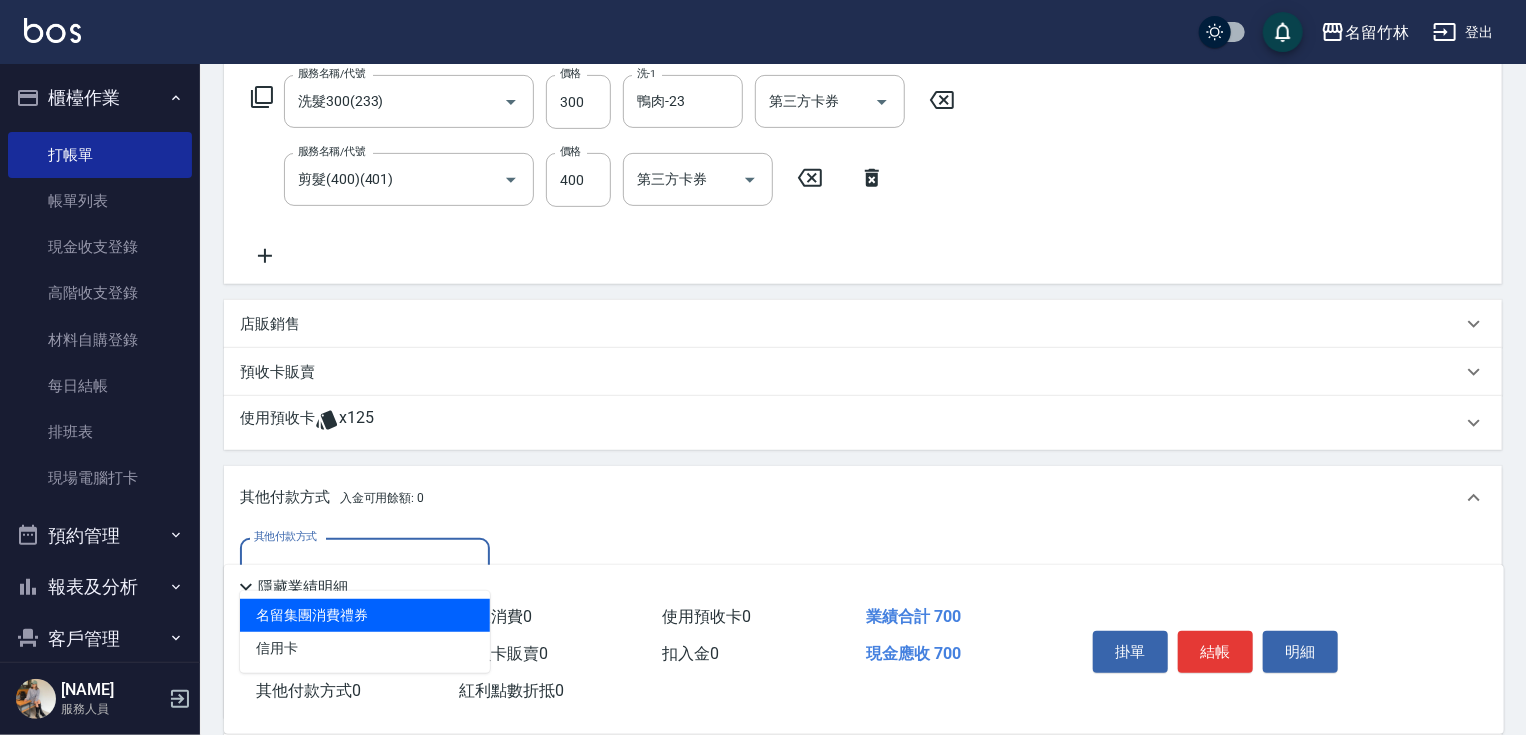 click on "其他付款方式" at bounding box center (365, 564) 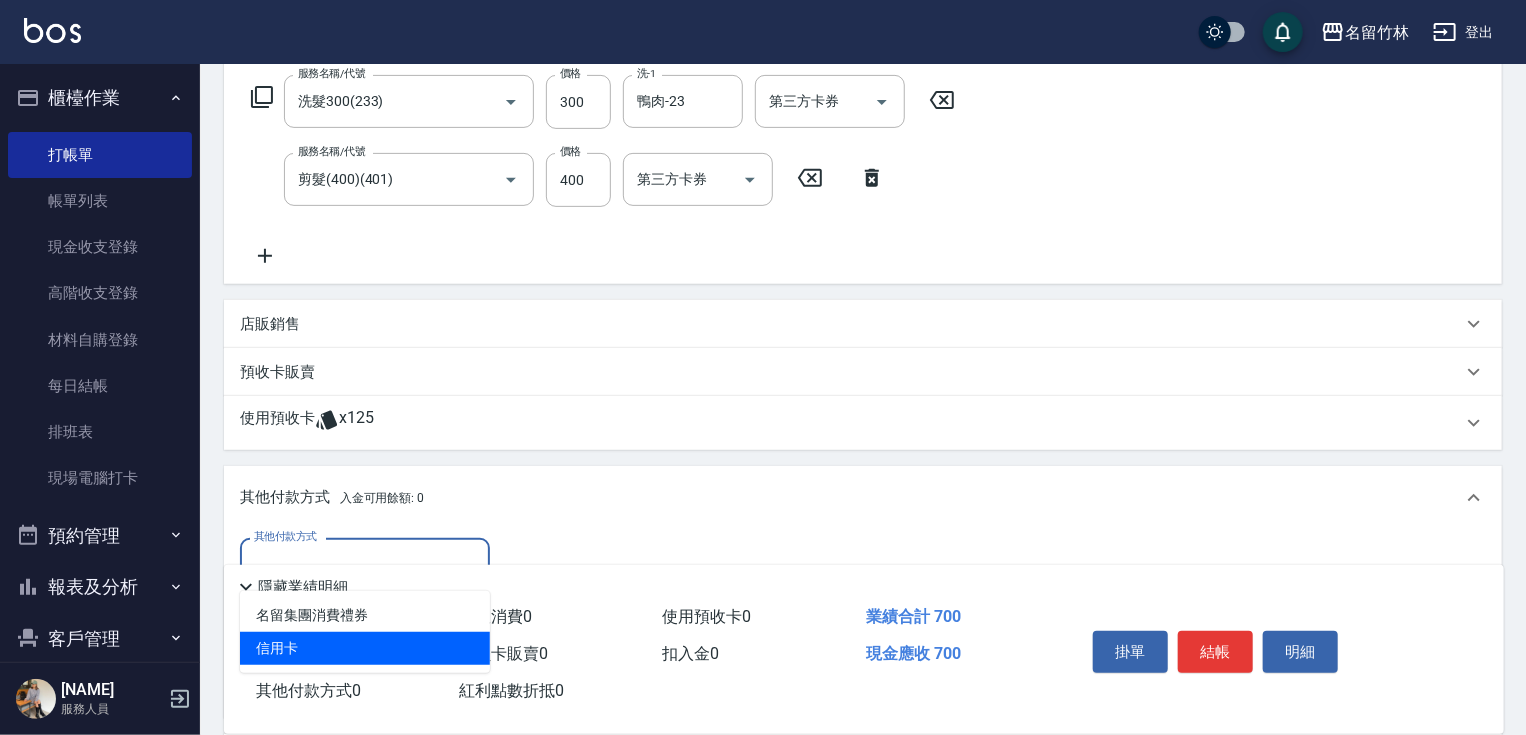 click on "信用卡" at bounding box center (365, 648) 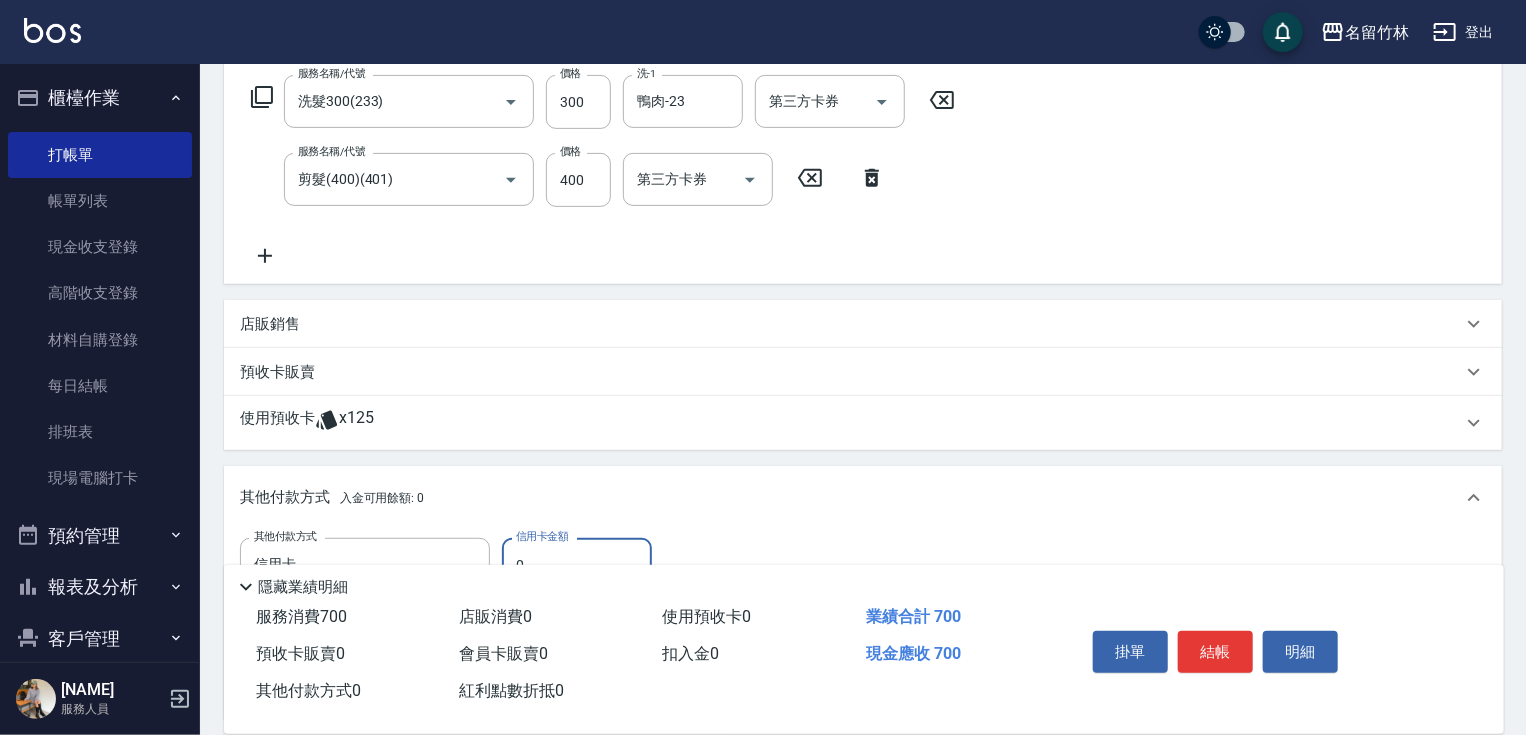 click on "0" at bounding box center (577, 565) 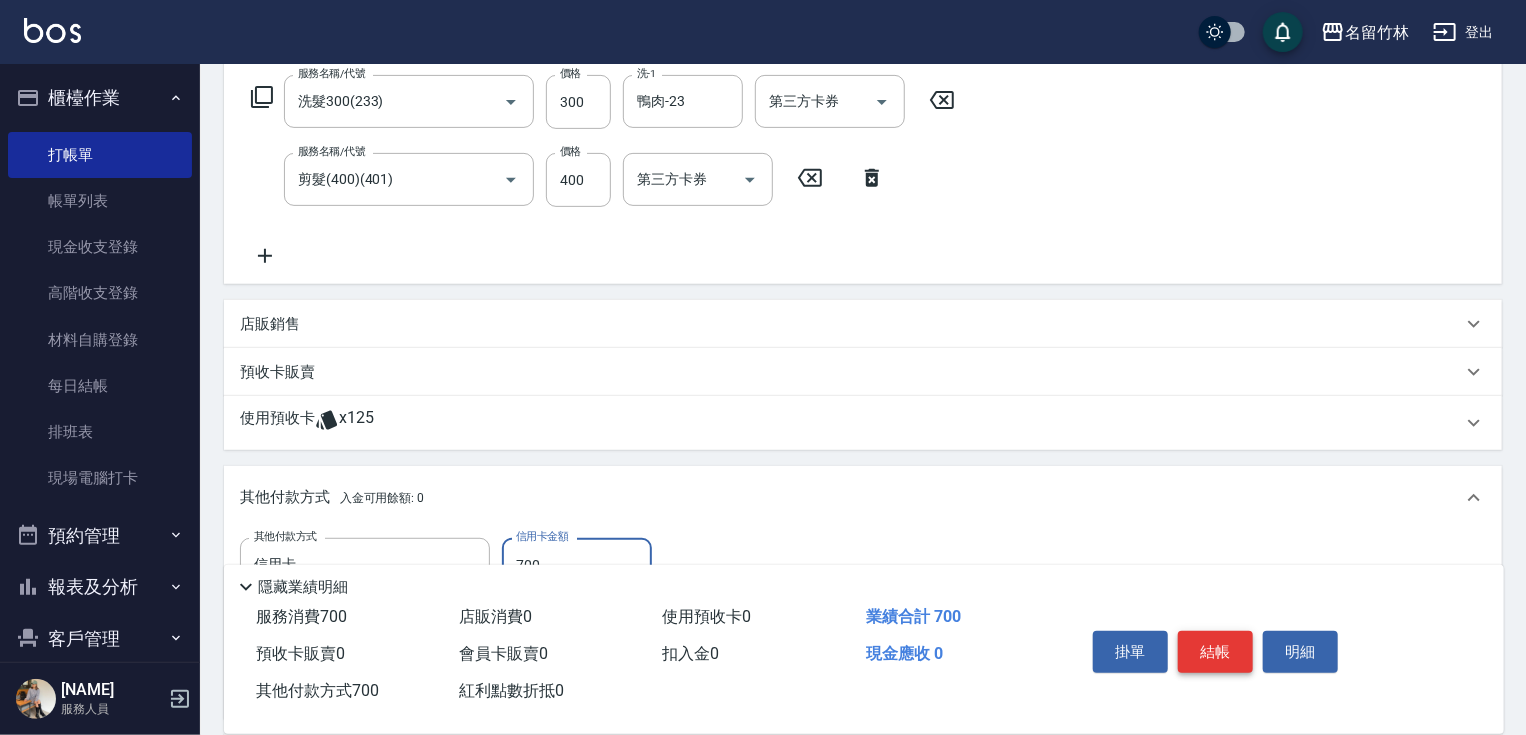 type on "700" 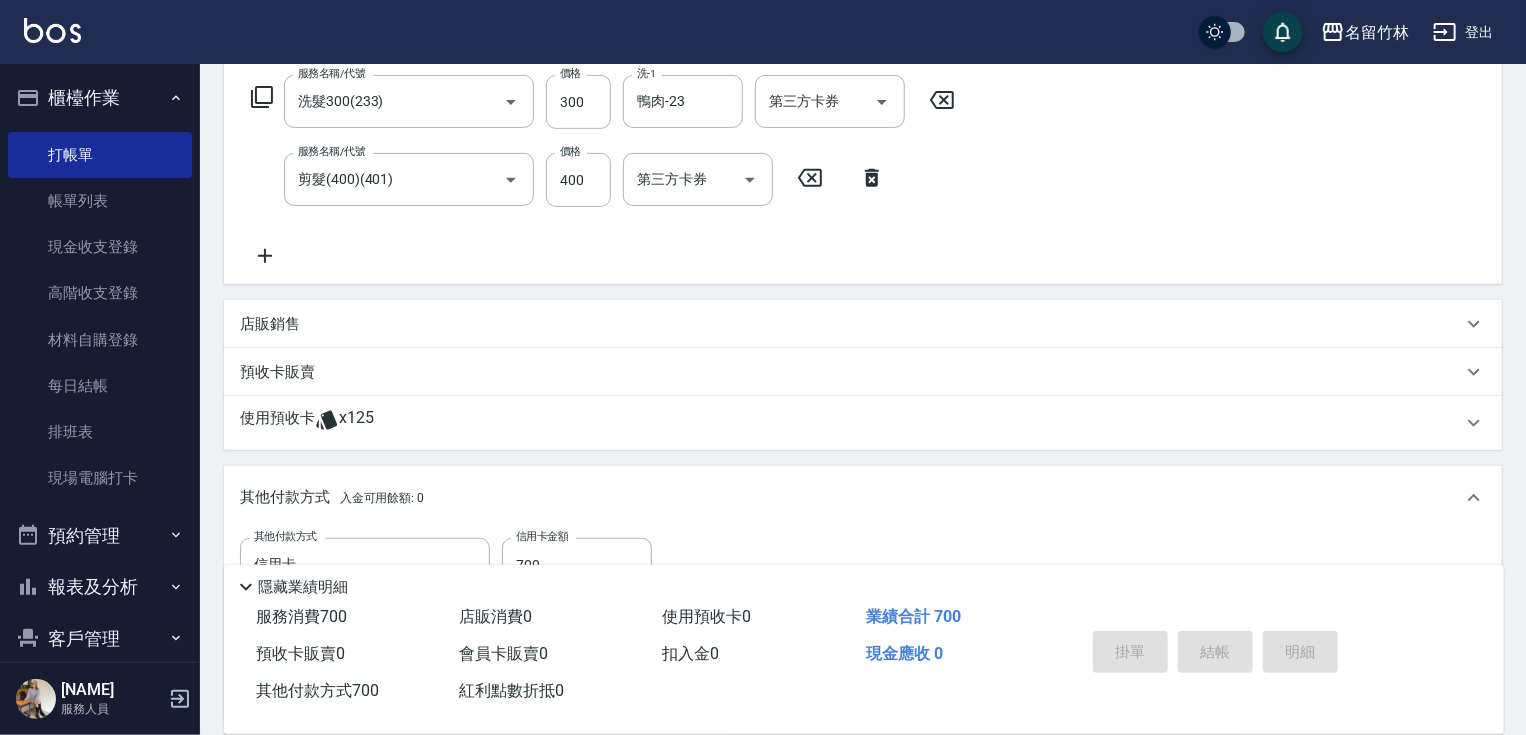 type on "2025/08/06 18:59" 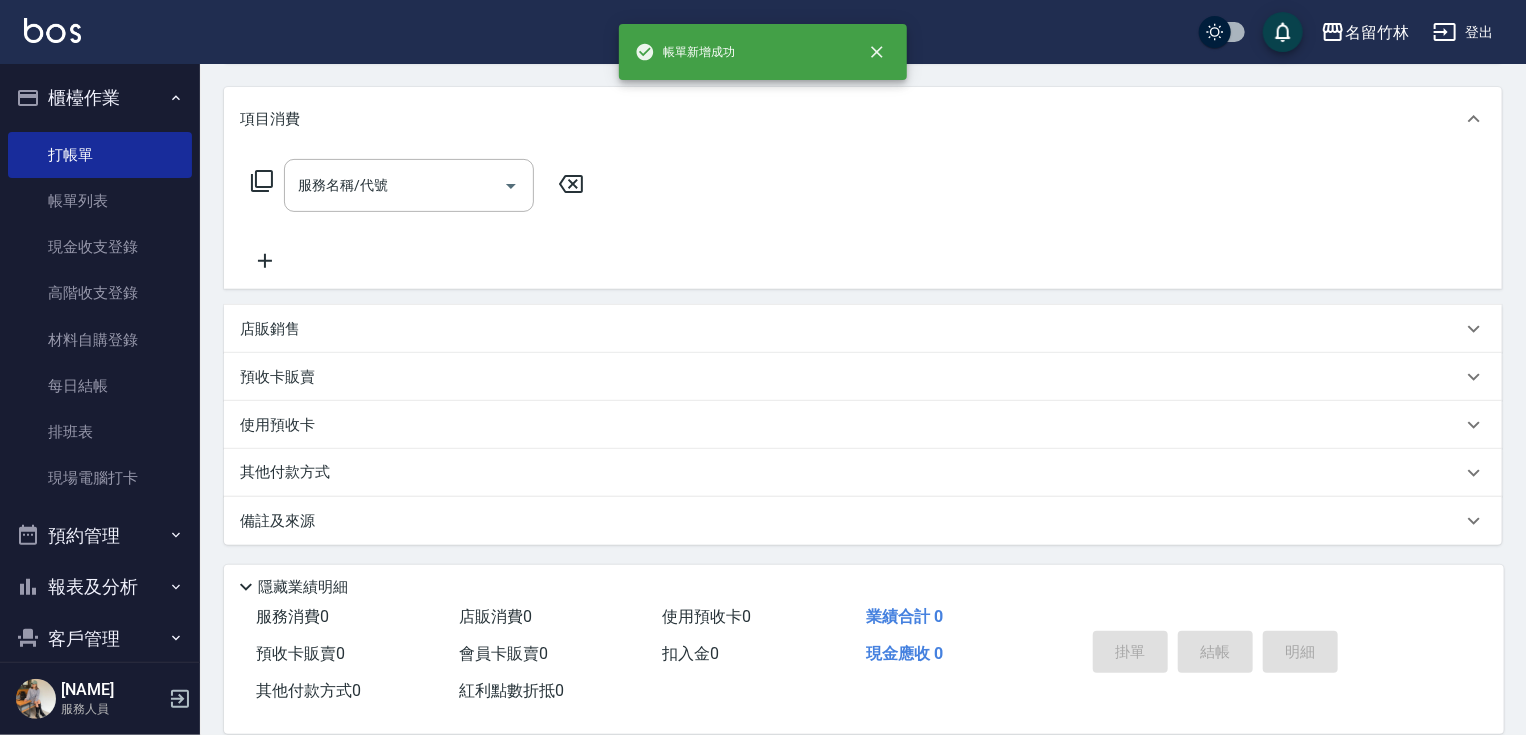 scroll, scrollTop: 0, scrollLeft: 0, axis: both 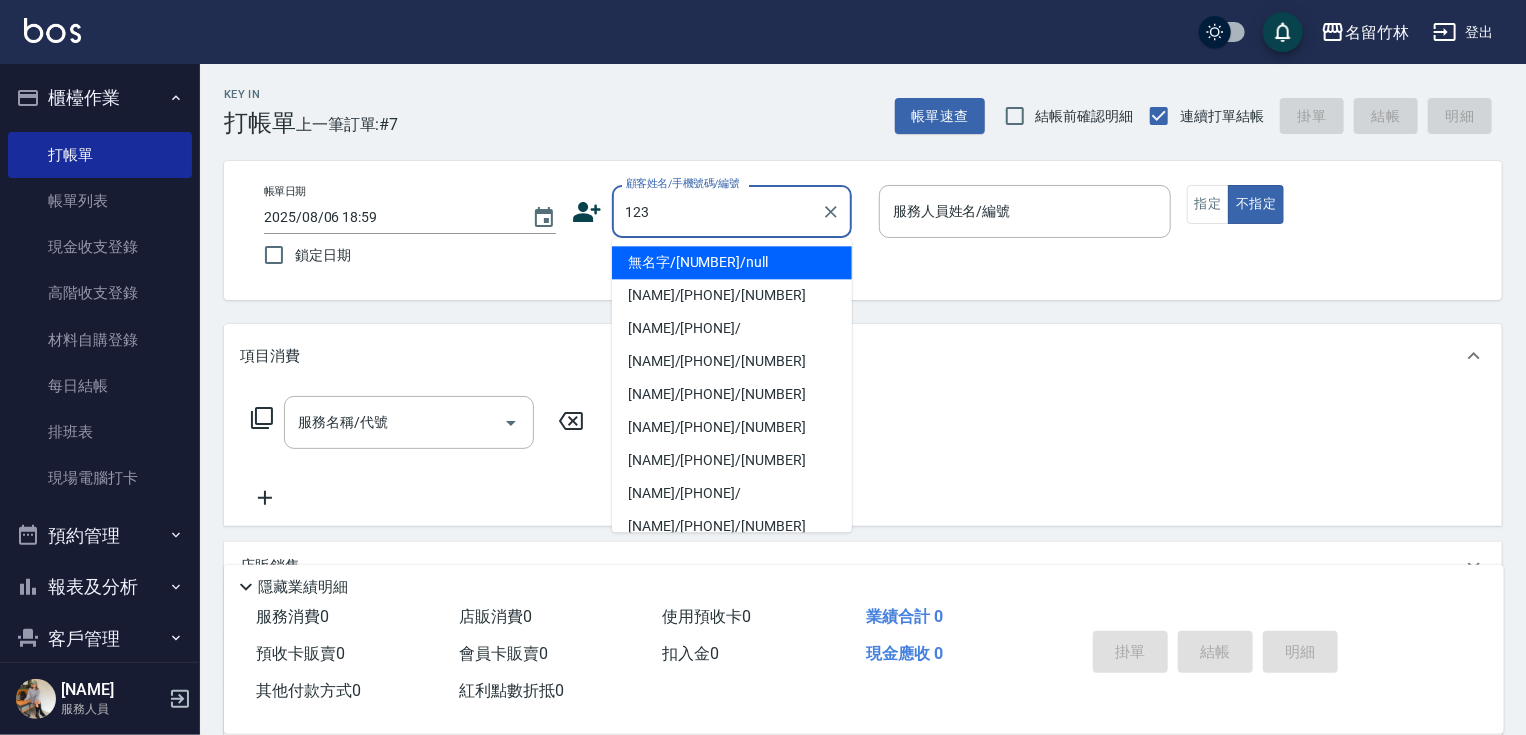 click on "無名字/[NUMBER]/null" at bounding box center [732, 262] 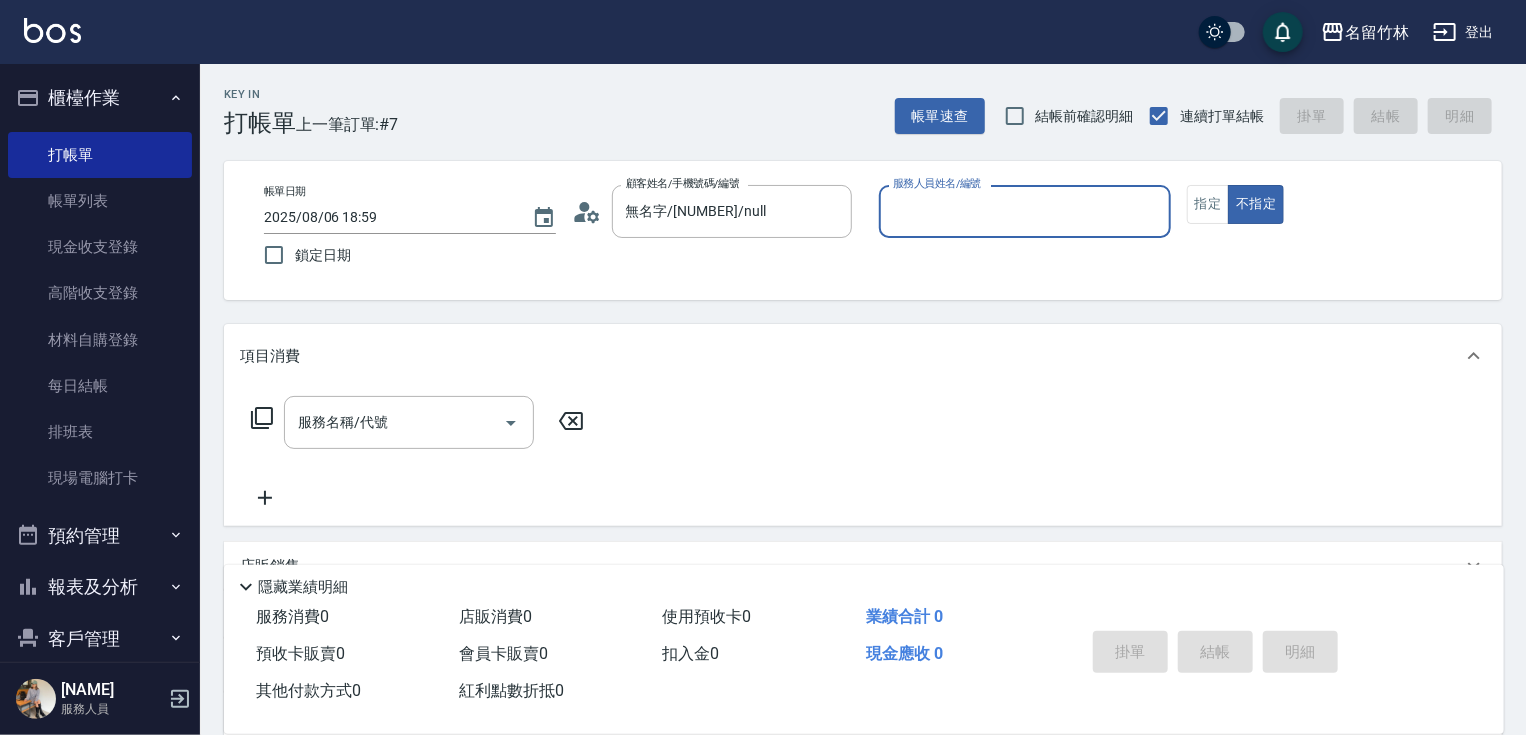 click on "服務人員姓名/編號" at bounding box center (1025, 211) 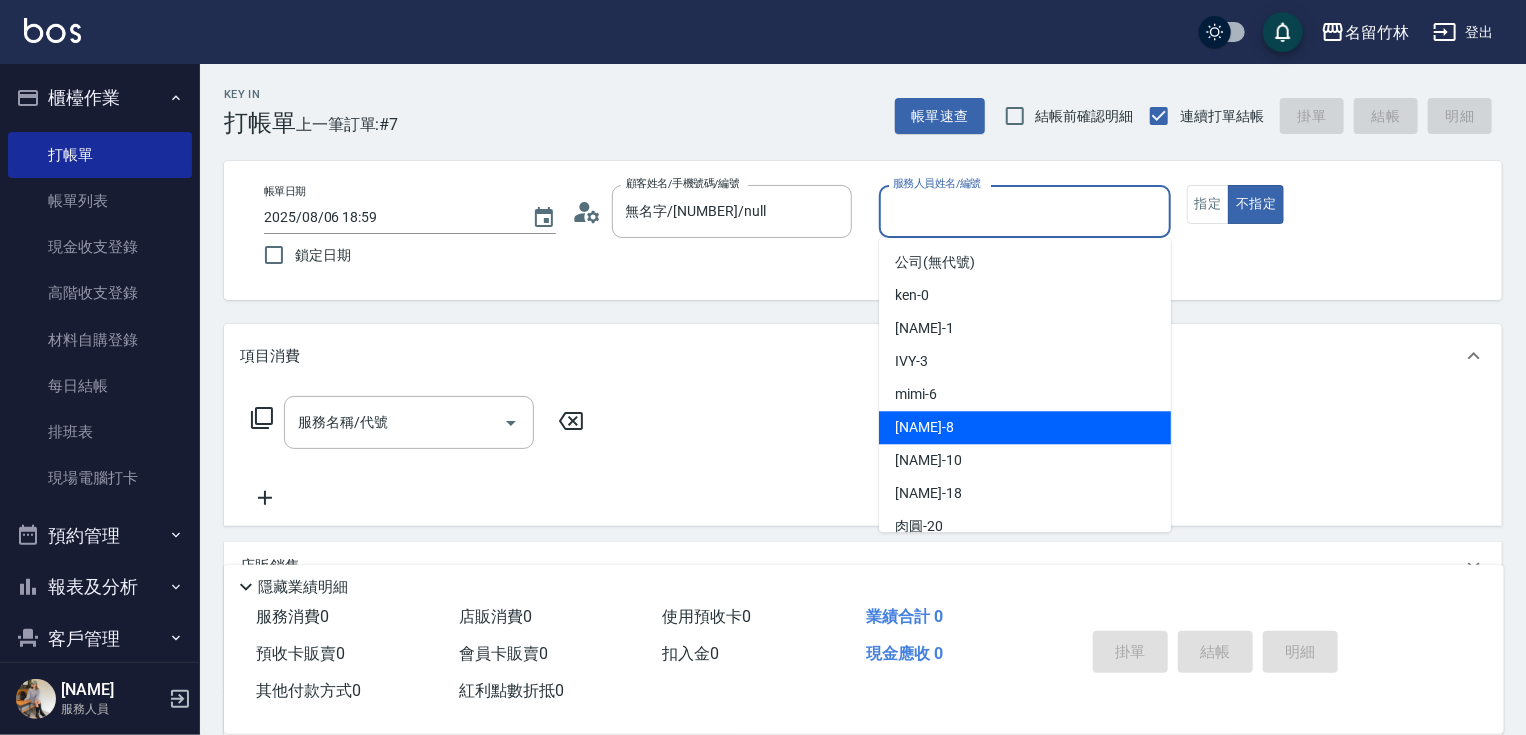 click on "[NAME] -8" at bounding box center (924, 427) 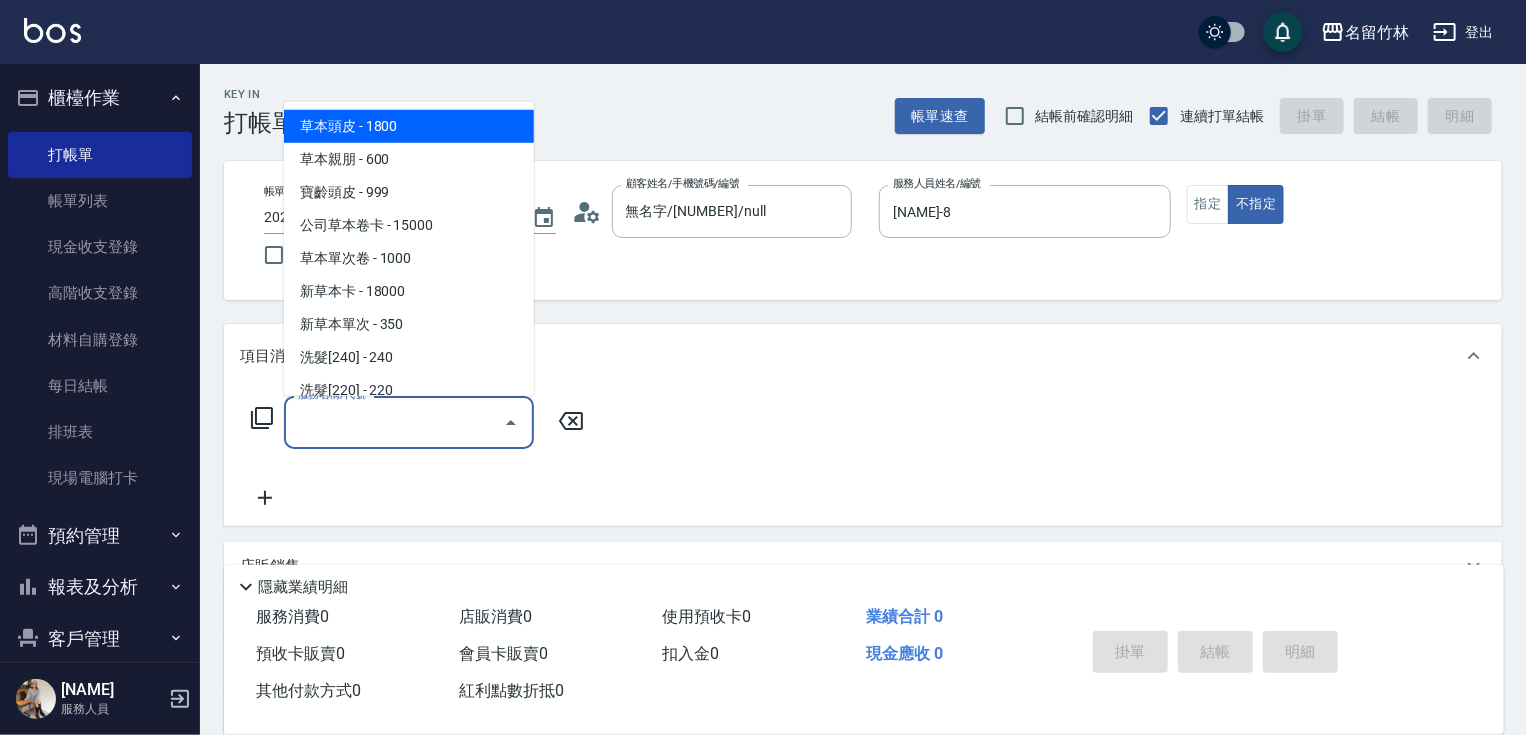 click on "服務名稱/代號" at bounding box center (394, 422) 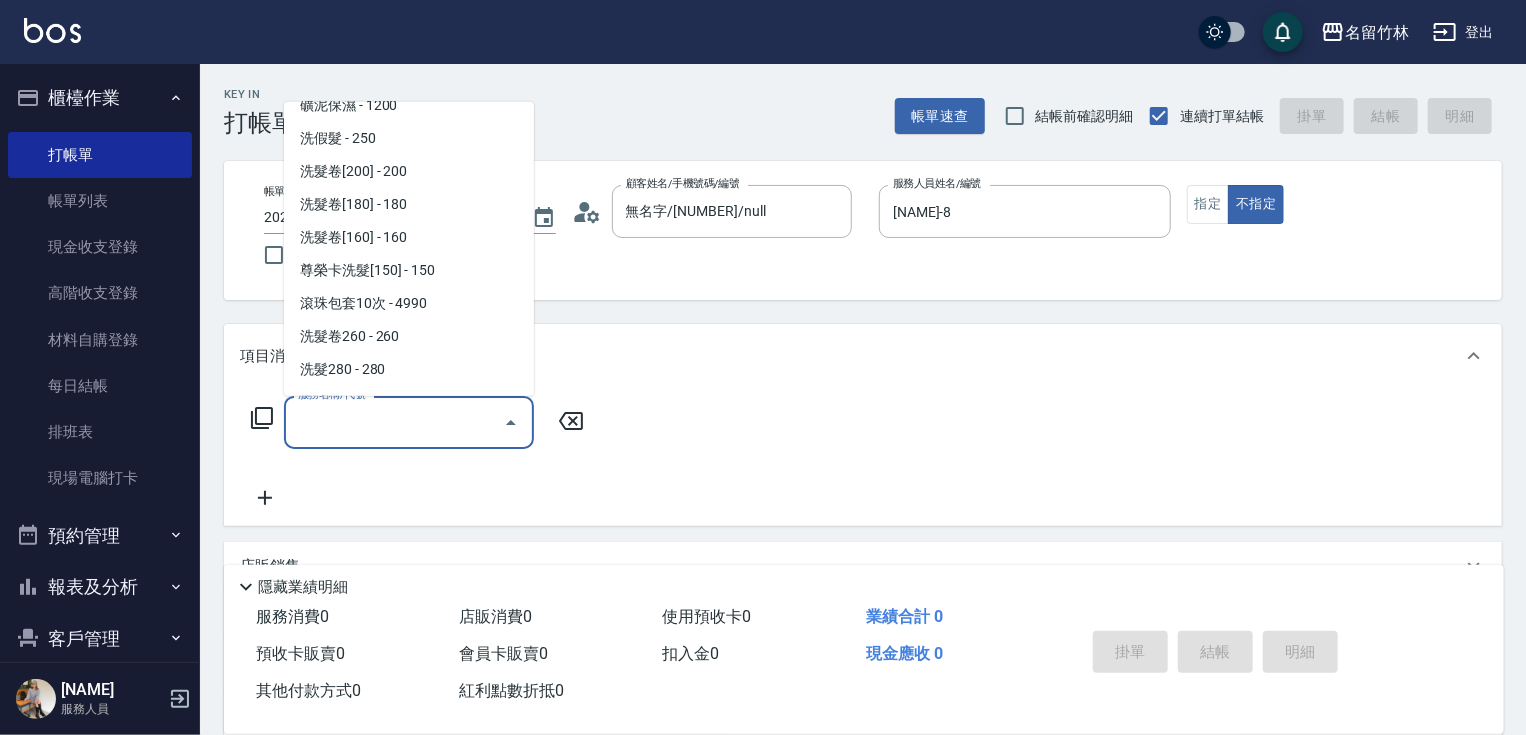 scroll, scrollTop: 604, scrollLeft: 0, axis: vertical 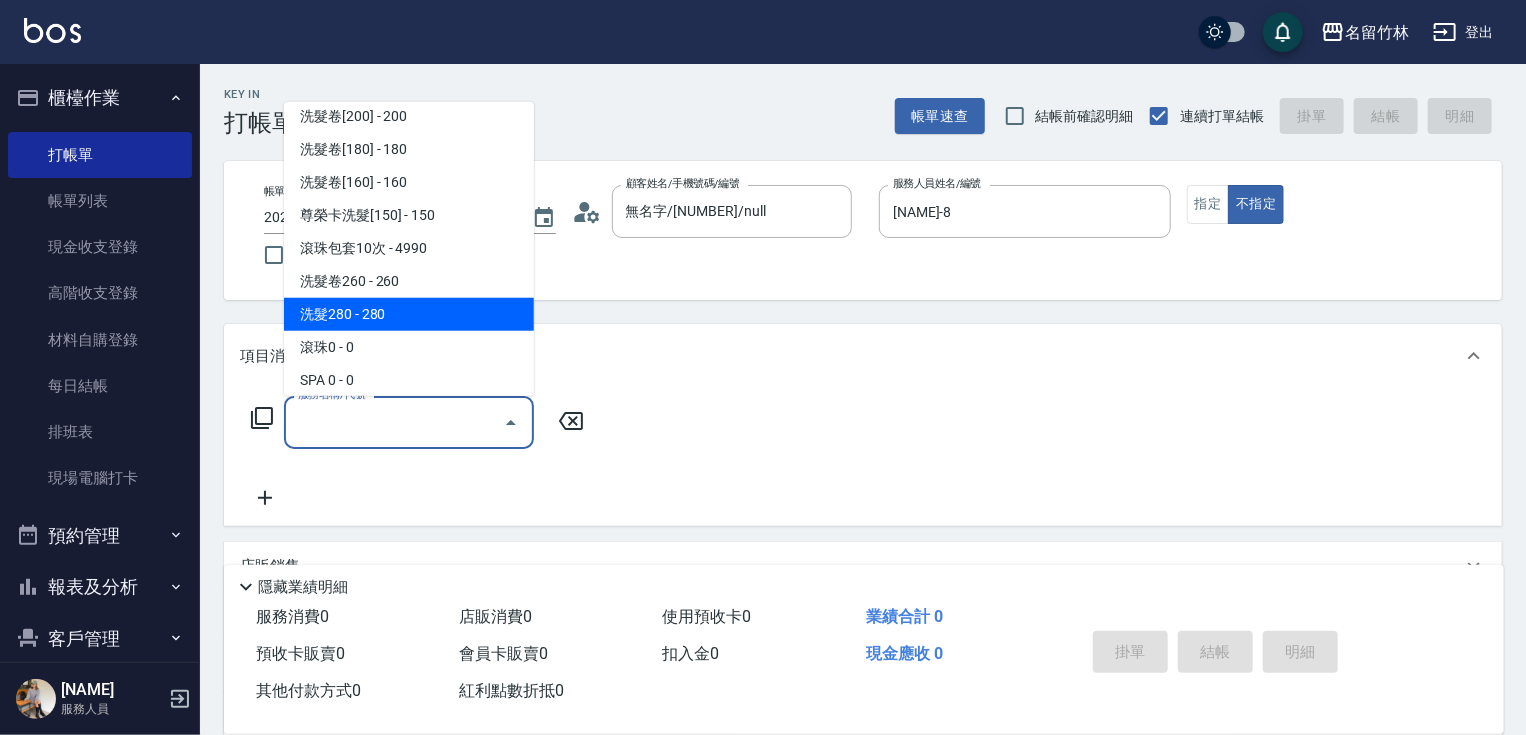 click on "洗髮280 - 280" at bounding box center [409, 314] 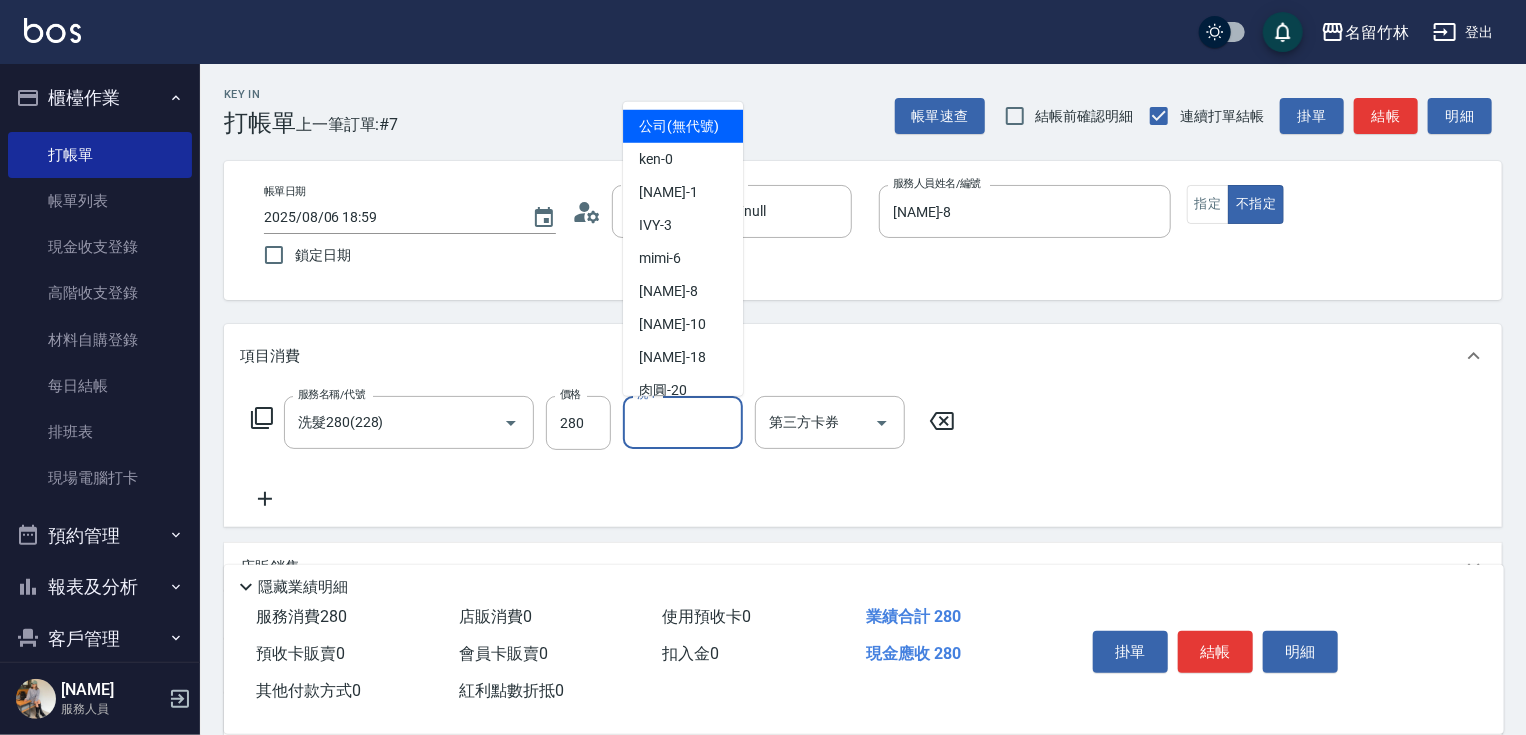 click on "洗-1" at bounding box center (683, 422) 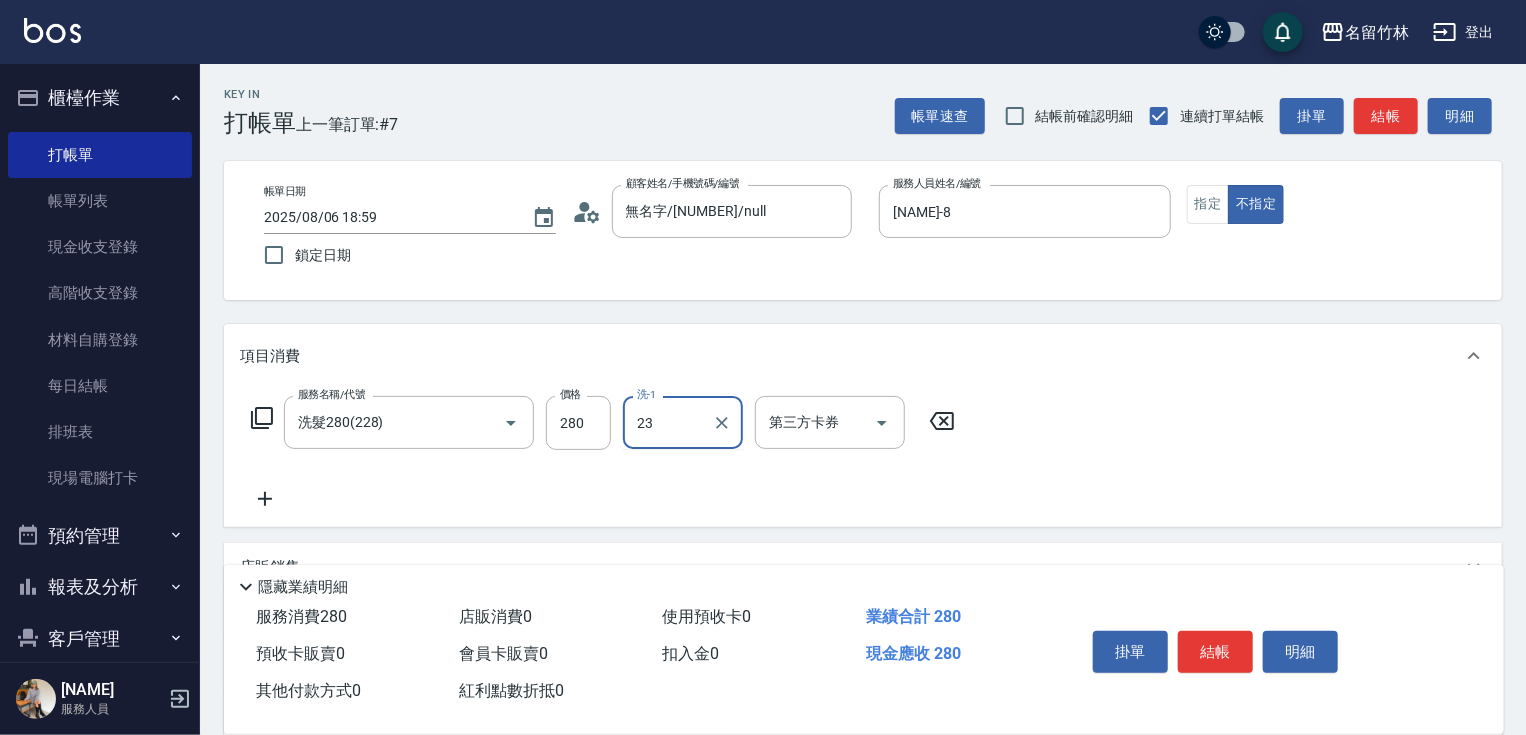 type on "鴨肉-23" 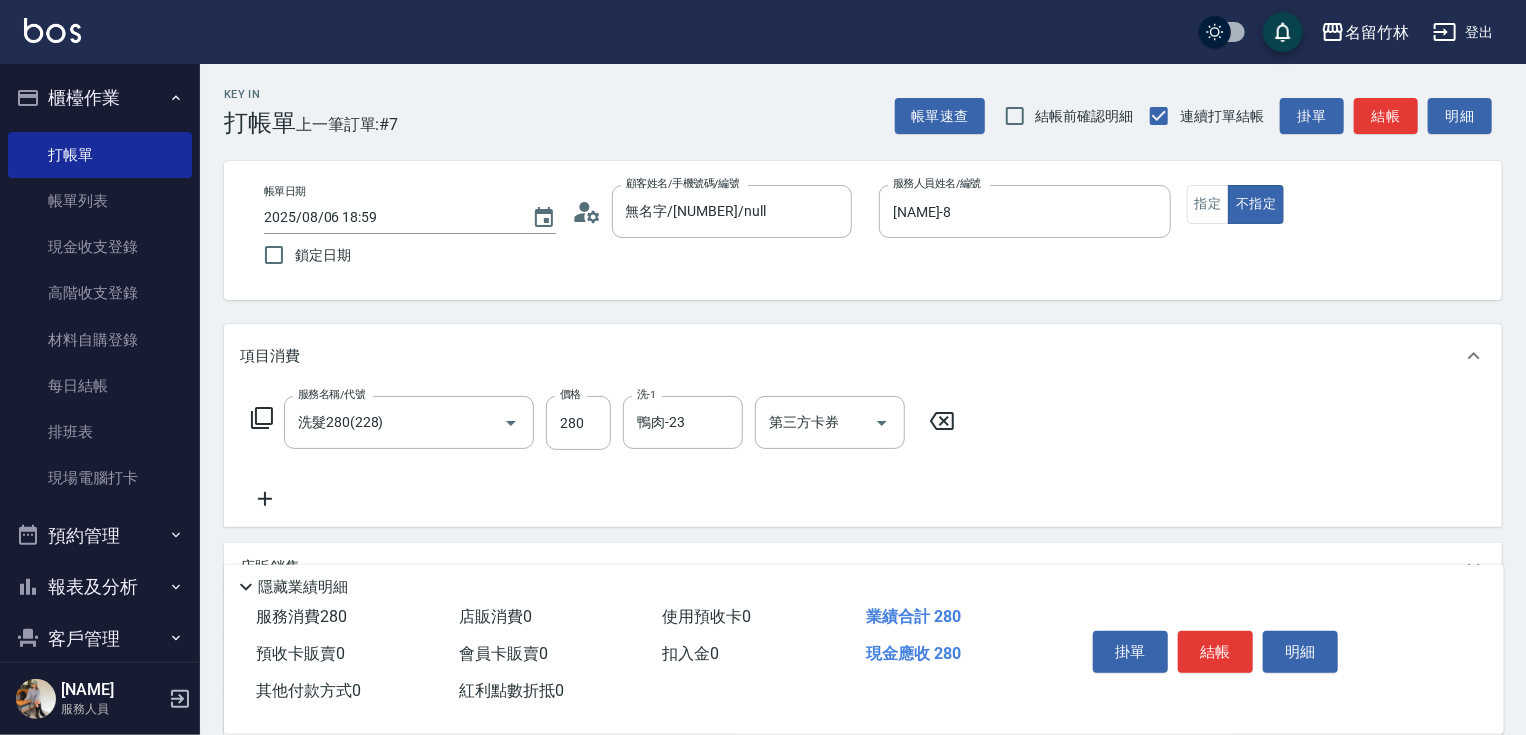 click 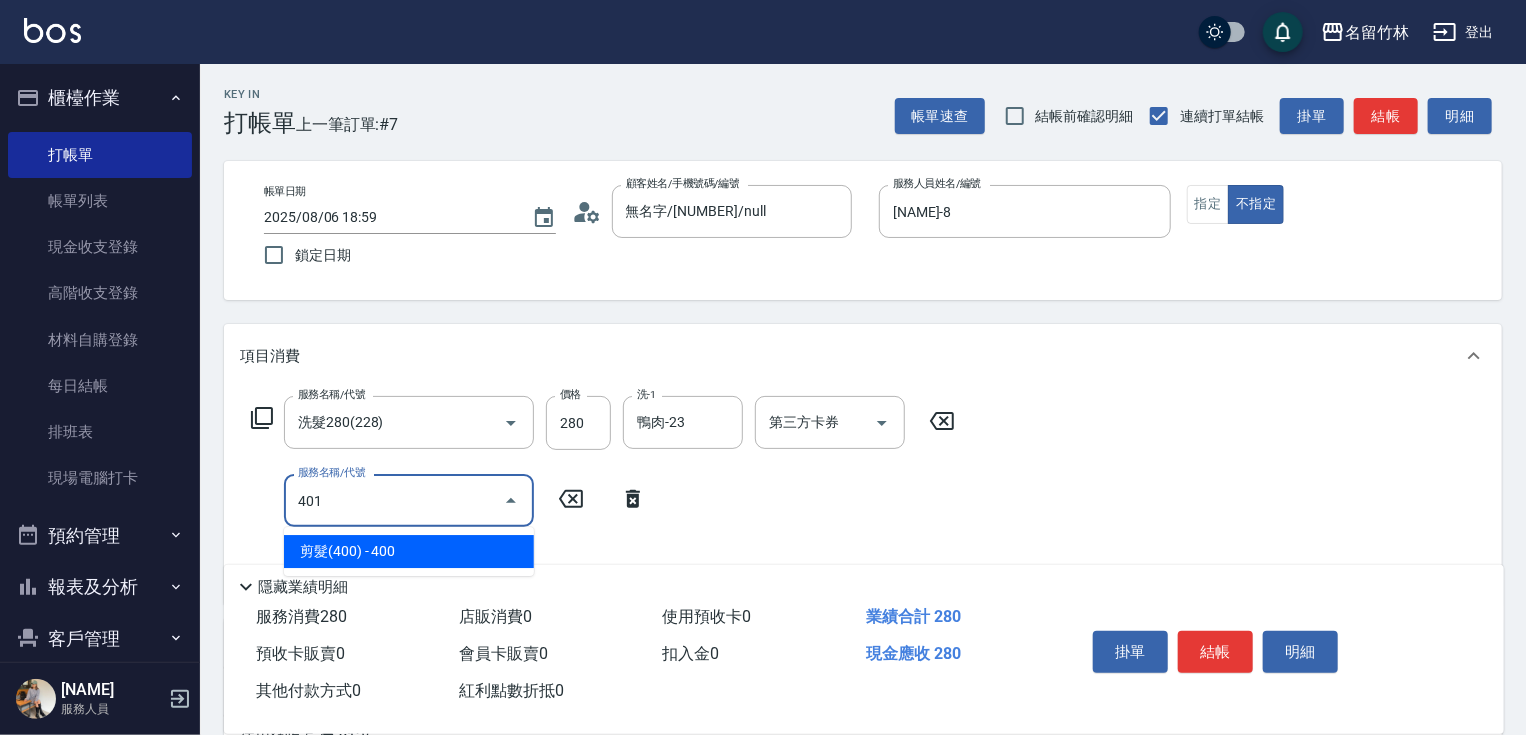 type on "剪髮(400)(401)" 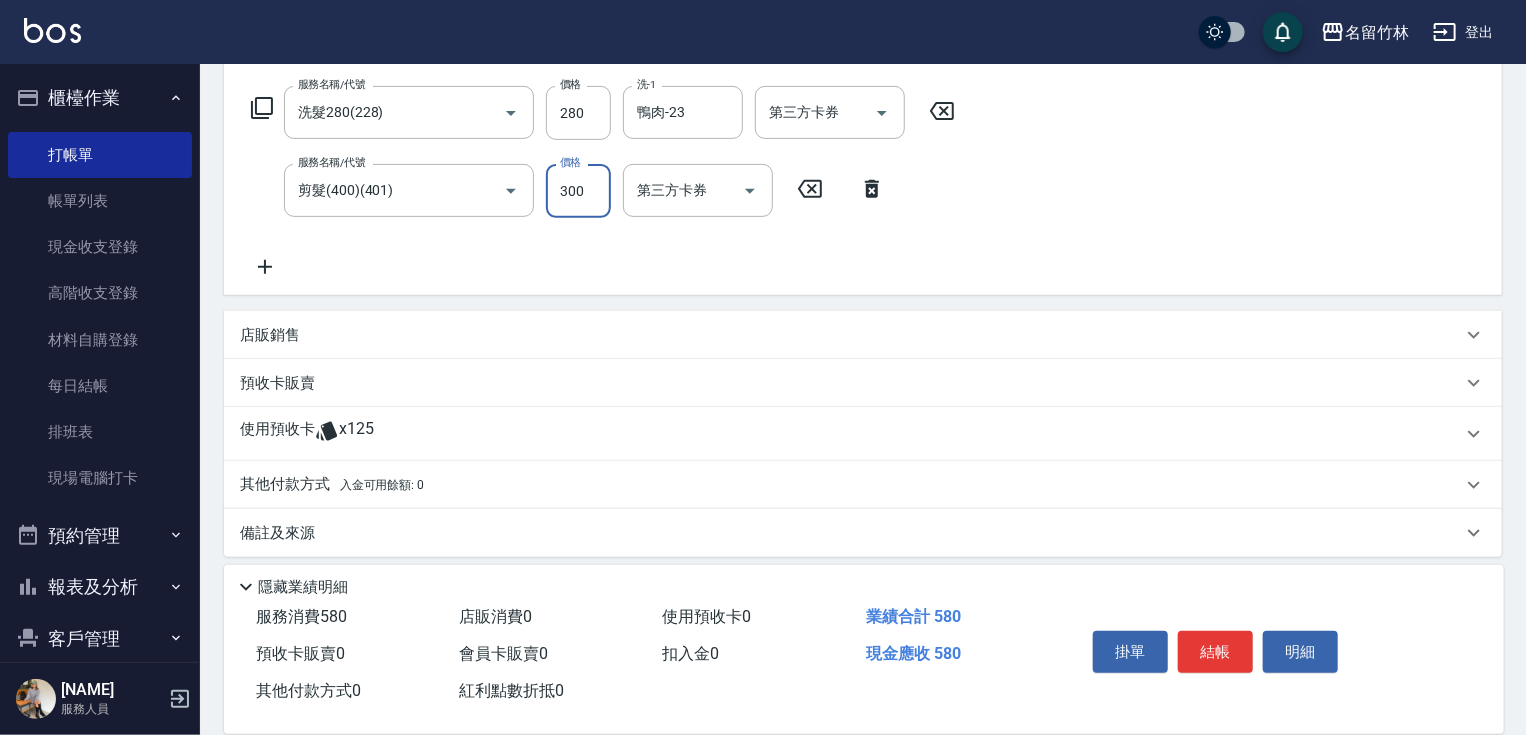 scroll, scrollTop: 321, scrollLeft: 0, axis: vertical 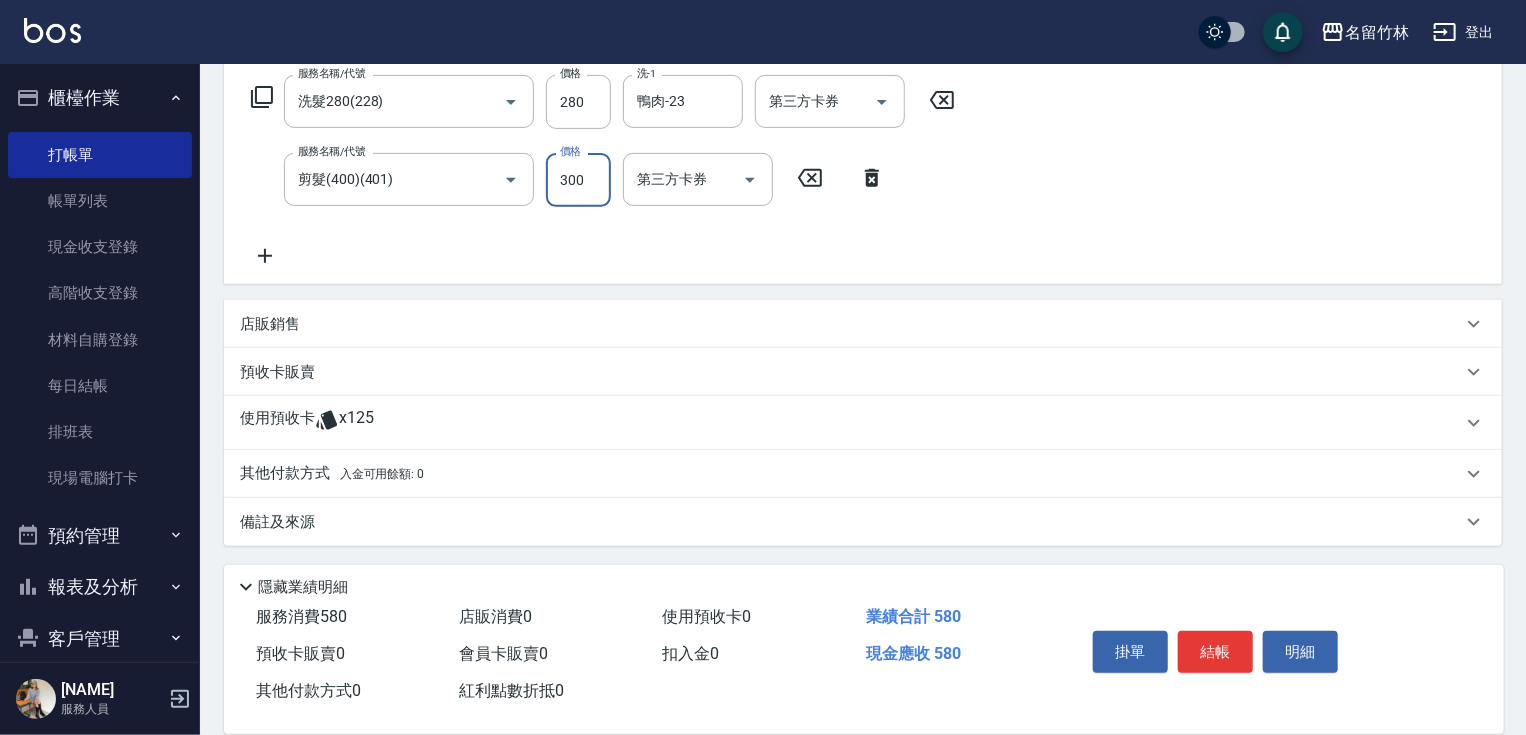 type on "300" 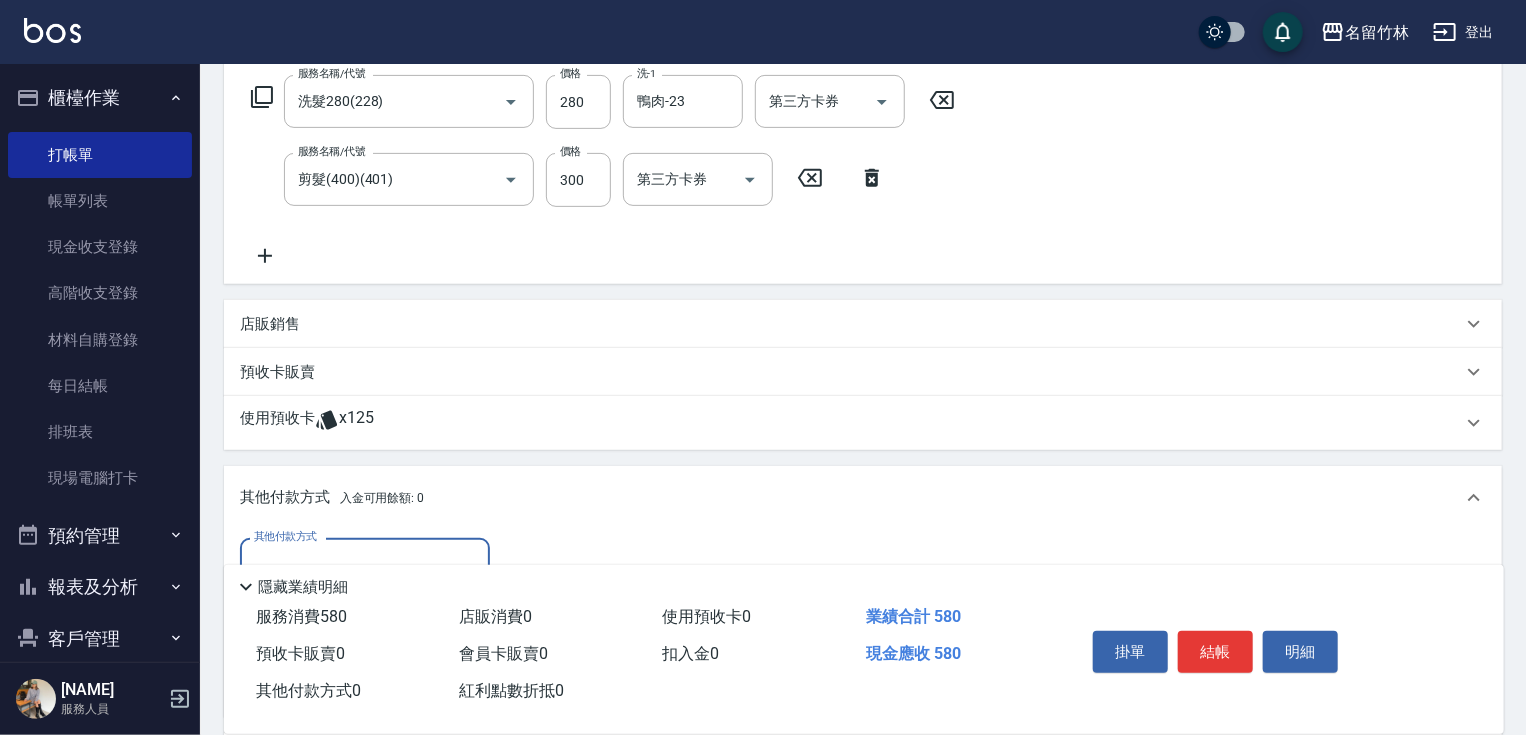 scroll, scrollTop: 0, scrollLeft: 0, axis: both 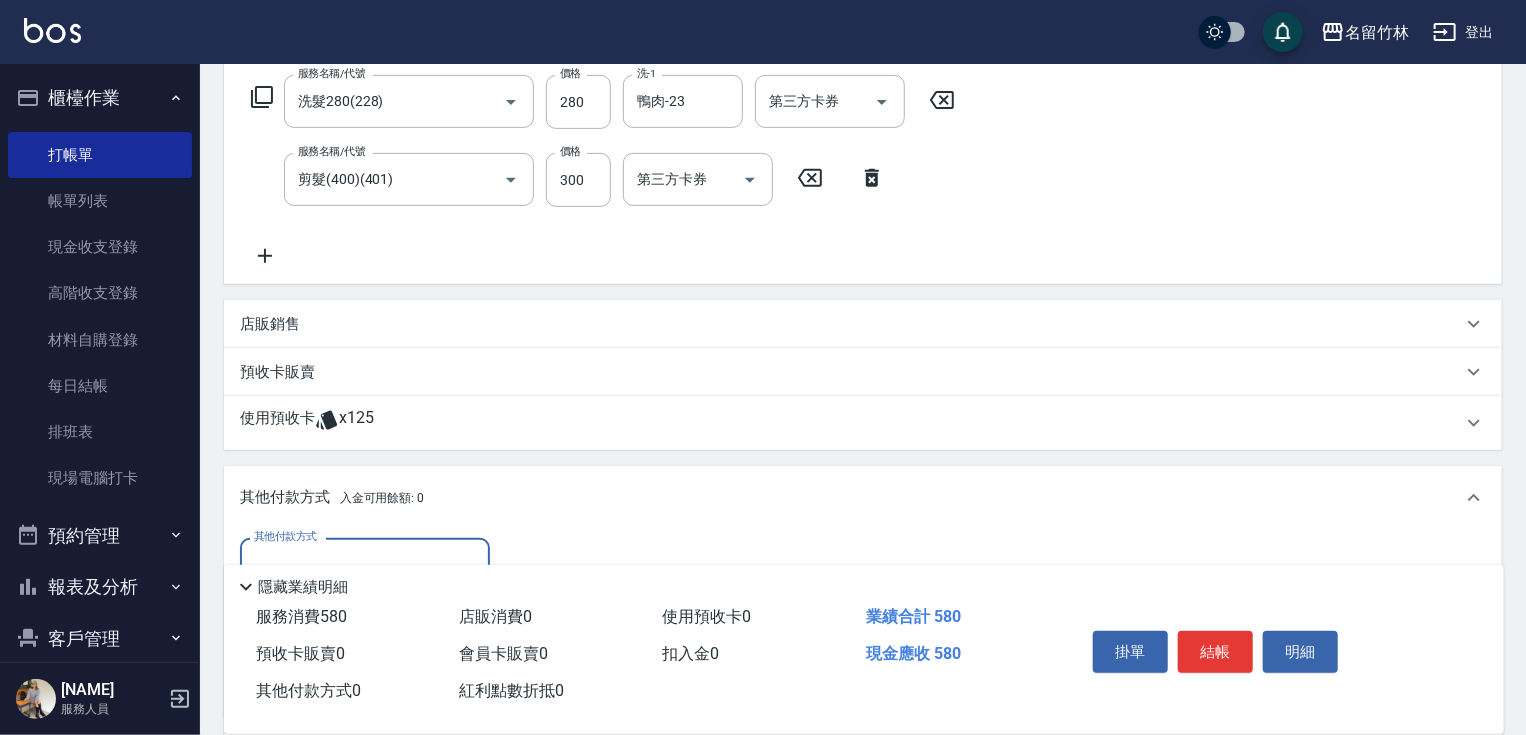 drag, startPoint x: 363, startPoint y: 540, endPoint x: 368, endPoint y: 567, distance: 27.45906 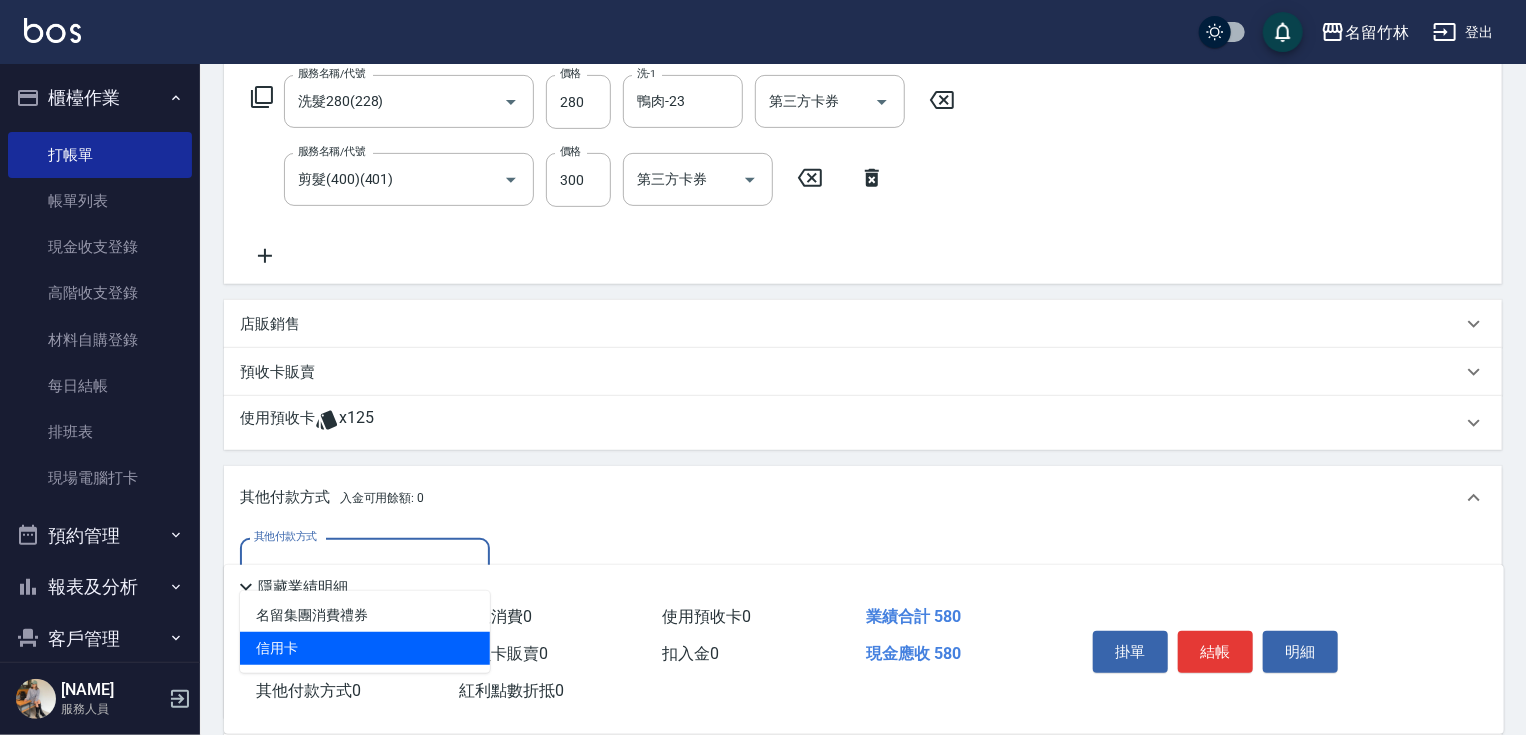 click on "信用卡" at bounding box center (365, 648) 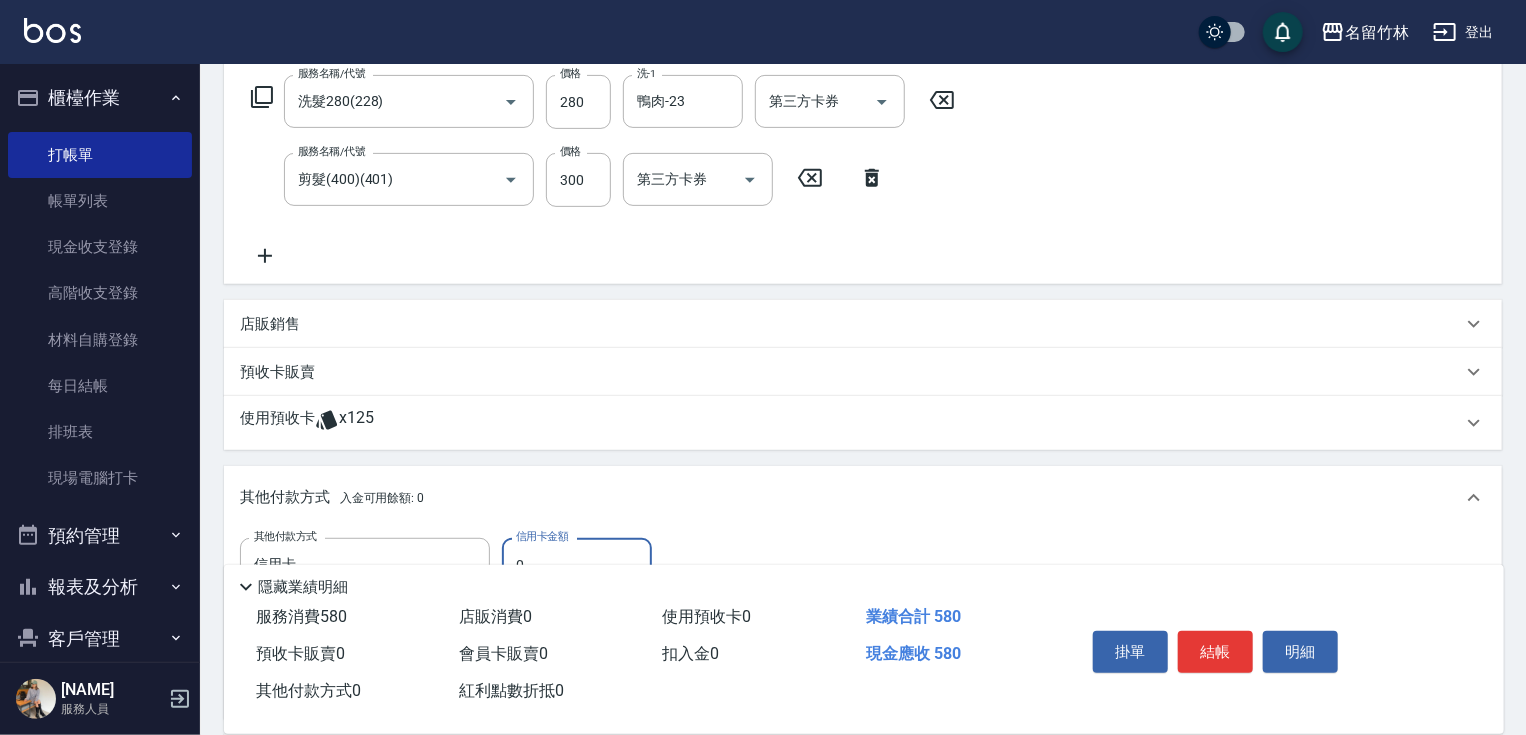 click on "0" at bounding box center [577, 565] 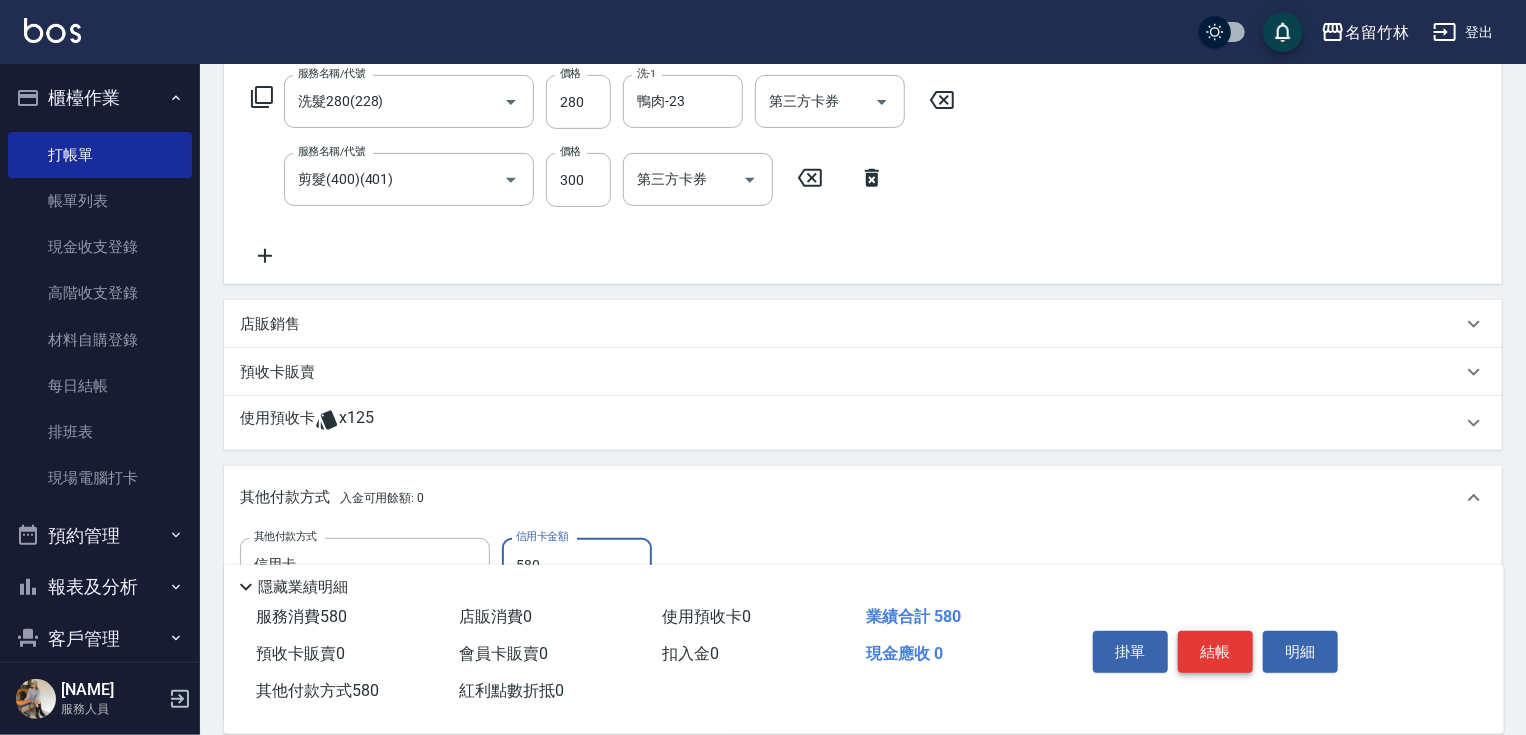 type on "580" 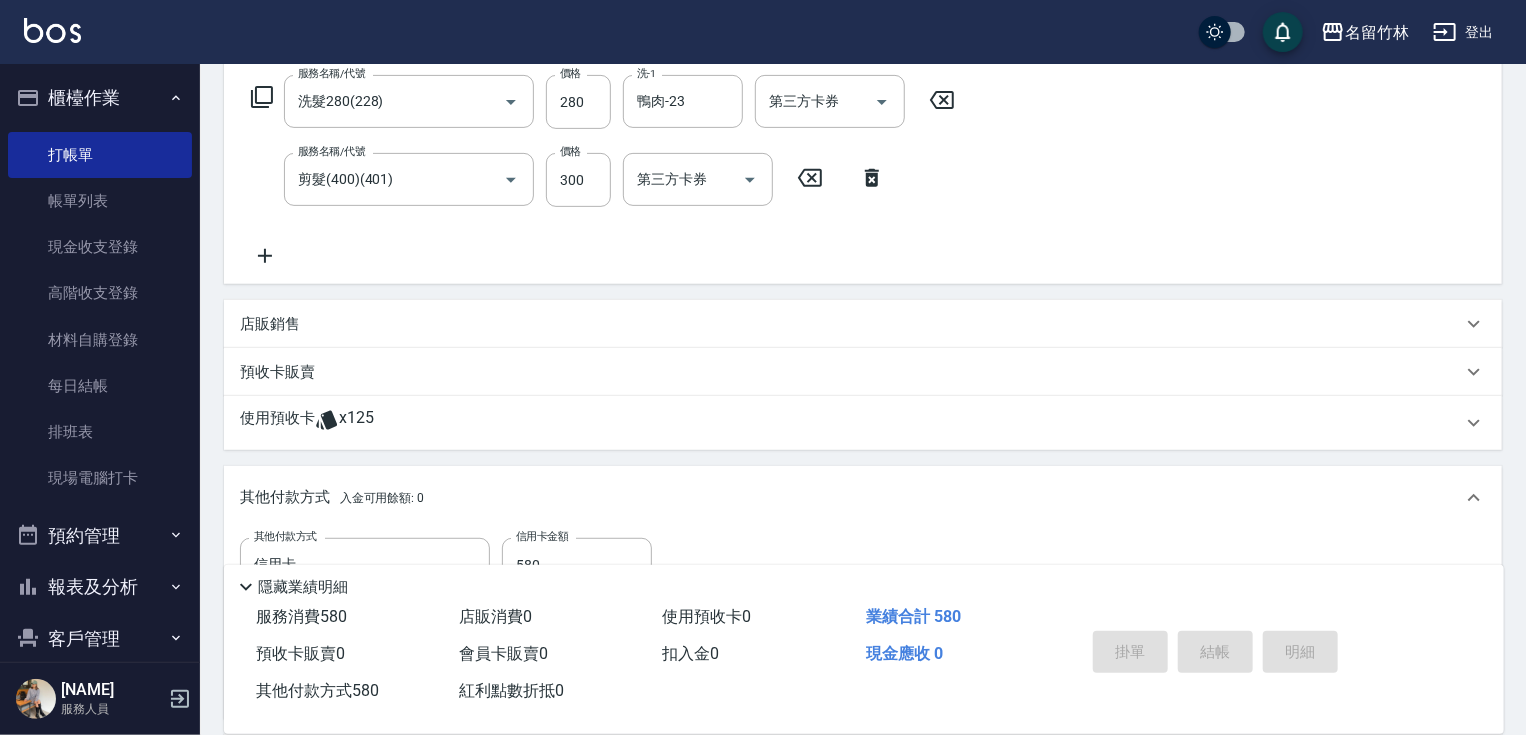 type 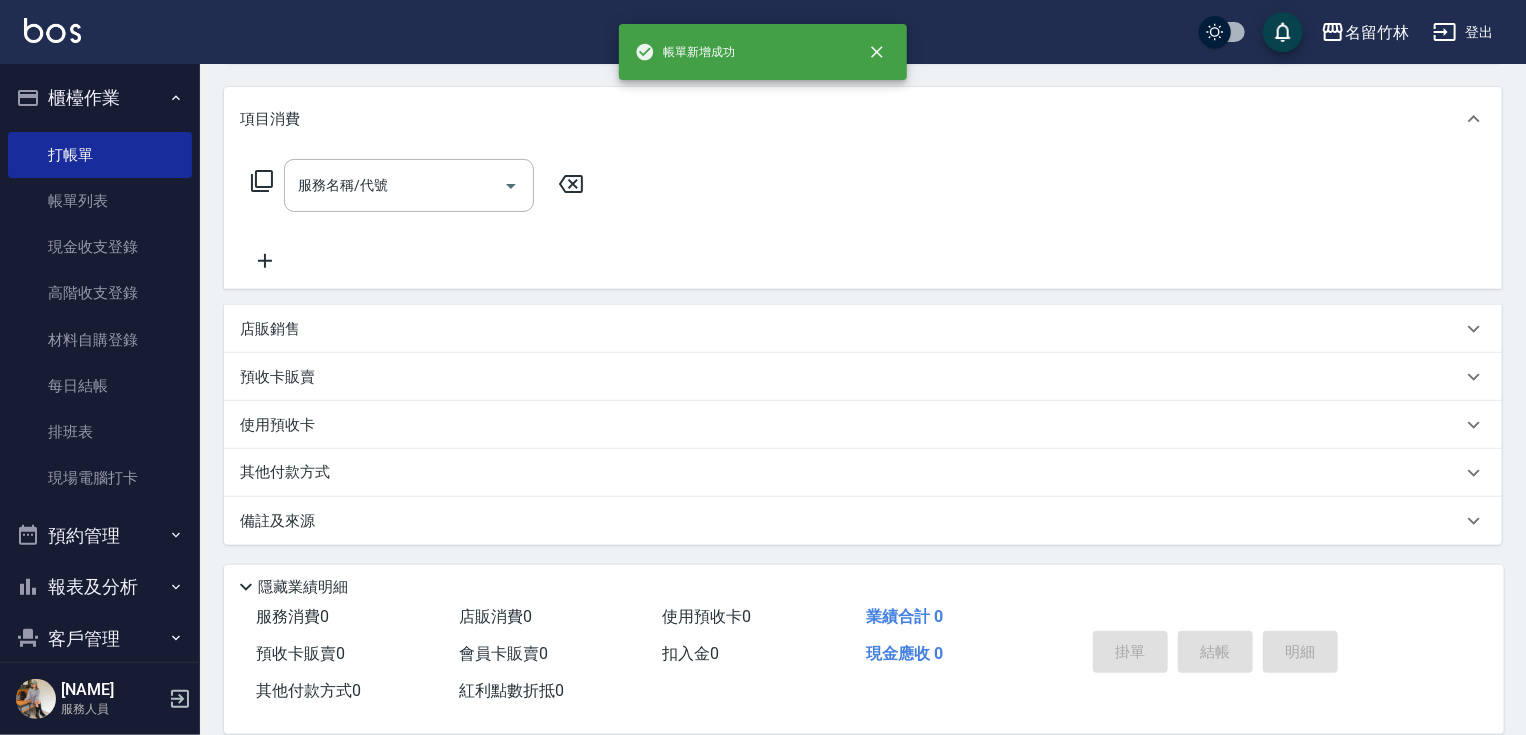 scroll, scrollTop: 0, scrollLeft: 0, axis: both 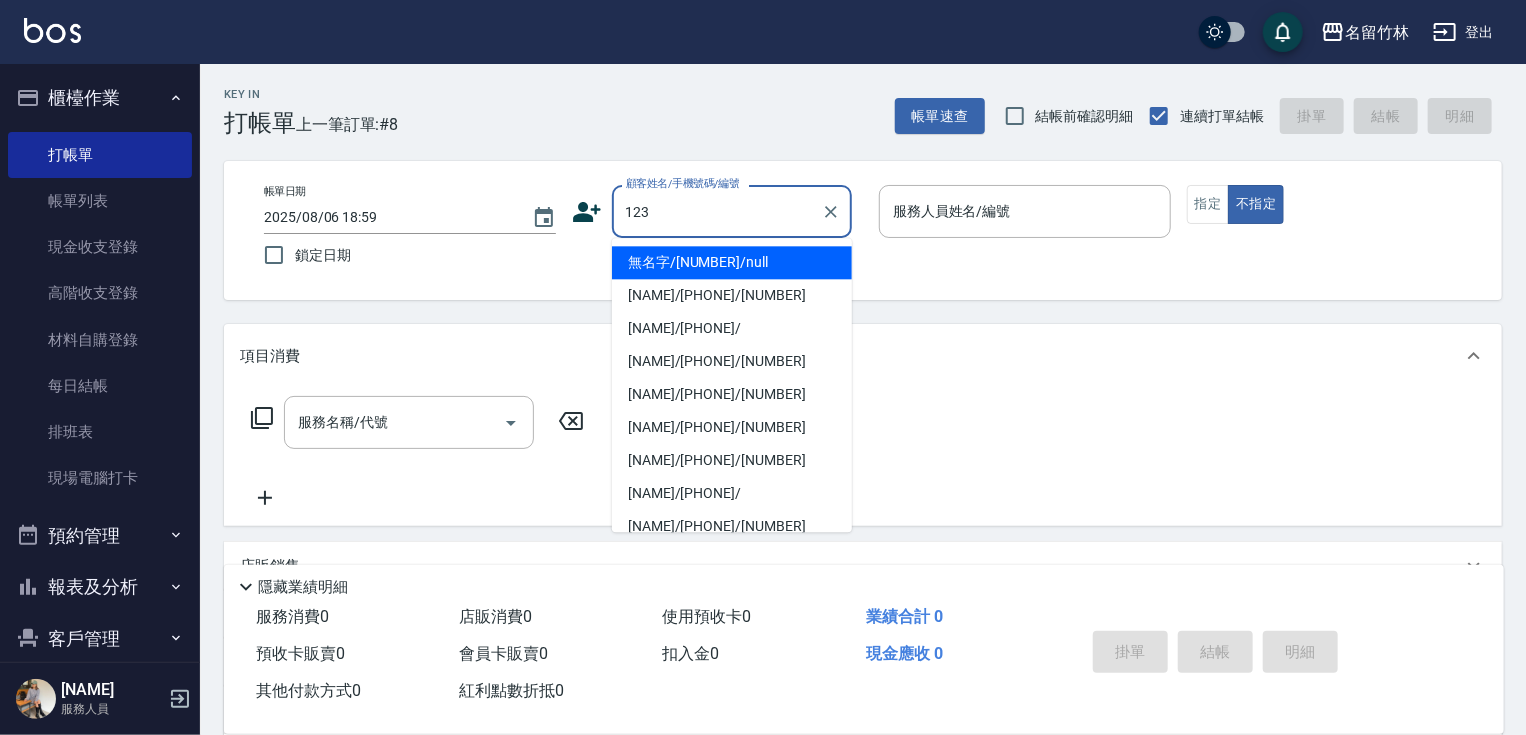 click on "無名字/[NUMBER]/null" at bounding box center [732, 262] 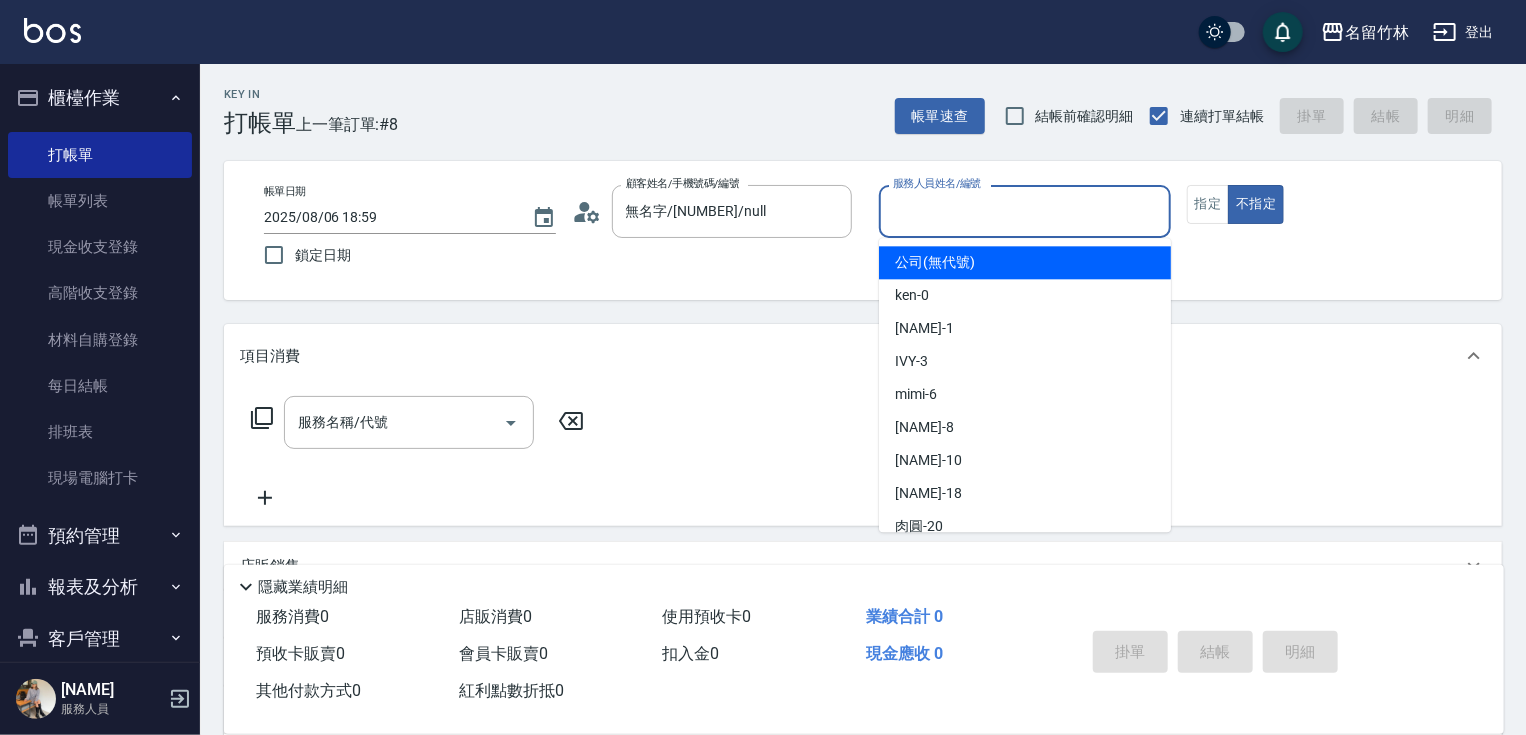 click on "服務人員姓名/編號" at bounding box center [1025, 211] 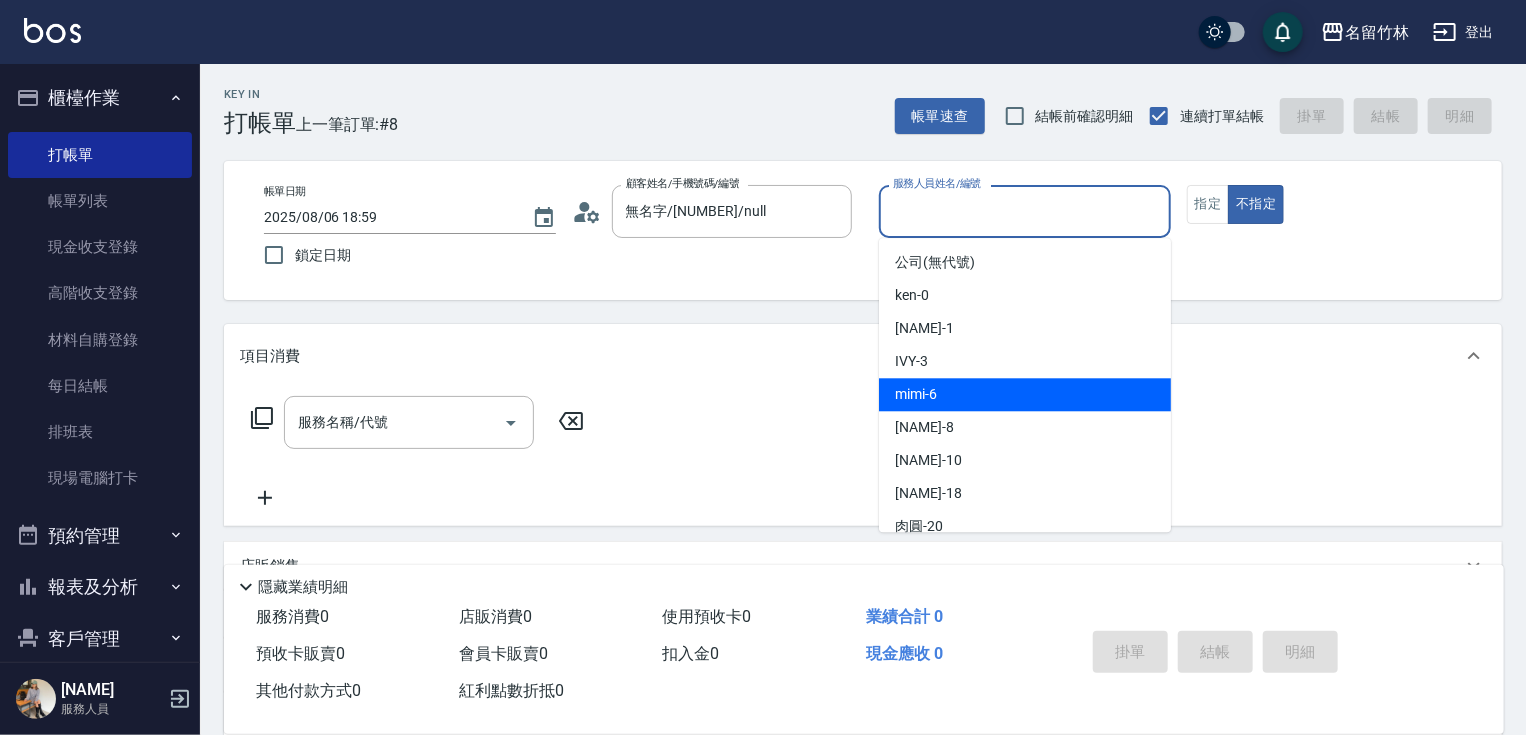 click on "mimi -6" at bounding box center [1025, 394] 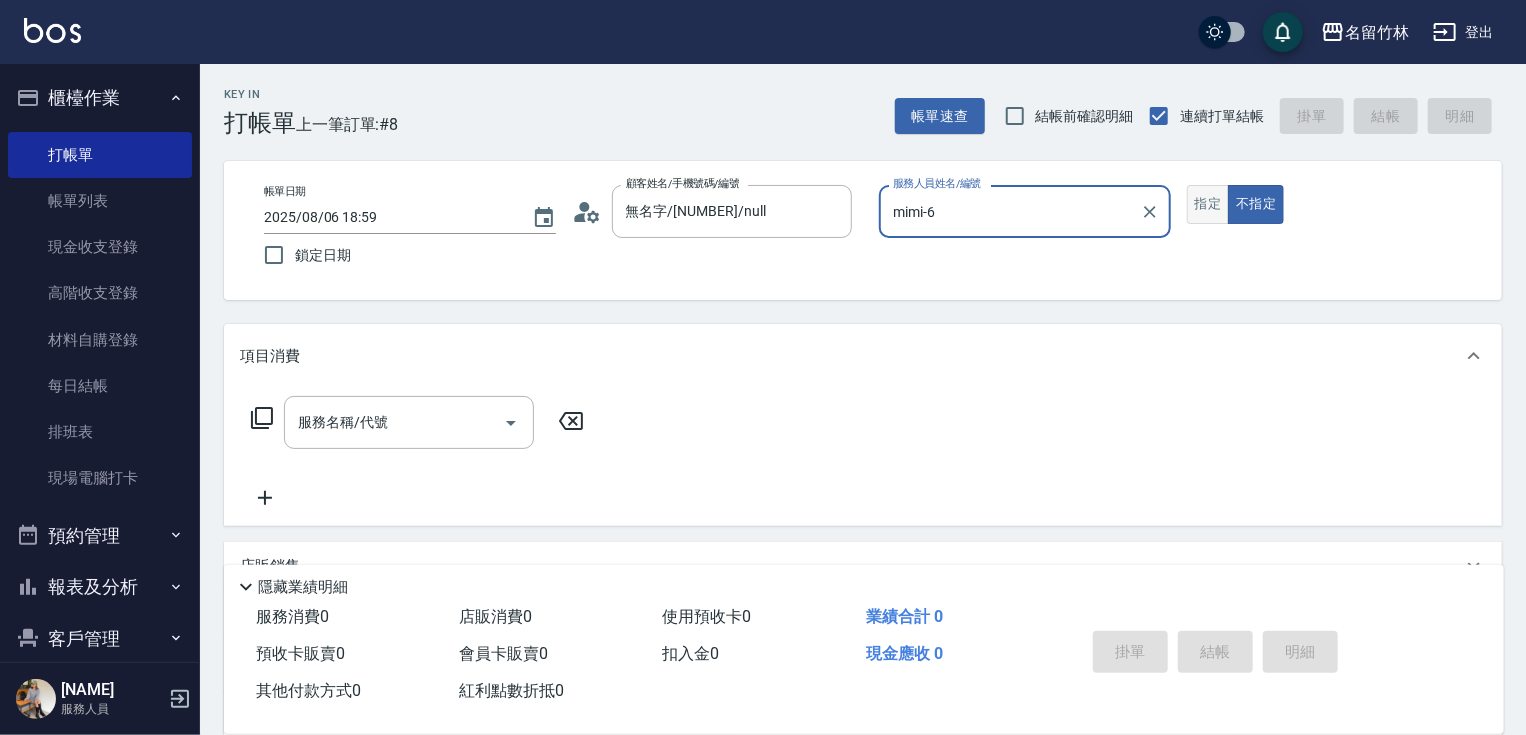 click on "指定" at bounding box center [1208, 204] 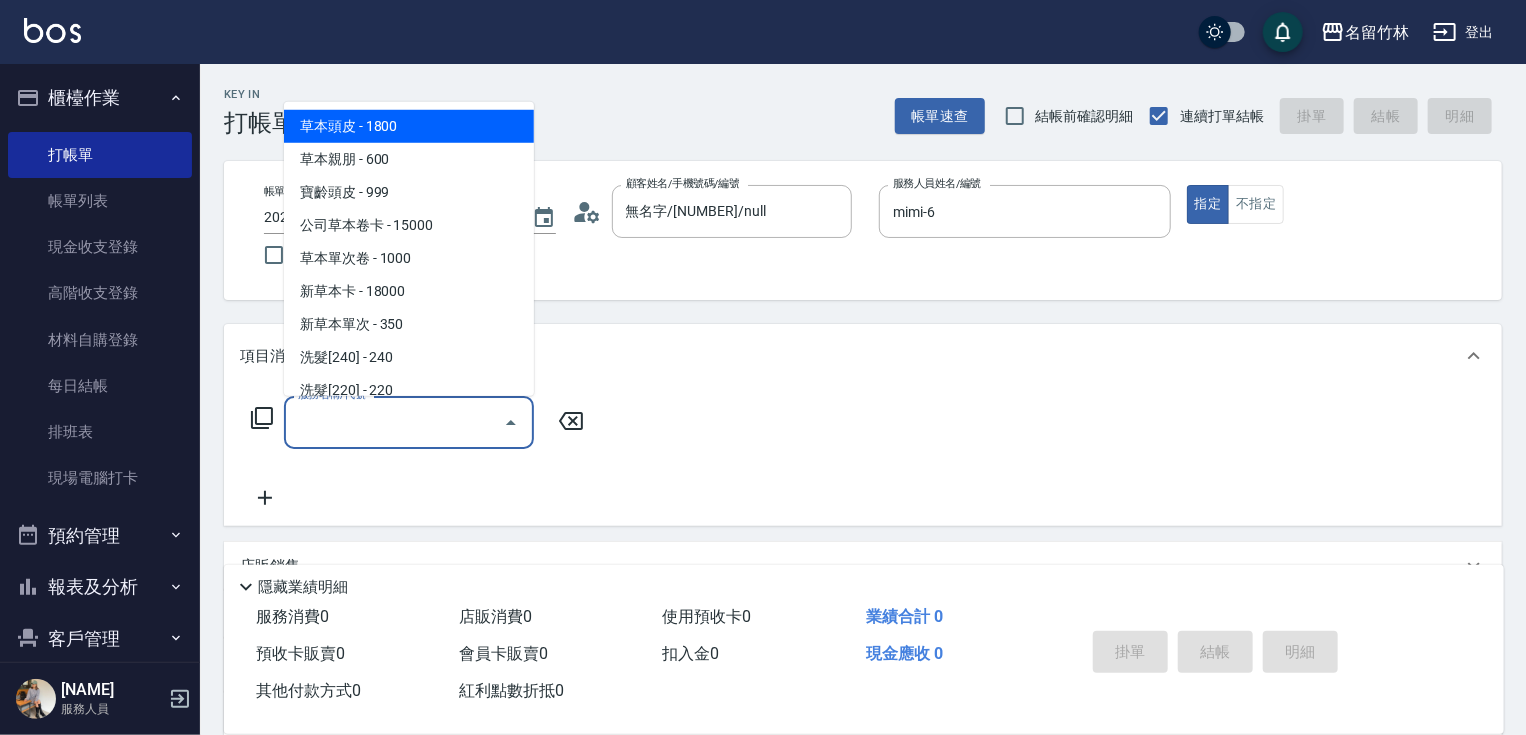 click on "服務名稱/代號" at bounding box center (394, 422) 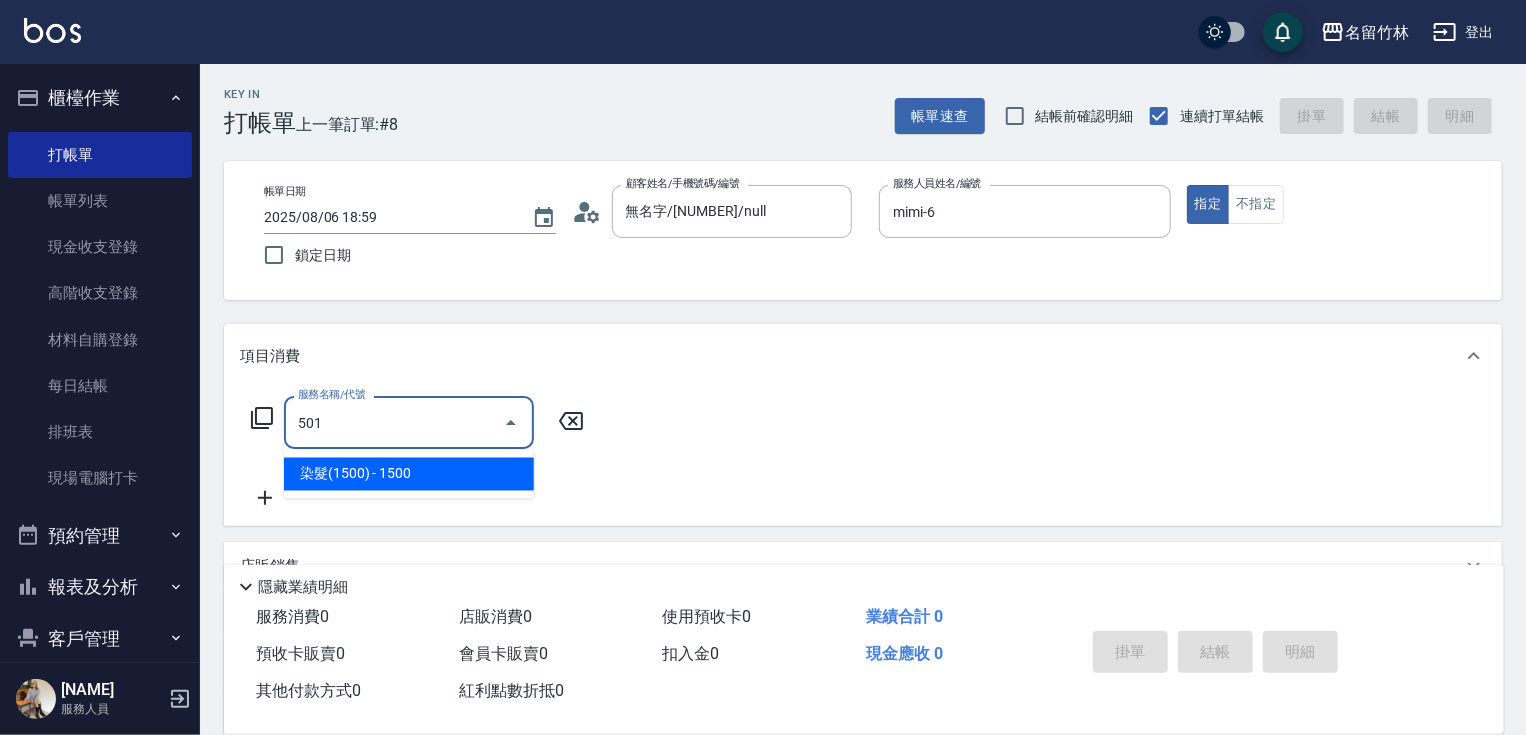 type on "染髮(1500)(501)" 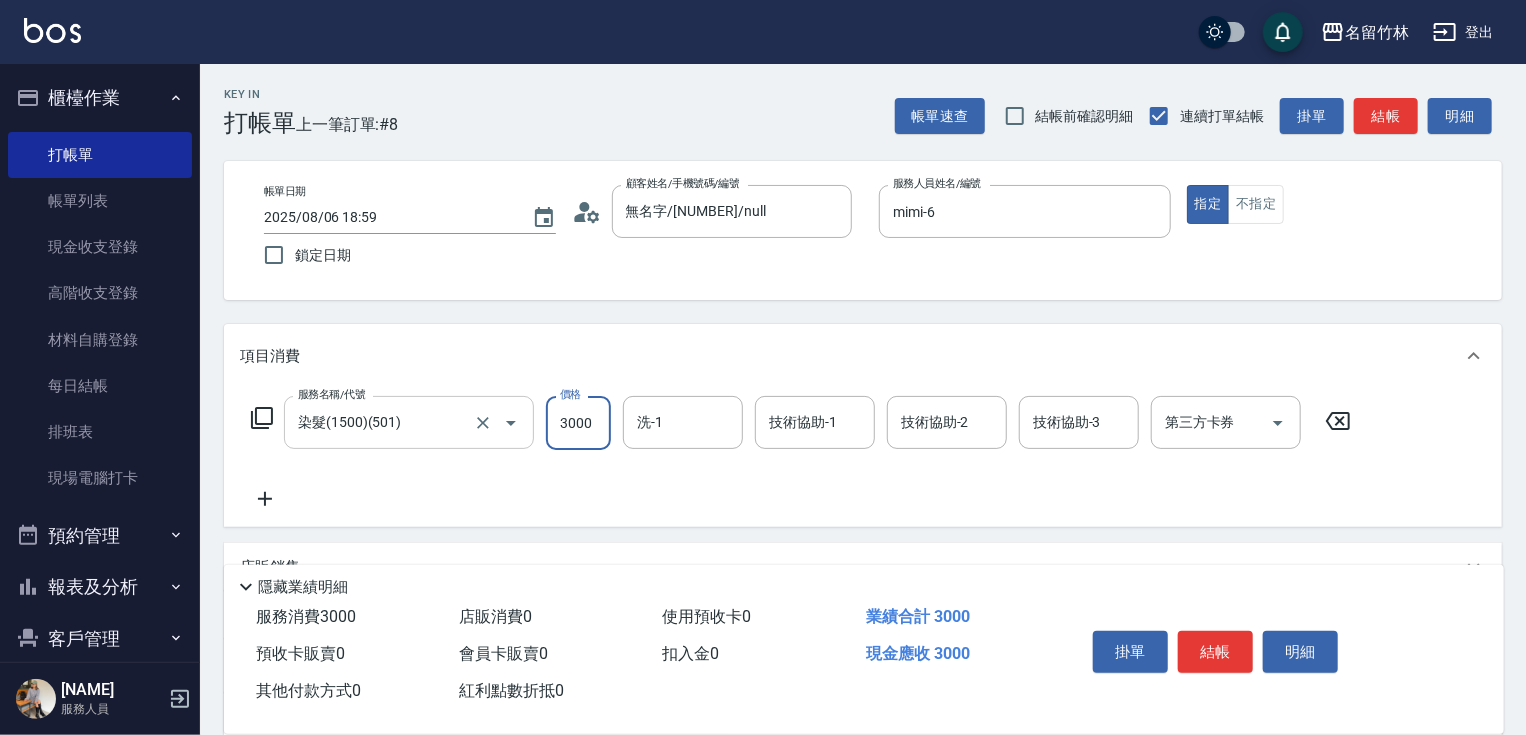 type on "3000" 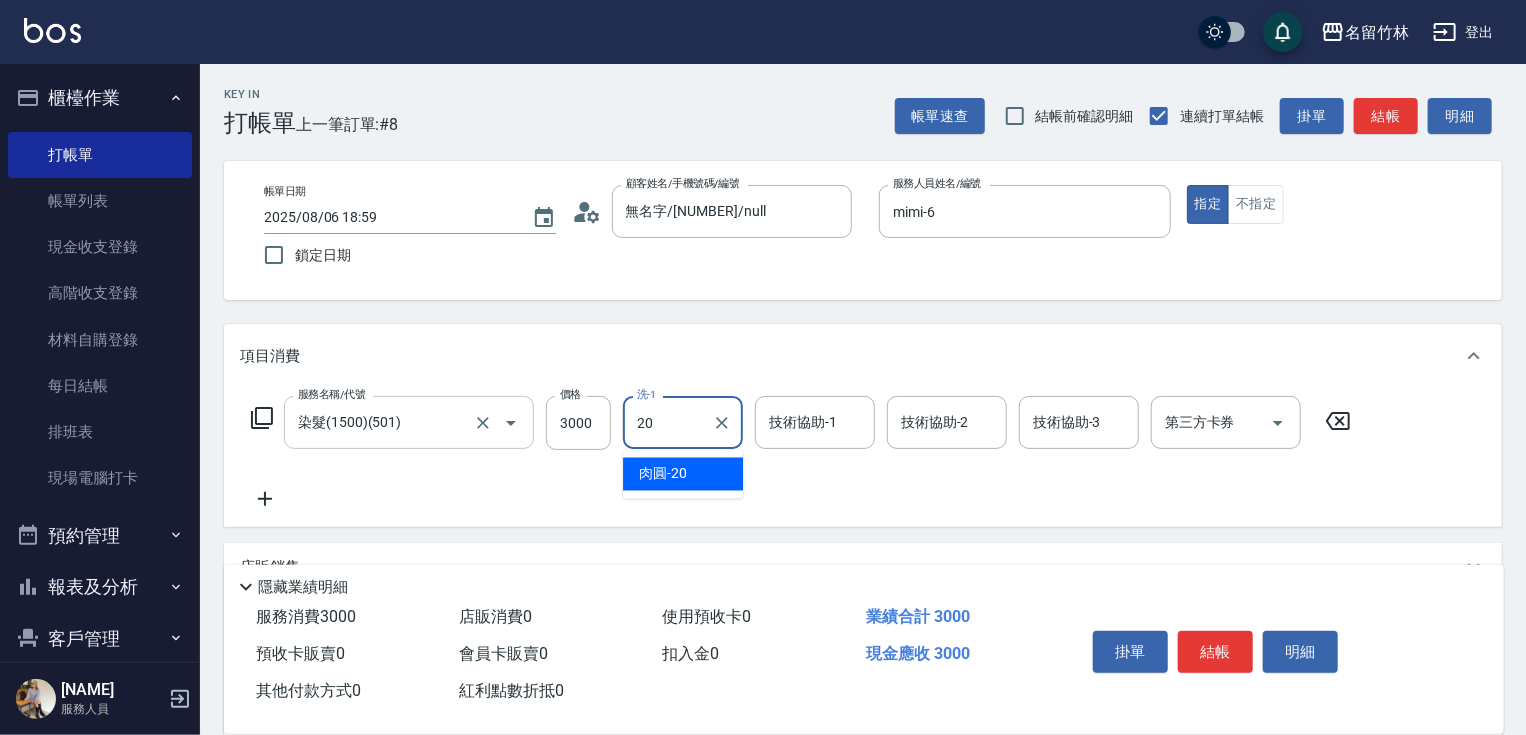 type on "肉圓-20" 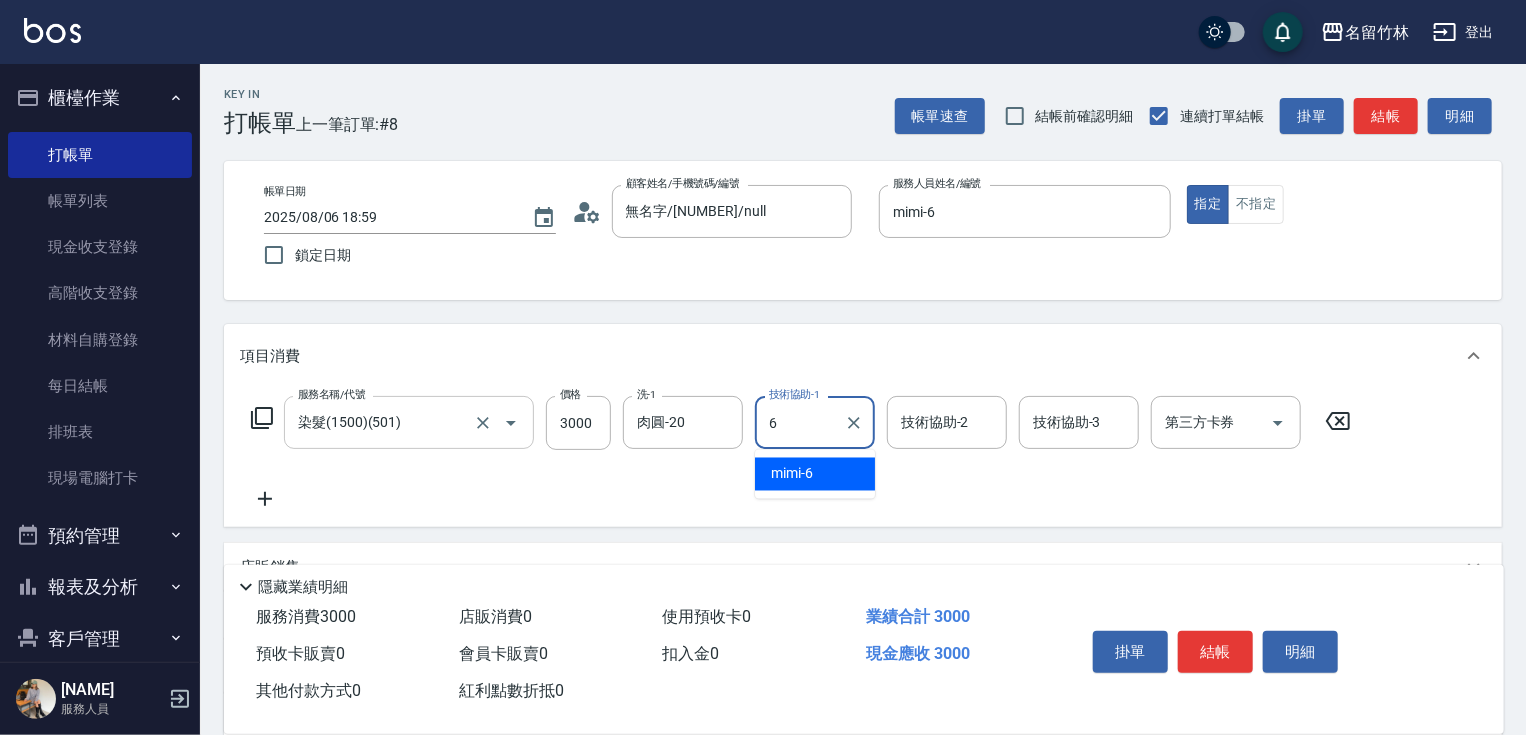 type on "mimi-6" 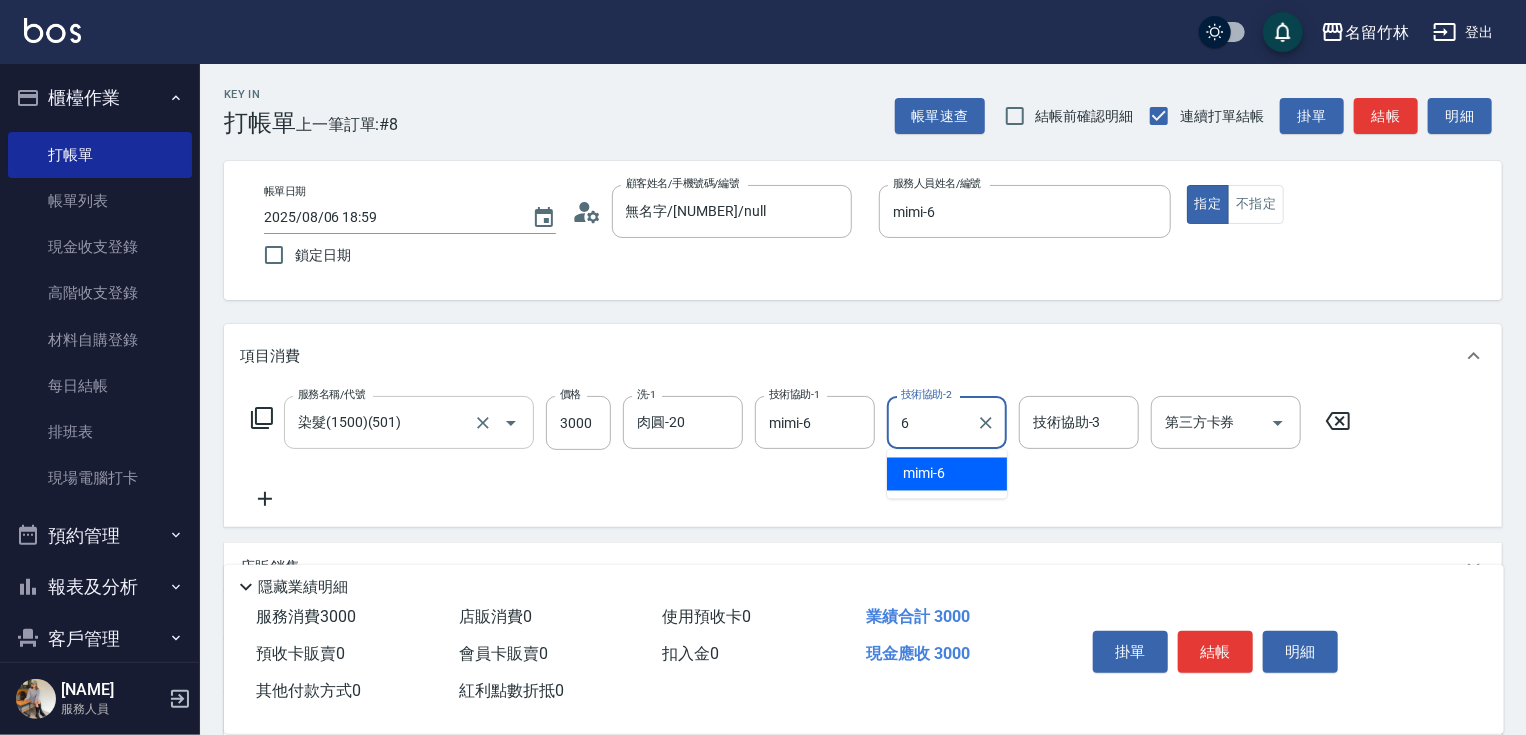 type on "mimi-6" 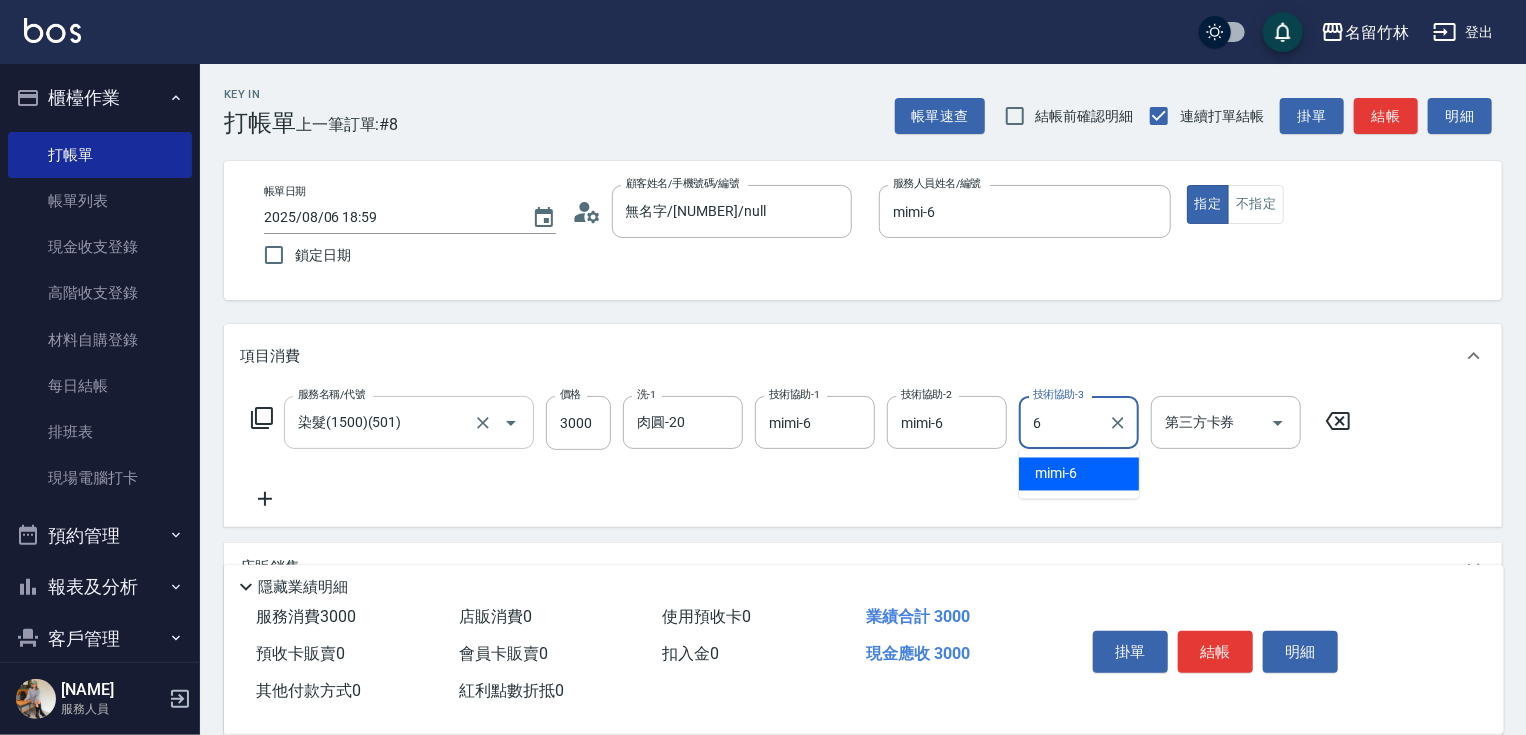 type on "mimi-6" 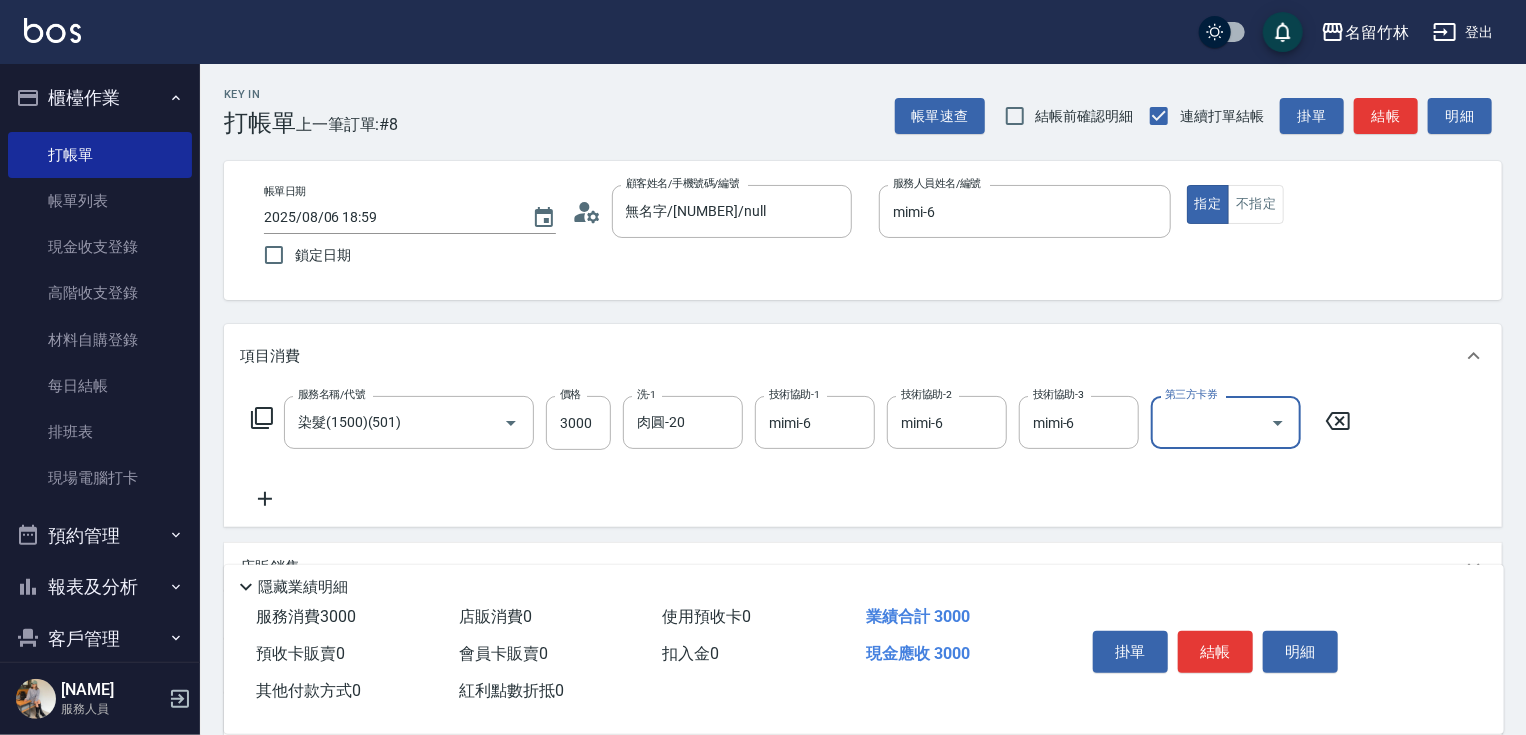 click 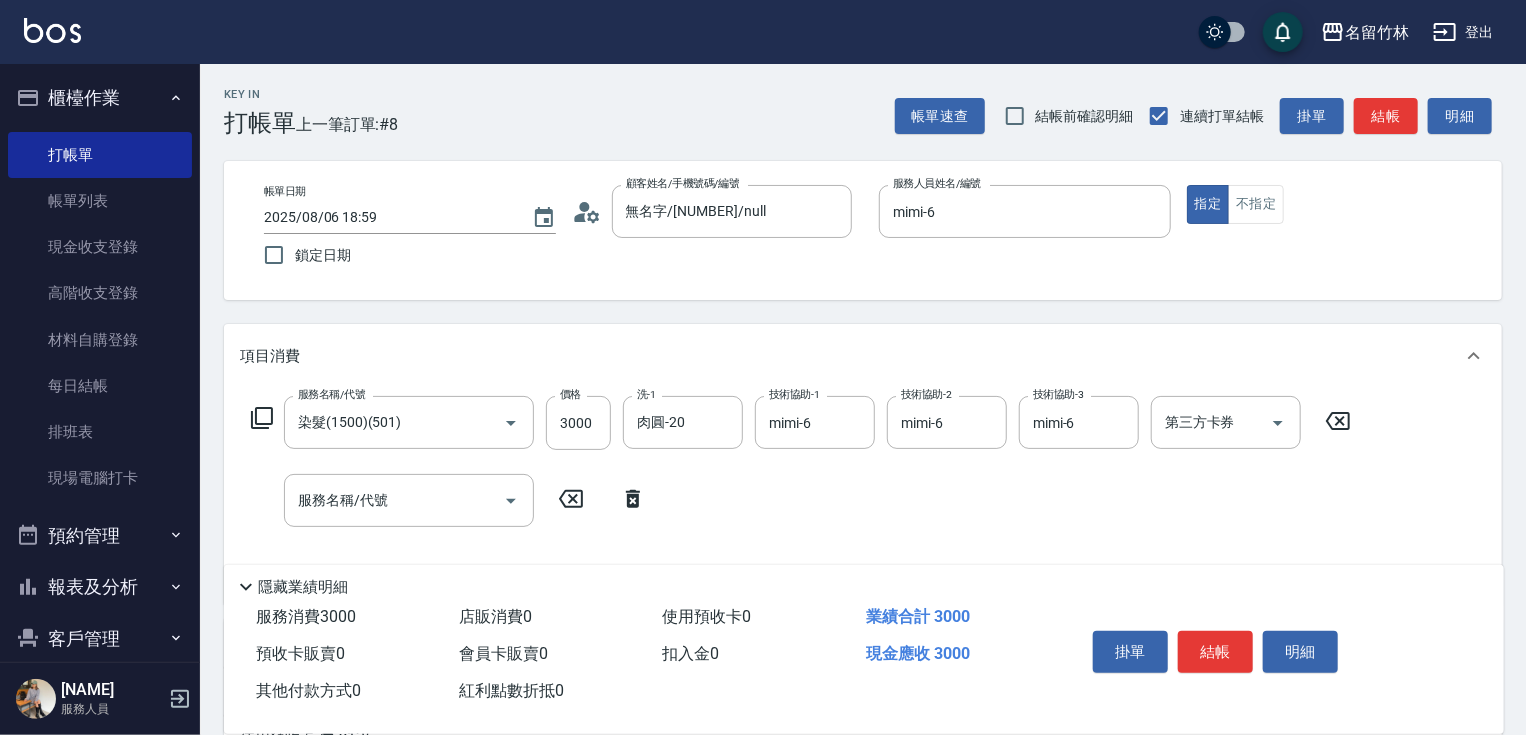click 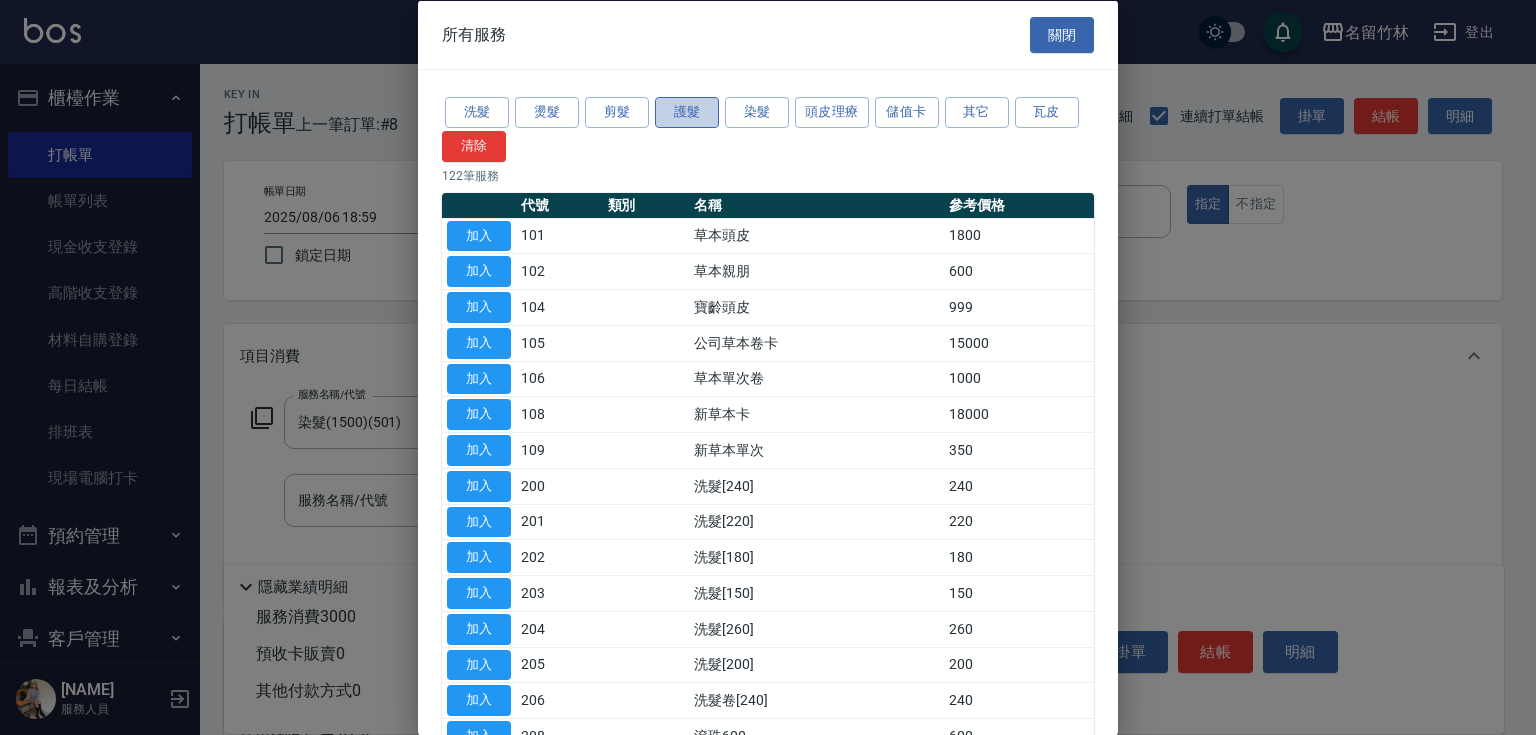 click on "護髮" at bounding box center (687, 112) 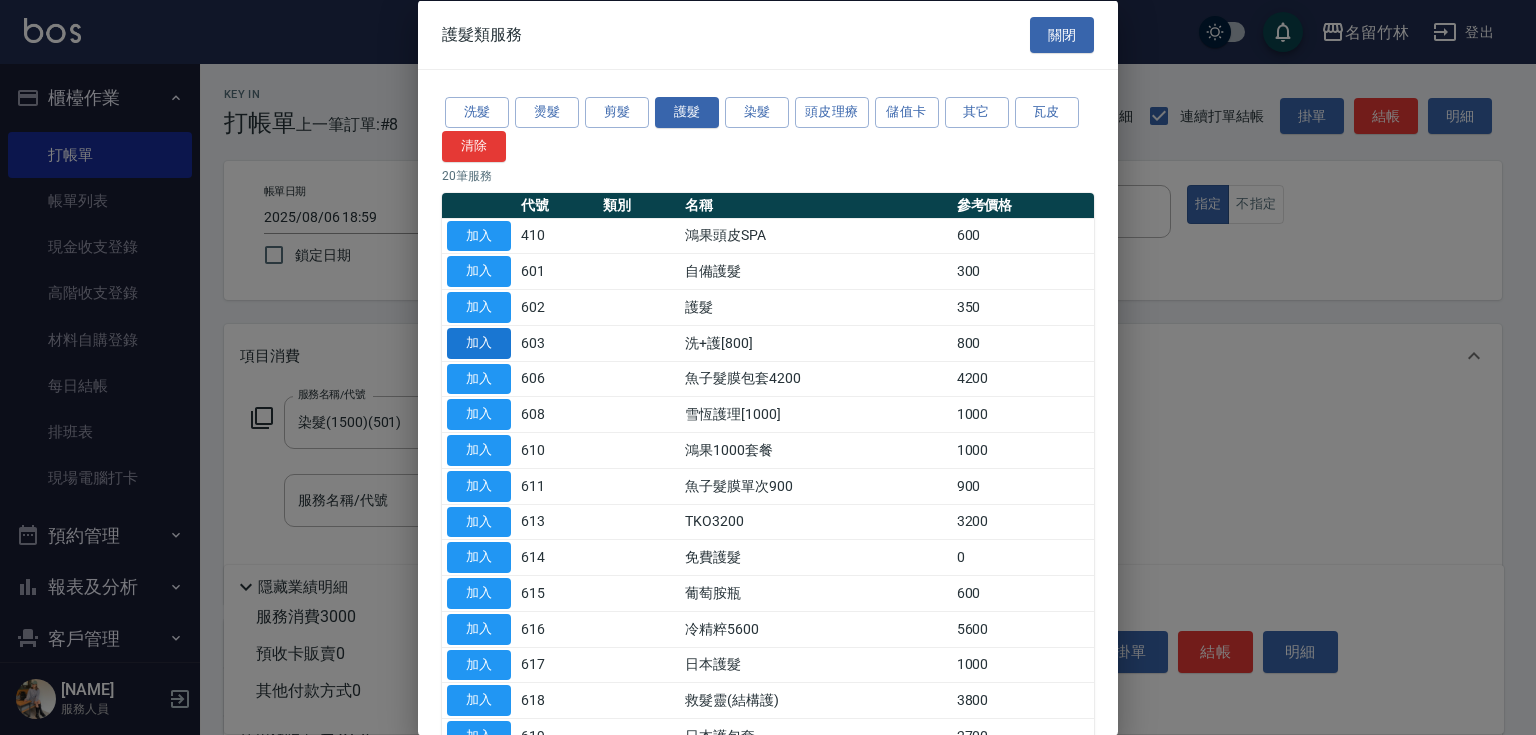 click on "加入" at bounding box center (479, 342) 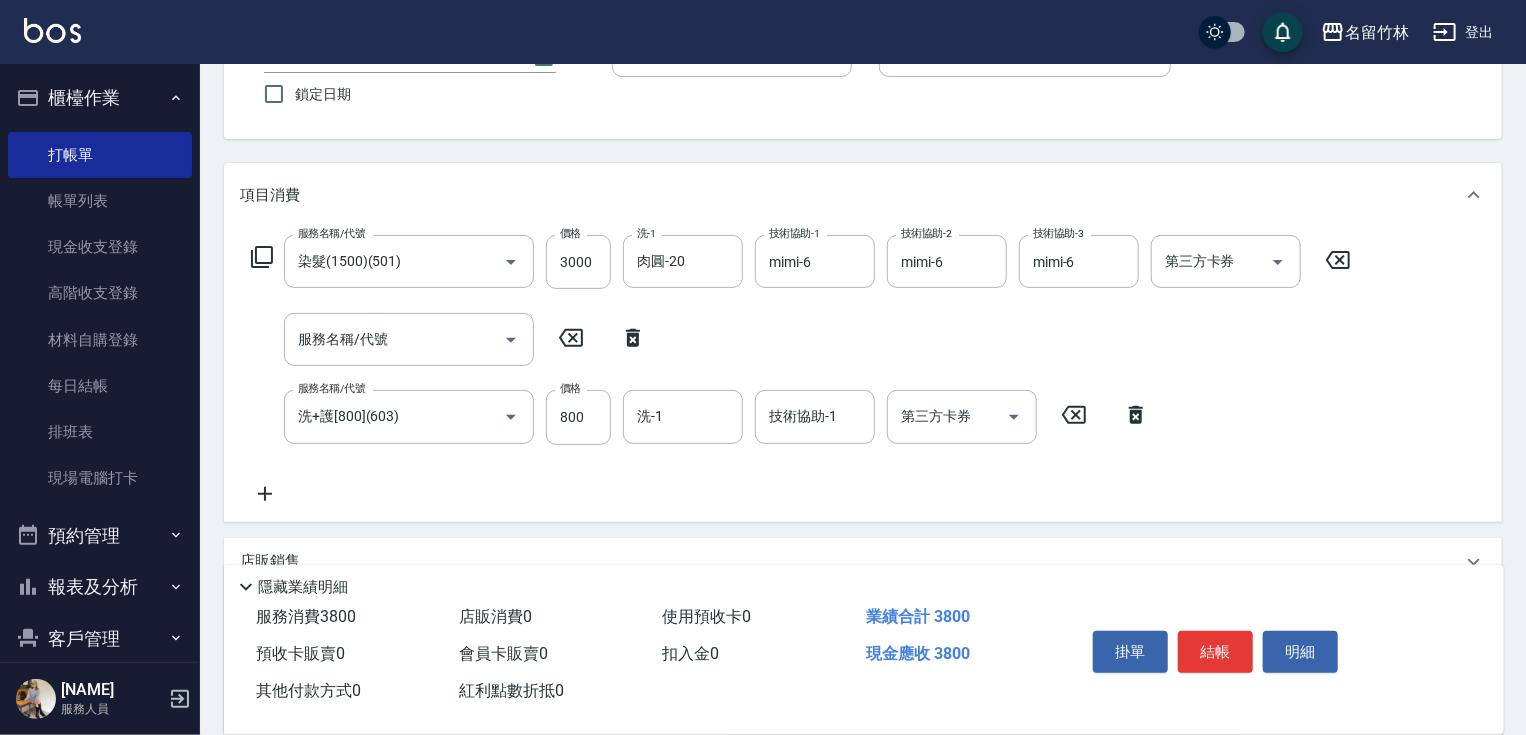 scroll, scrollTop: 203, scrollLeft: 0, axis: vertical 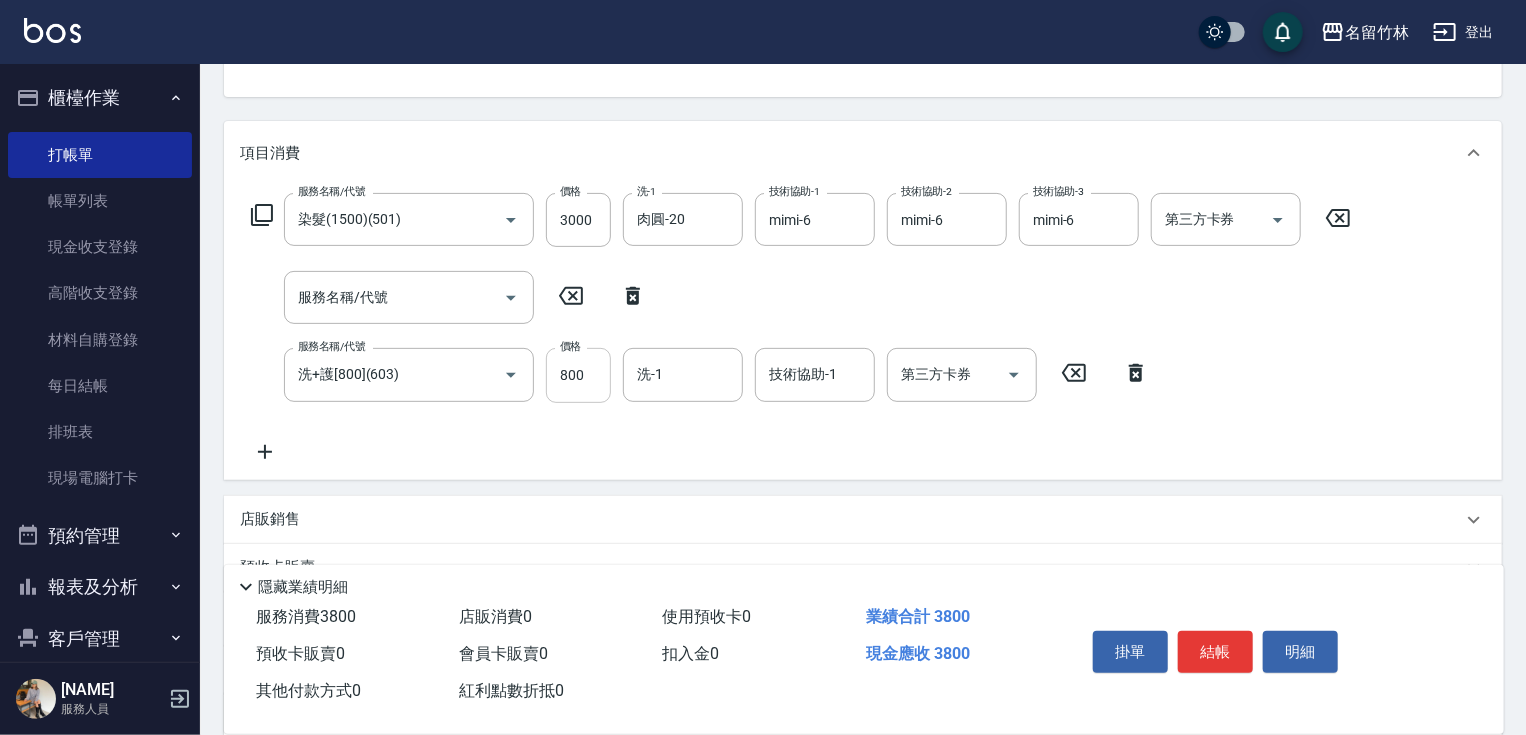 click on "800" at bounding box center (578, 375) 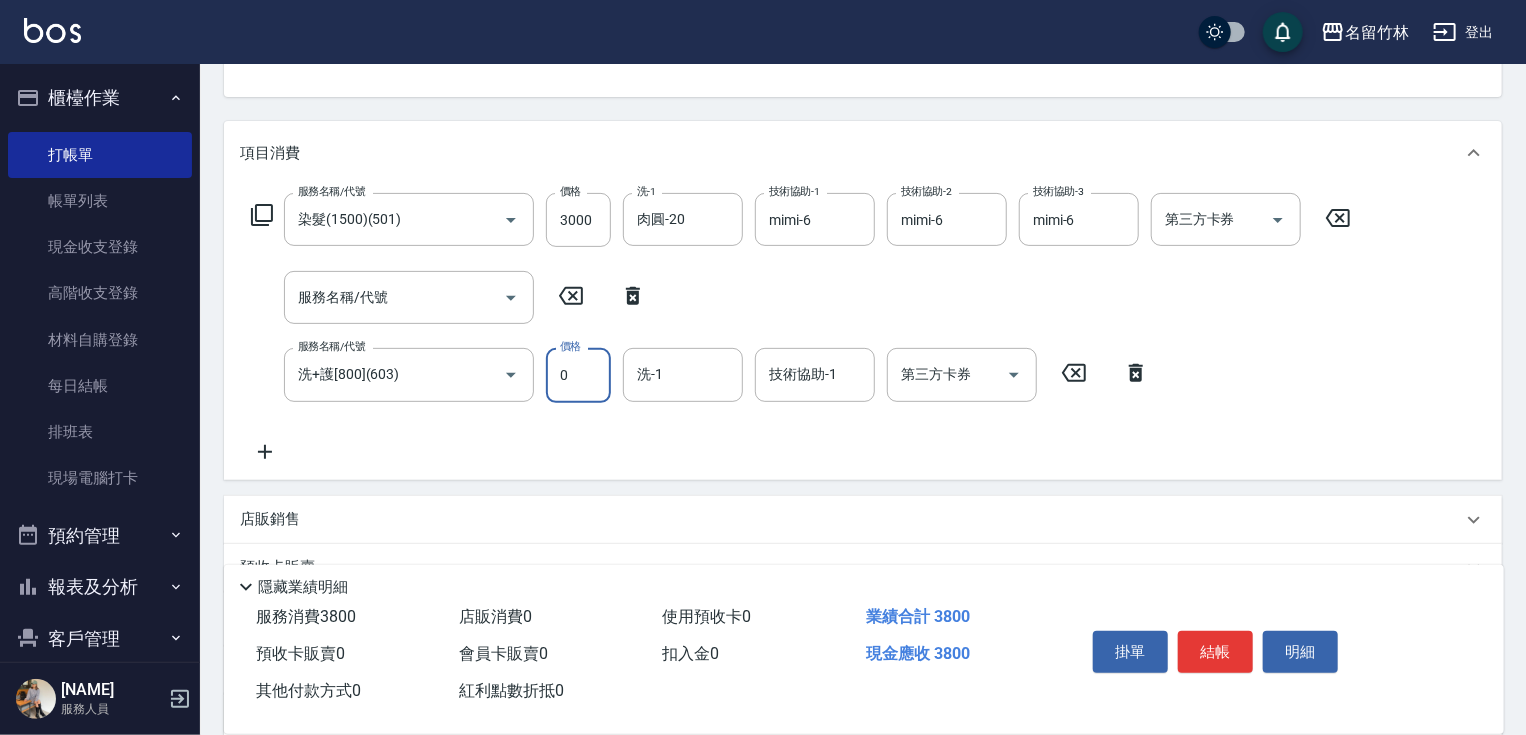 type on "0" 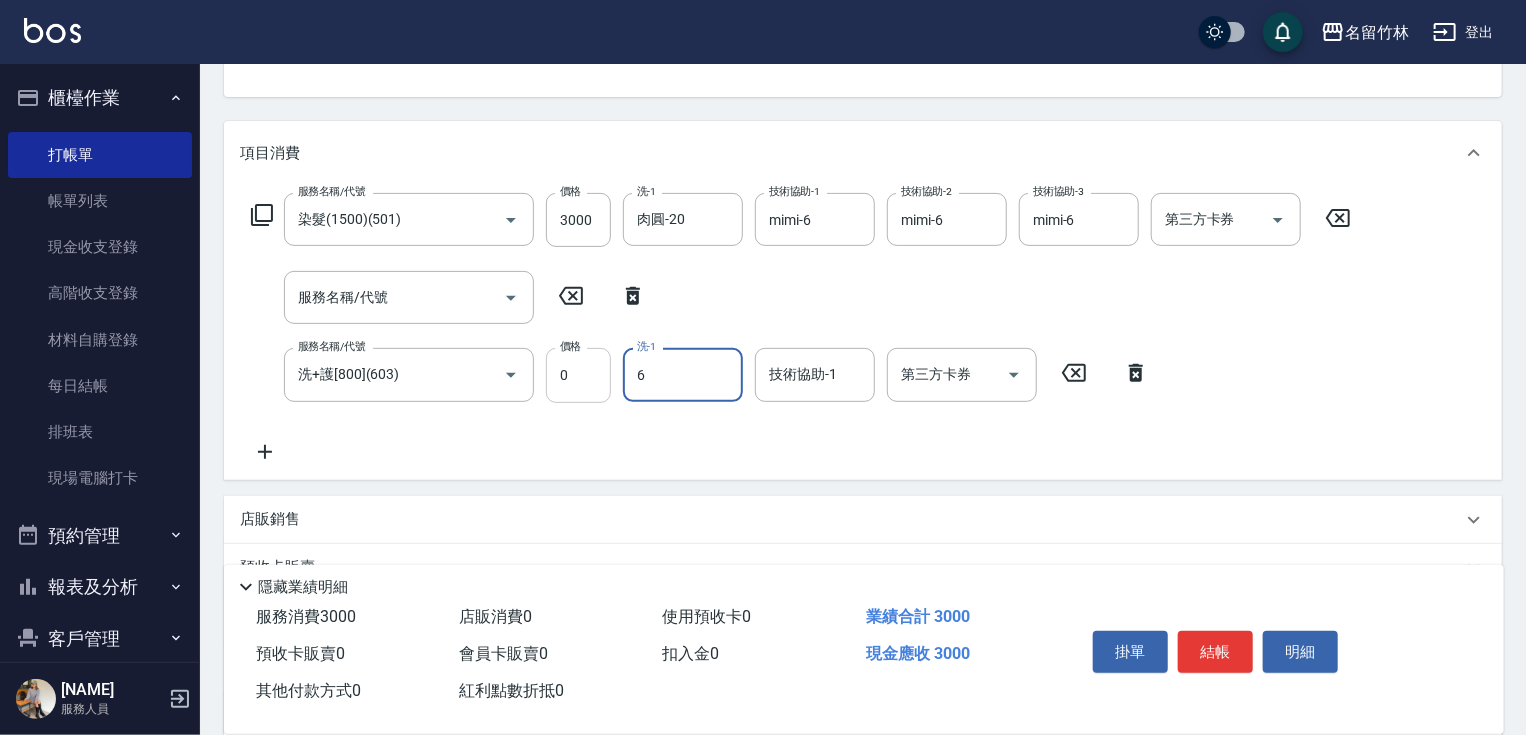 type on "mimi-6" 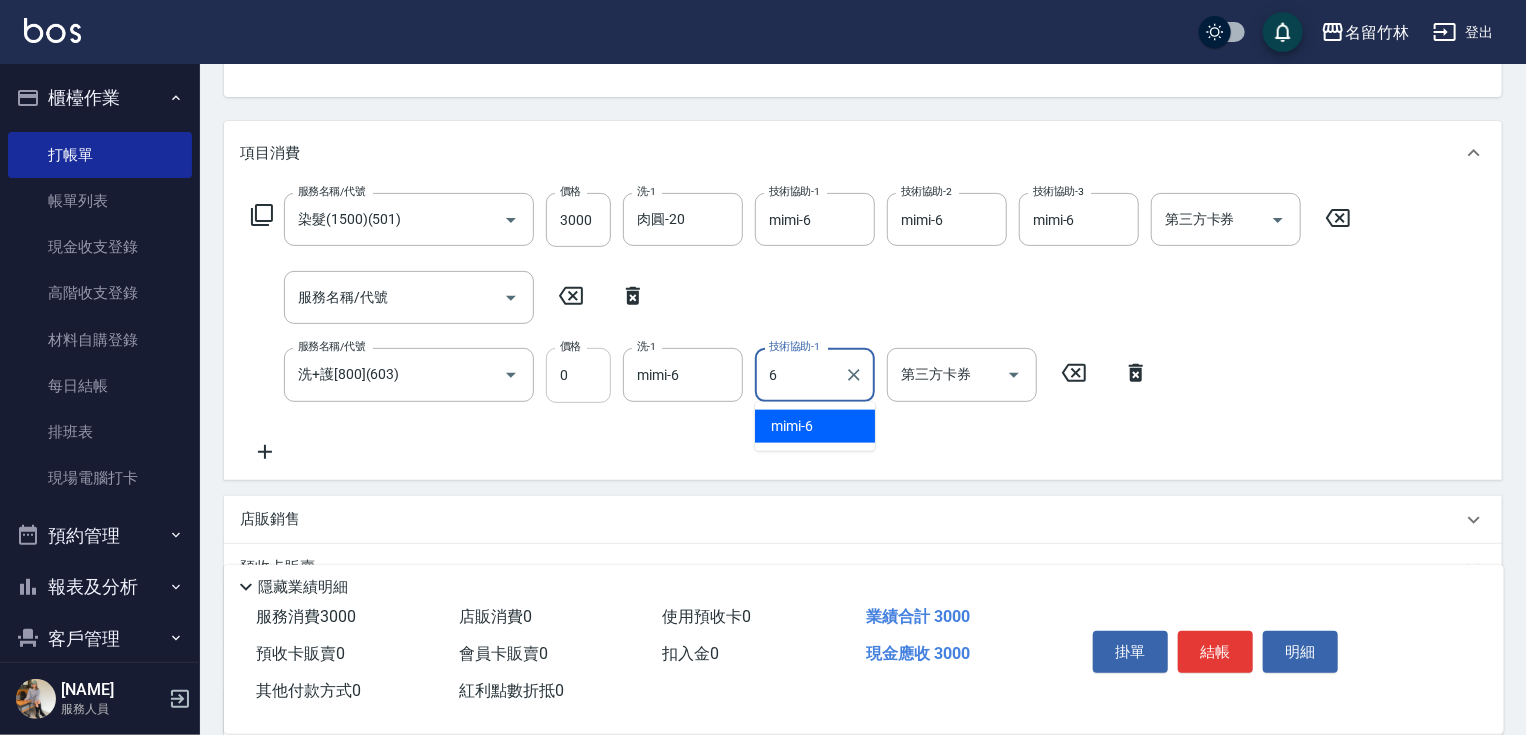 type on "mimi-6" 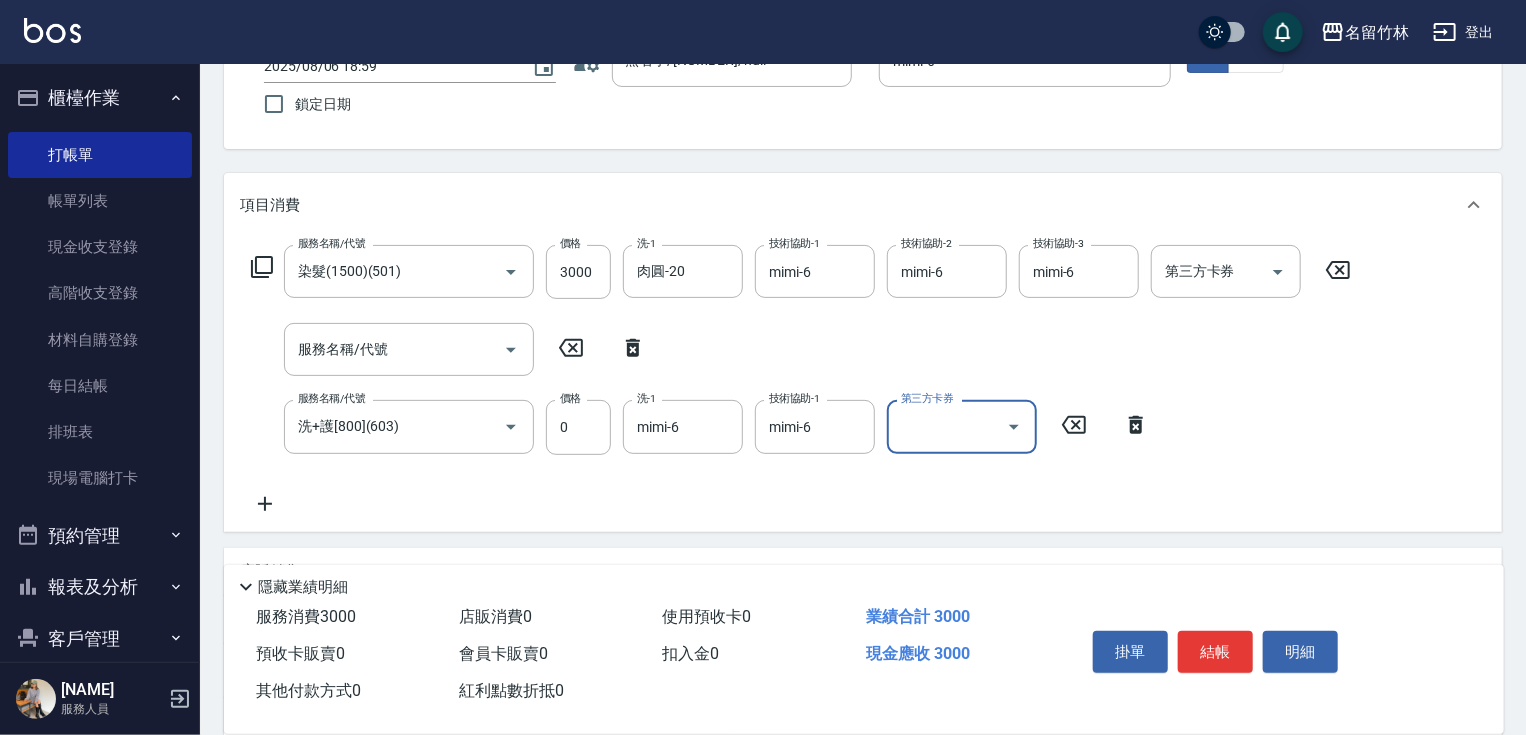 scroll, scrollTop: 123, scrollLeft: 0, axis: vertical 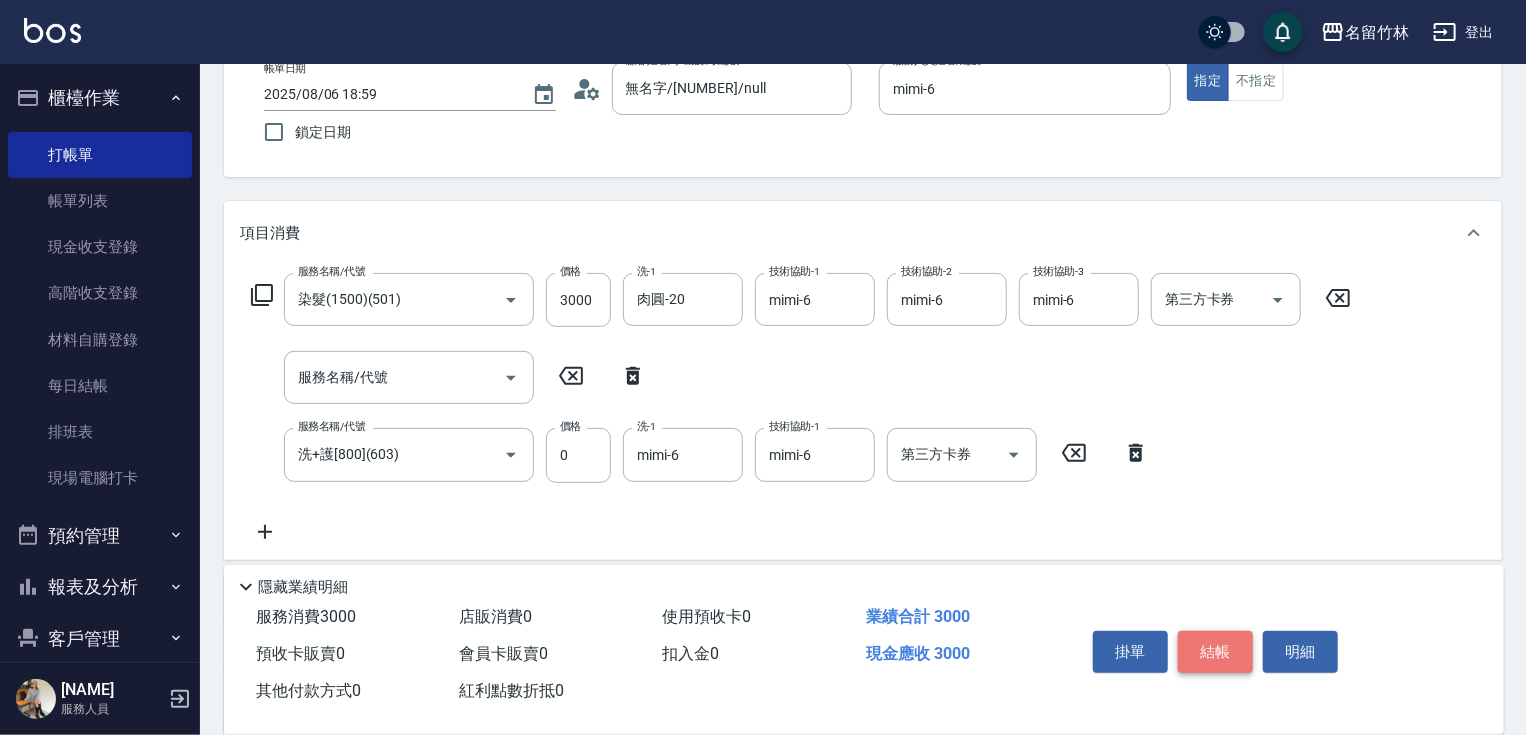 click on "結帳" at bounding box center (1215, 652) 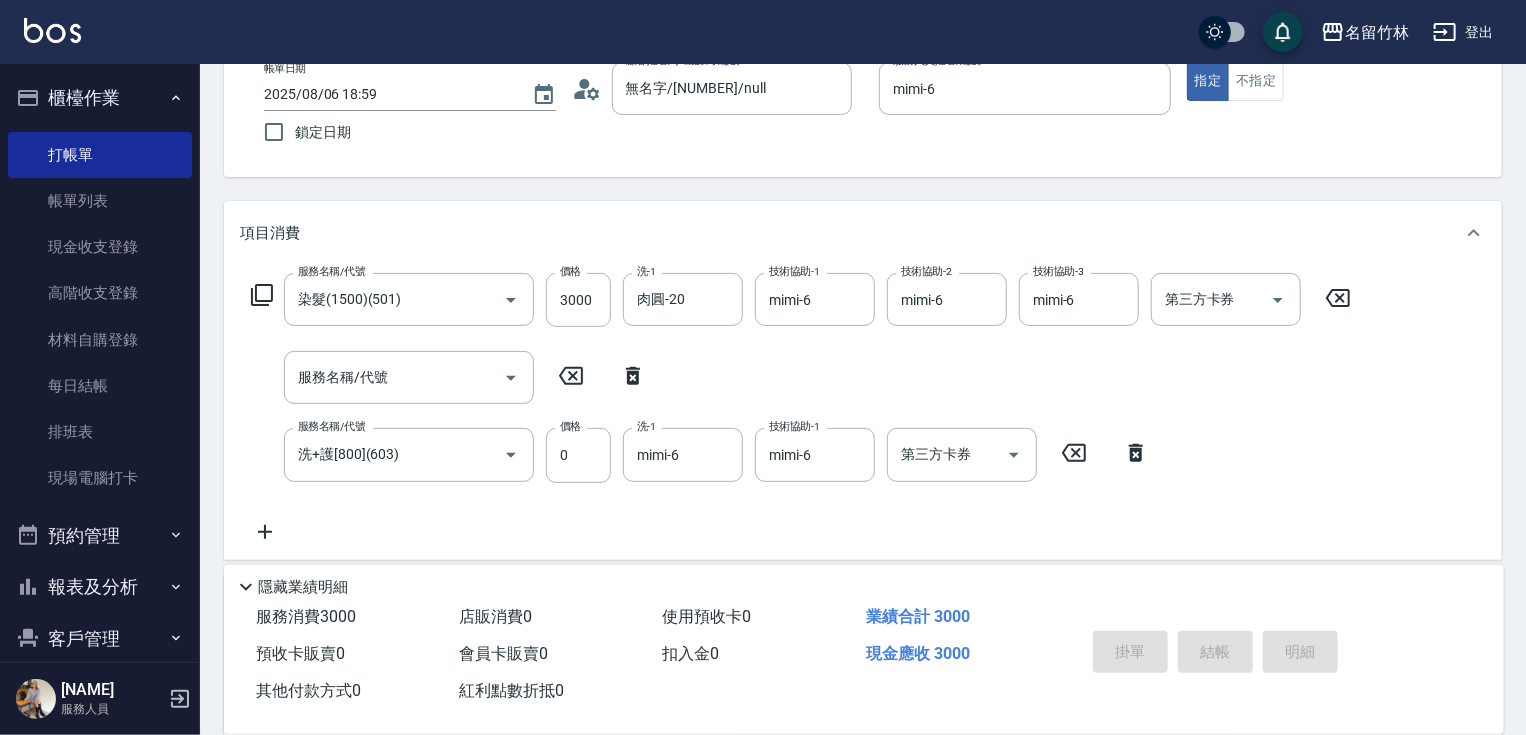 type on "2025/08/06 19:00" 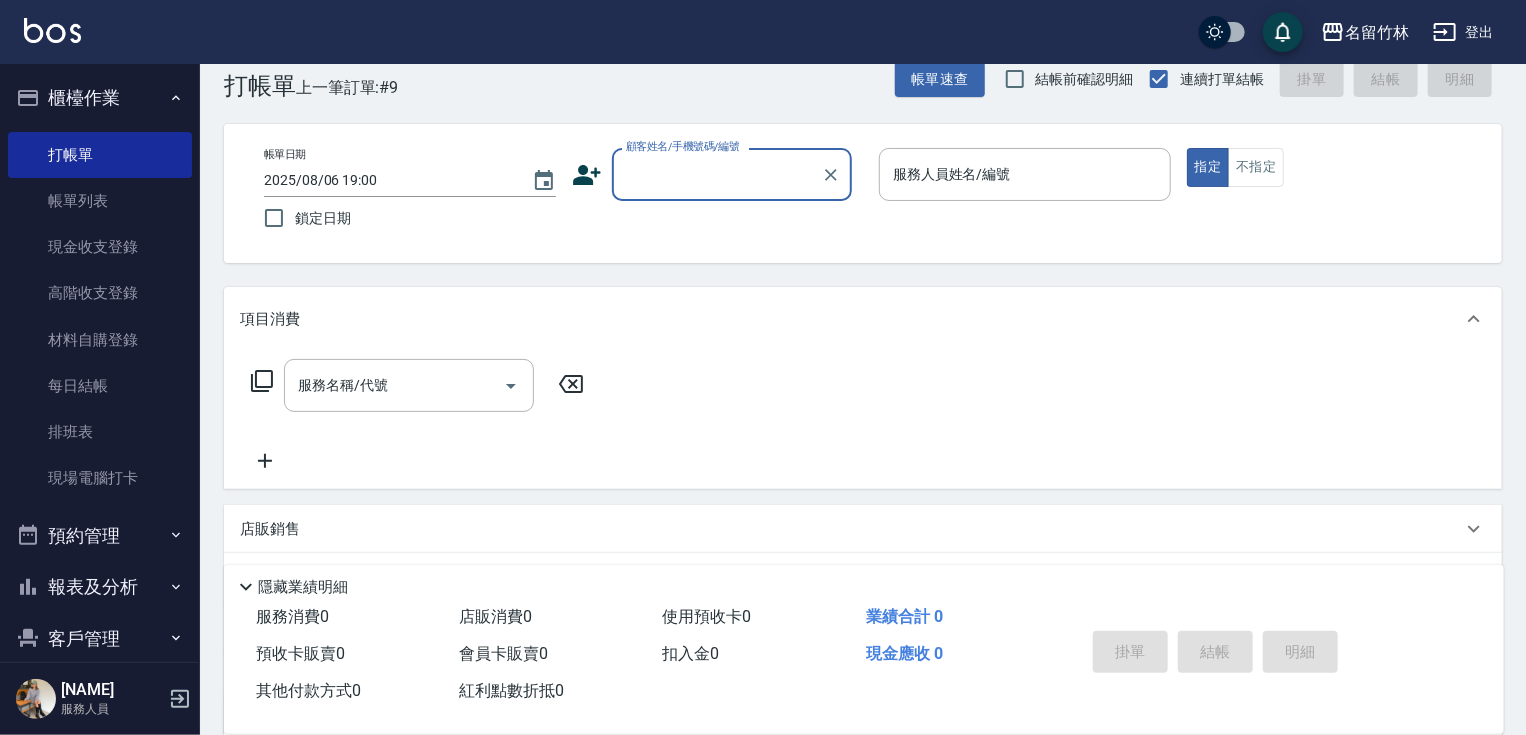 scroll, scrollTop: 0, scrollLeft: 0, axis: both 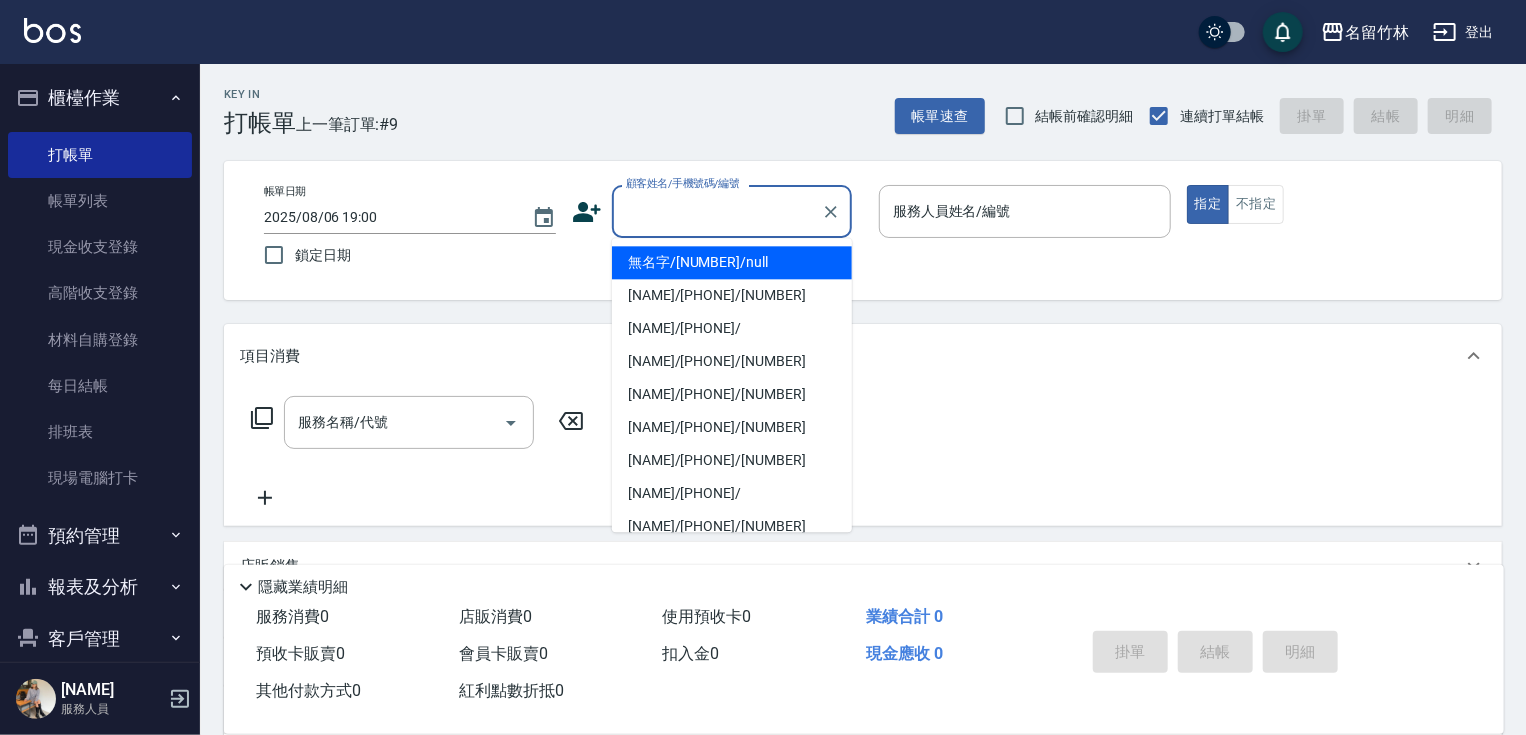 click on "顧客姓名/手機號碼/編號" at bounding box center (717, 211) 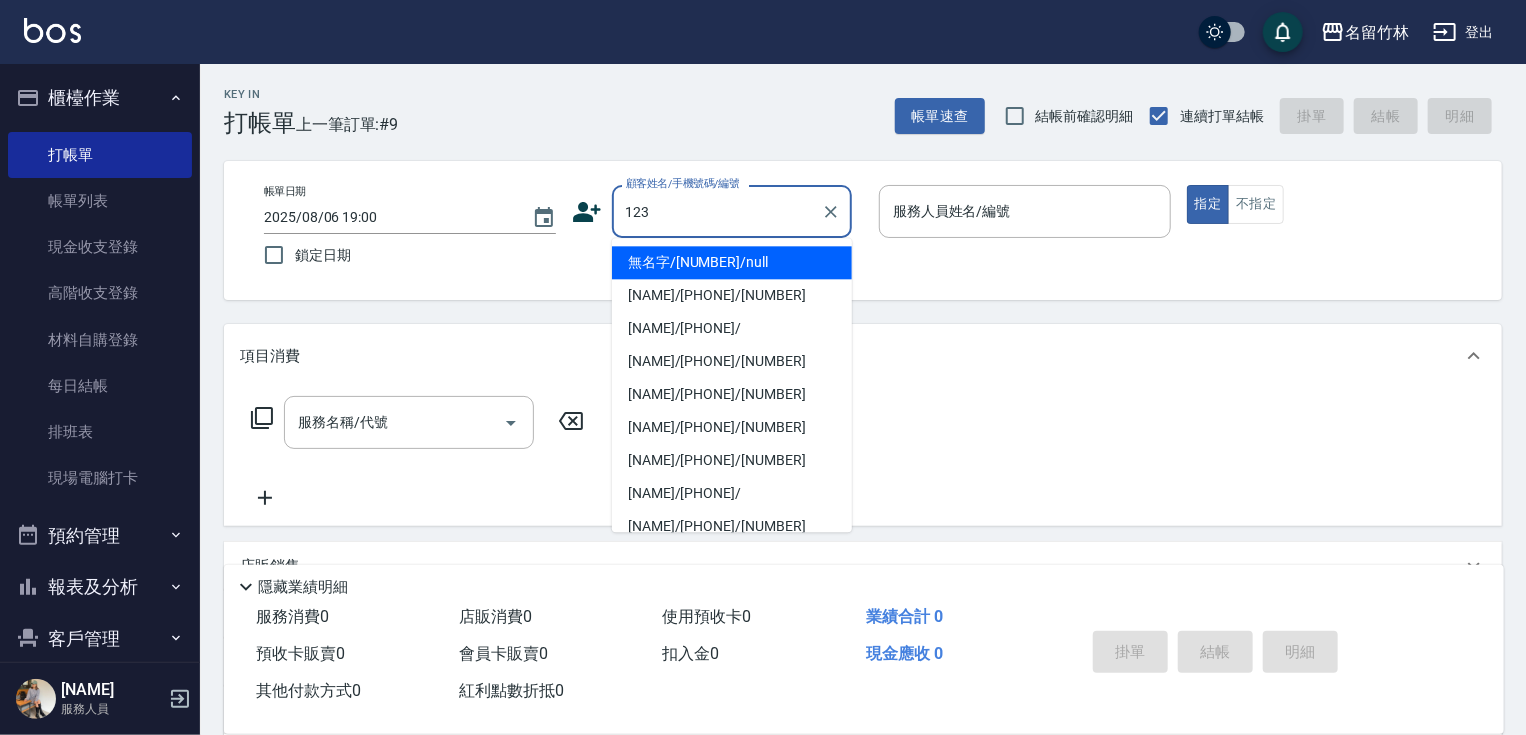 click on "無名字/[NUMBER]/null" at bounding box center [732, 262] 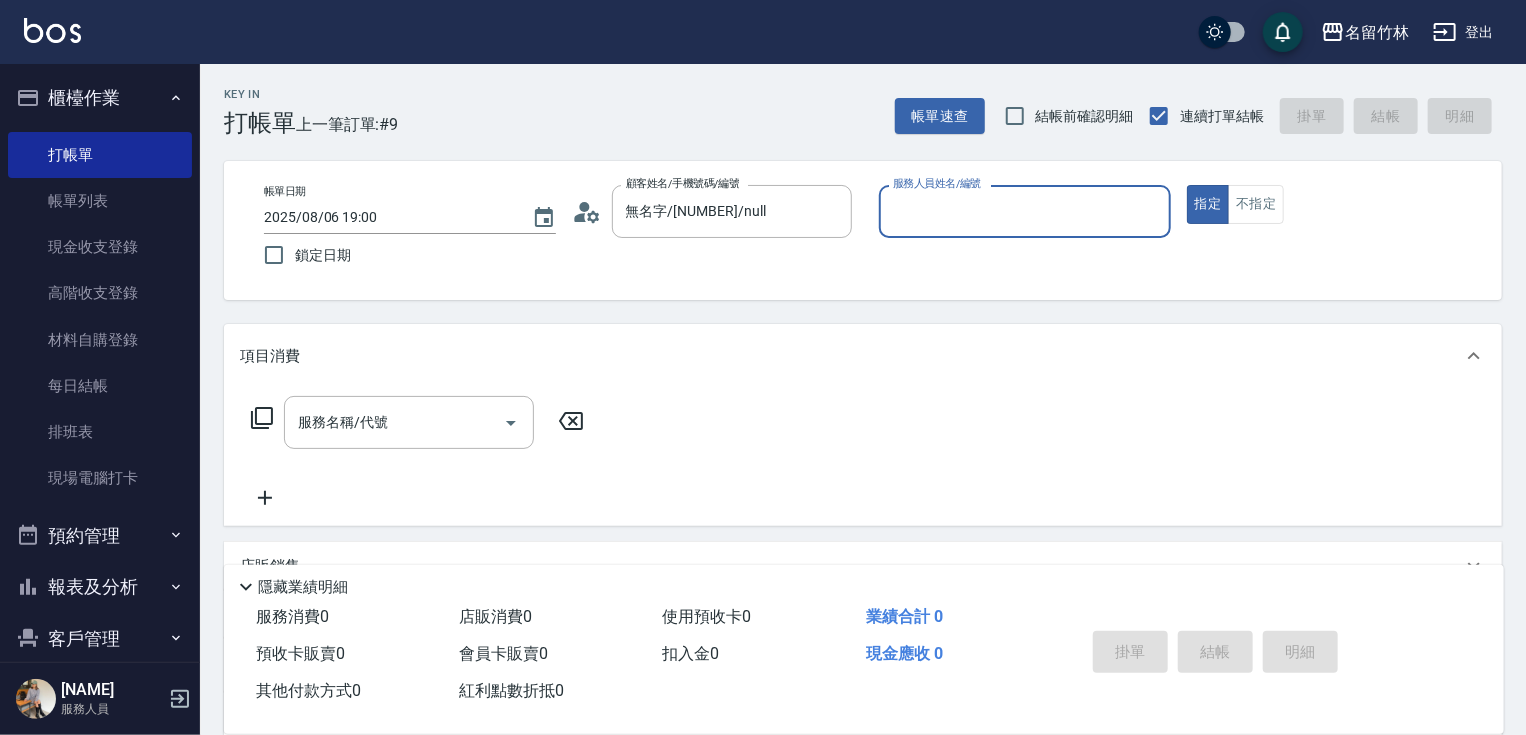 click on "服務人員姓名/編號" at bounding box center [1025, 211] 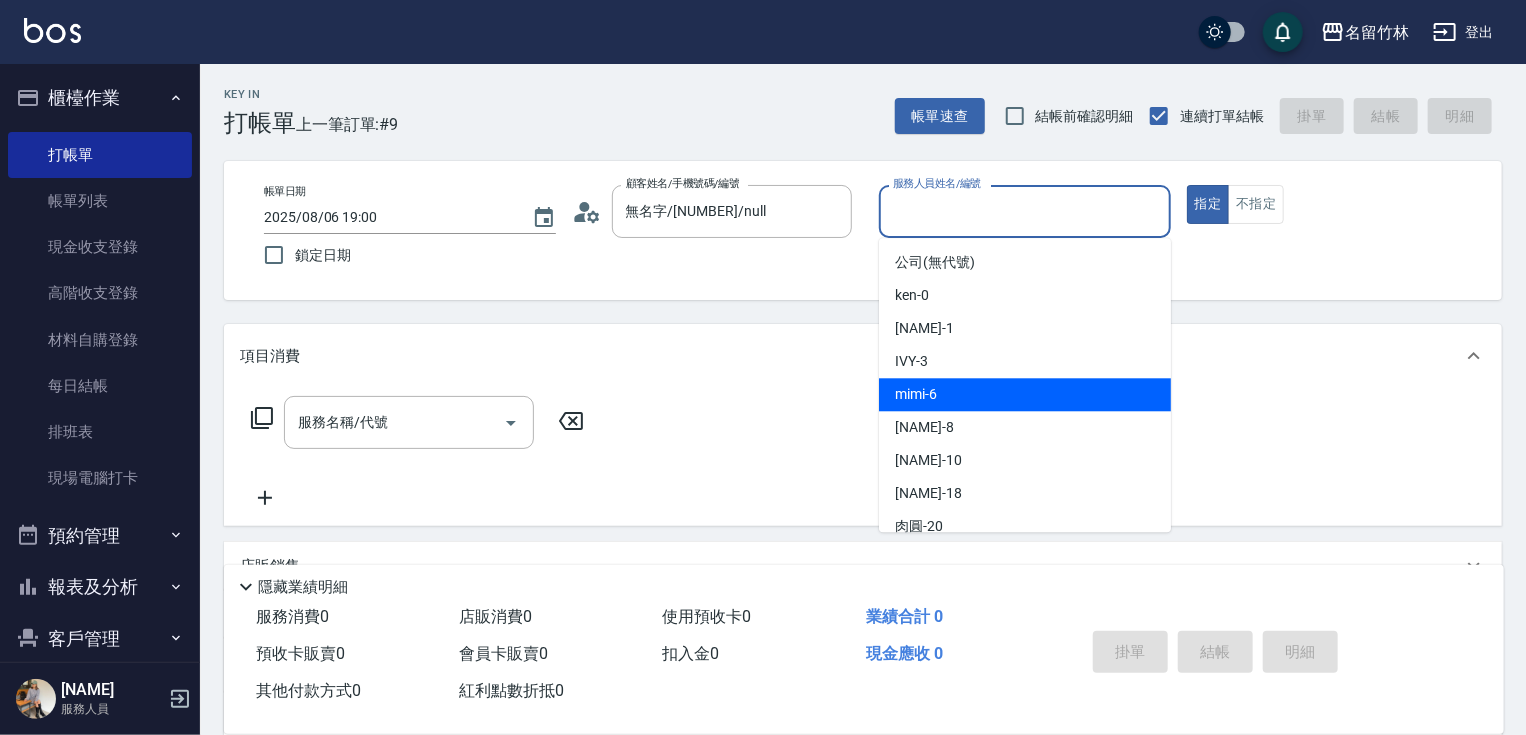 click on "mimi -6" at bounding box center [1025, 394] 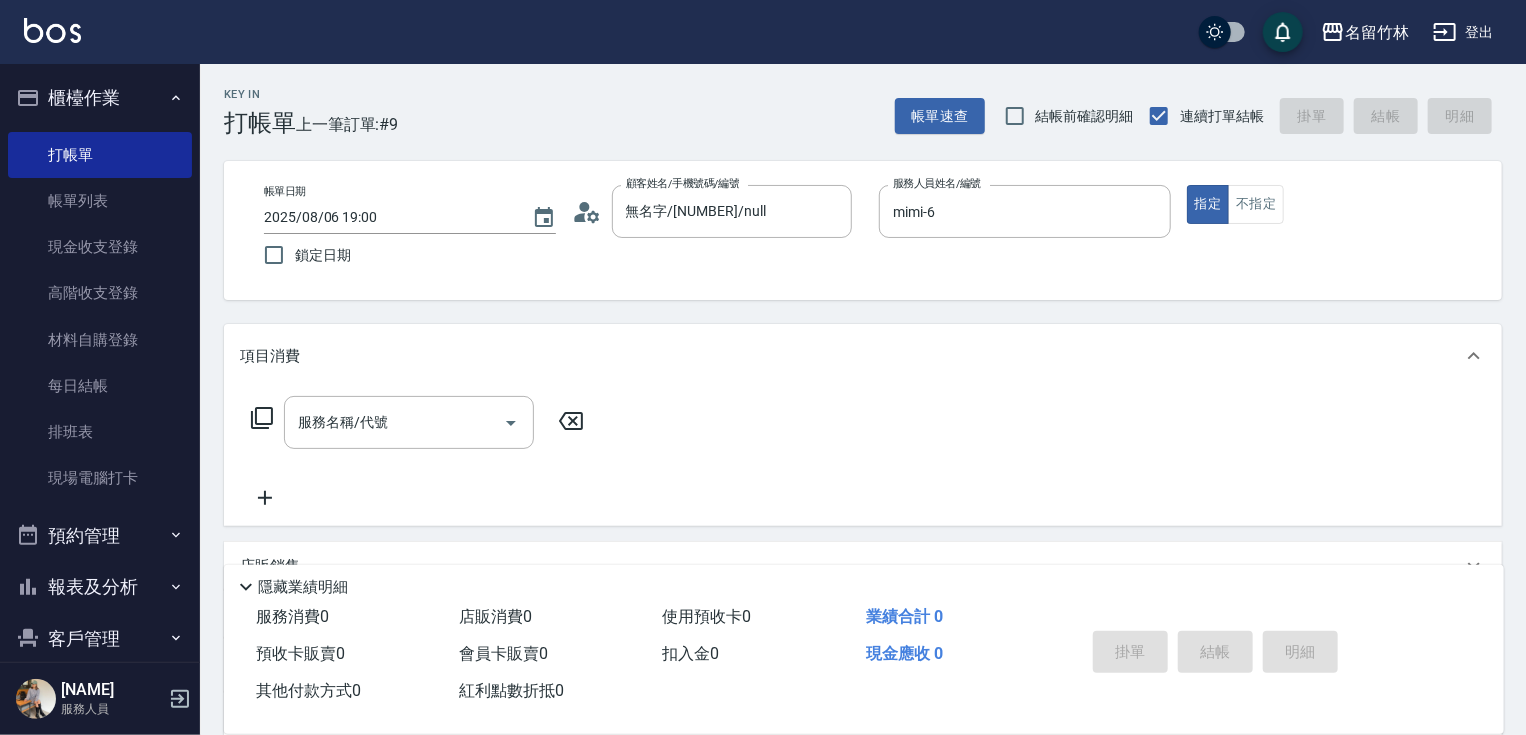 click 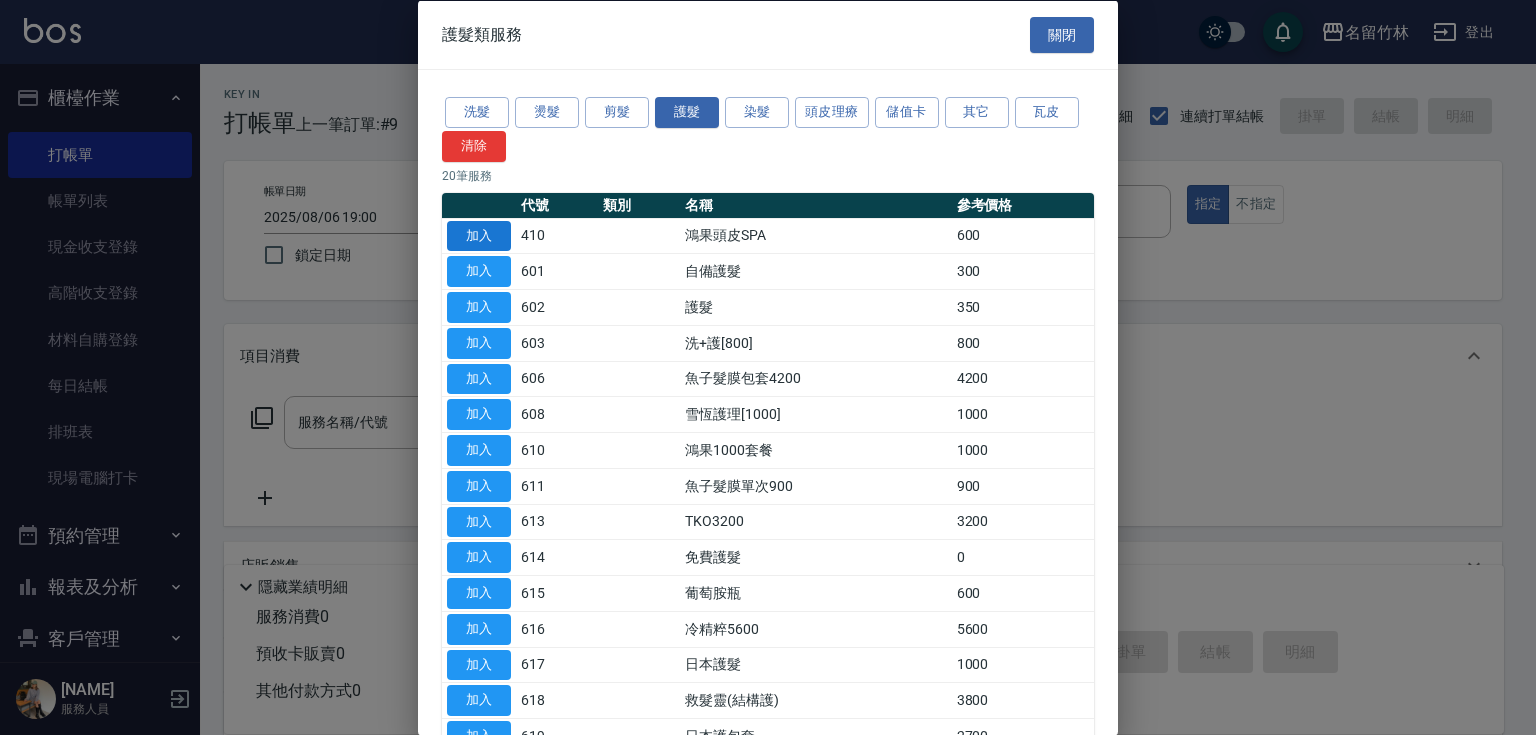 click on "加入" at bounding box center [479, 235] 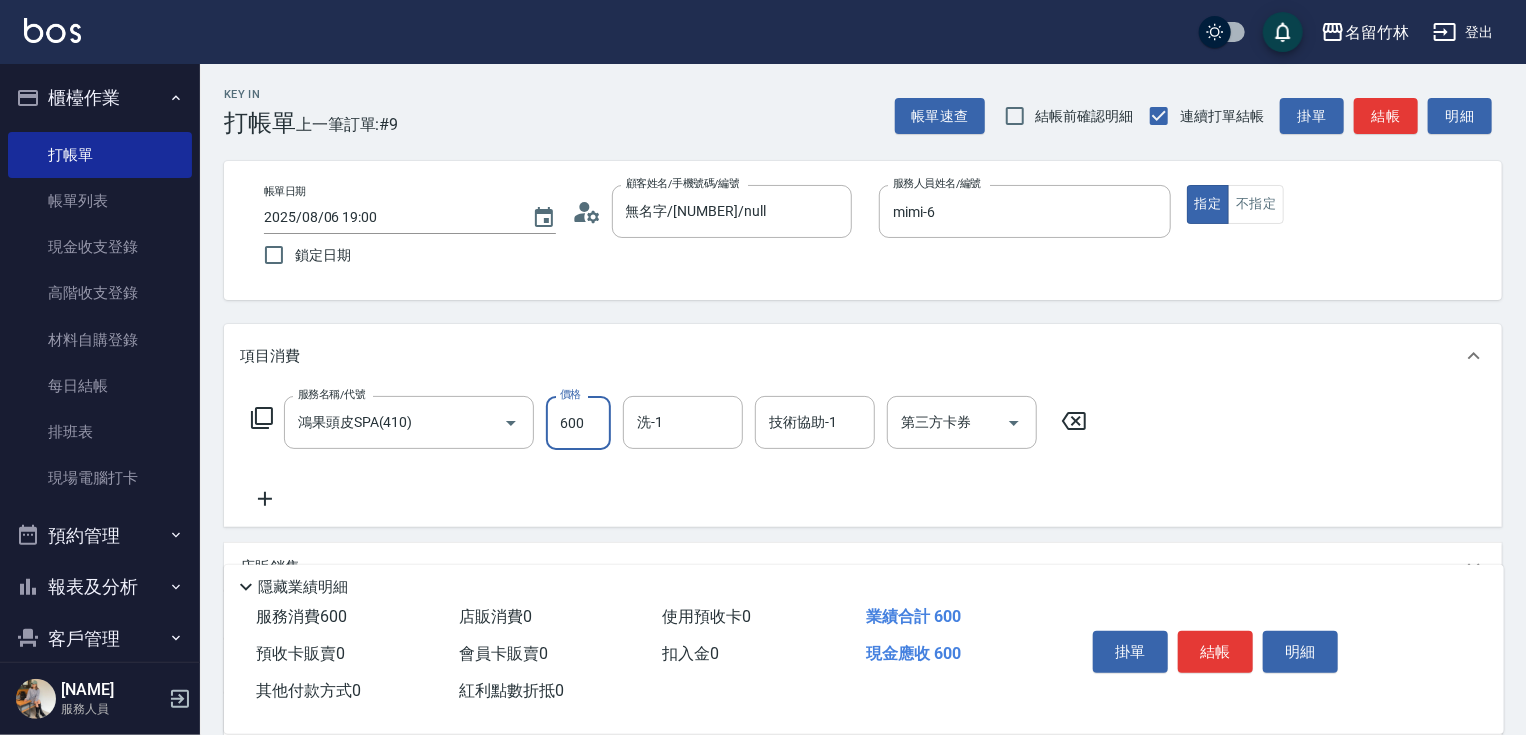 click on "600" at bounding box center [578, 423] 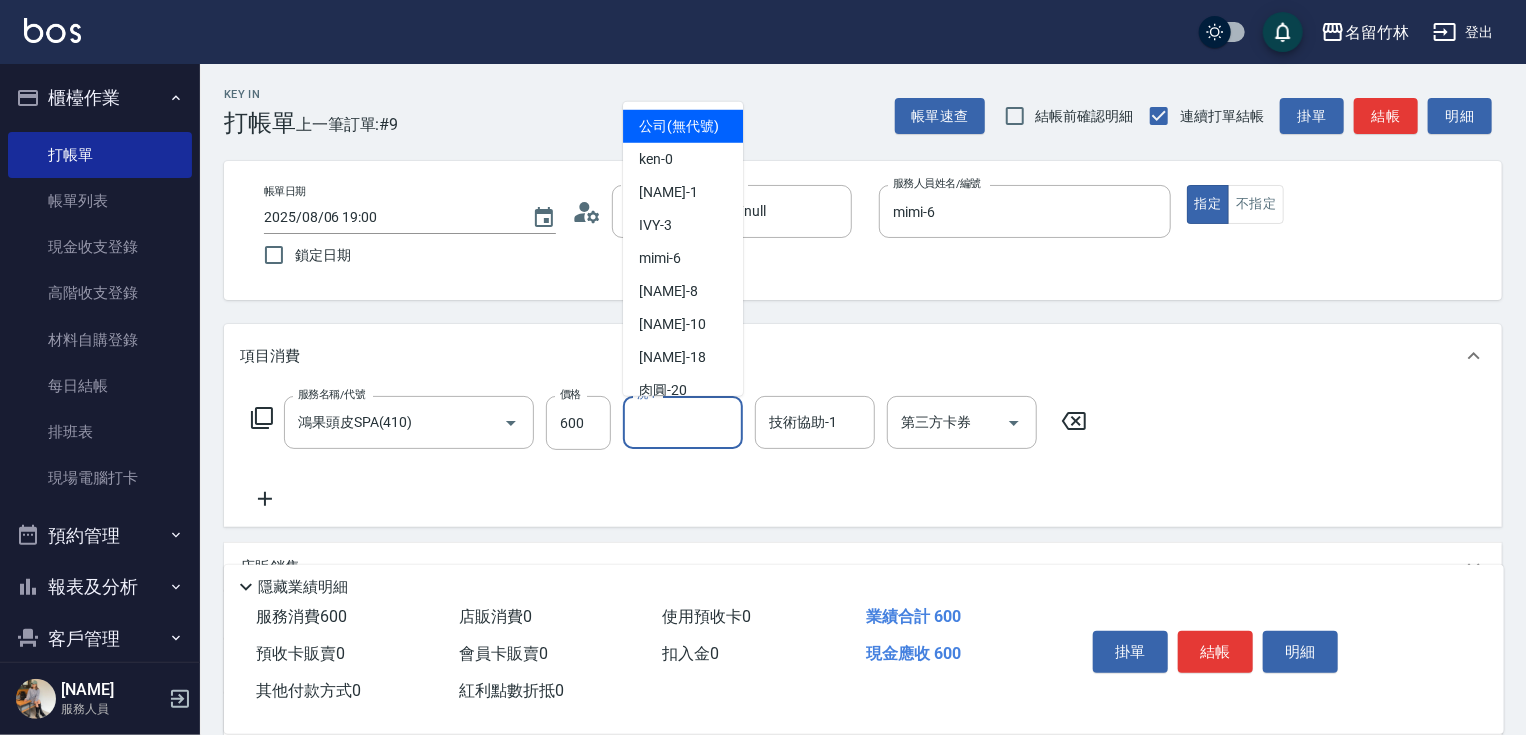 click on "洗-1" at bounding box center [683, 422] 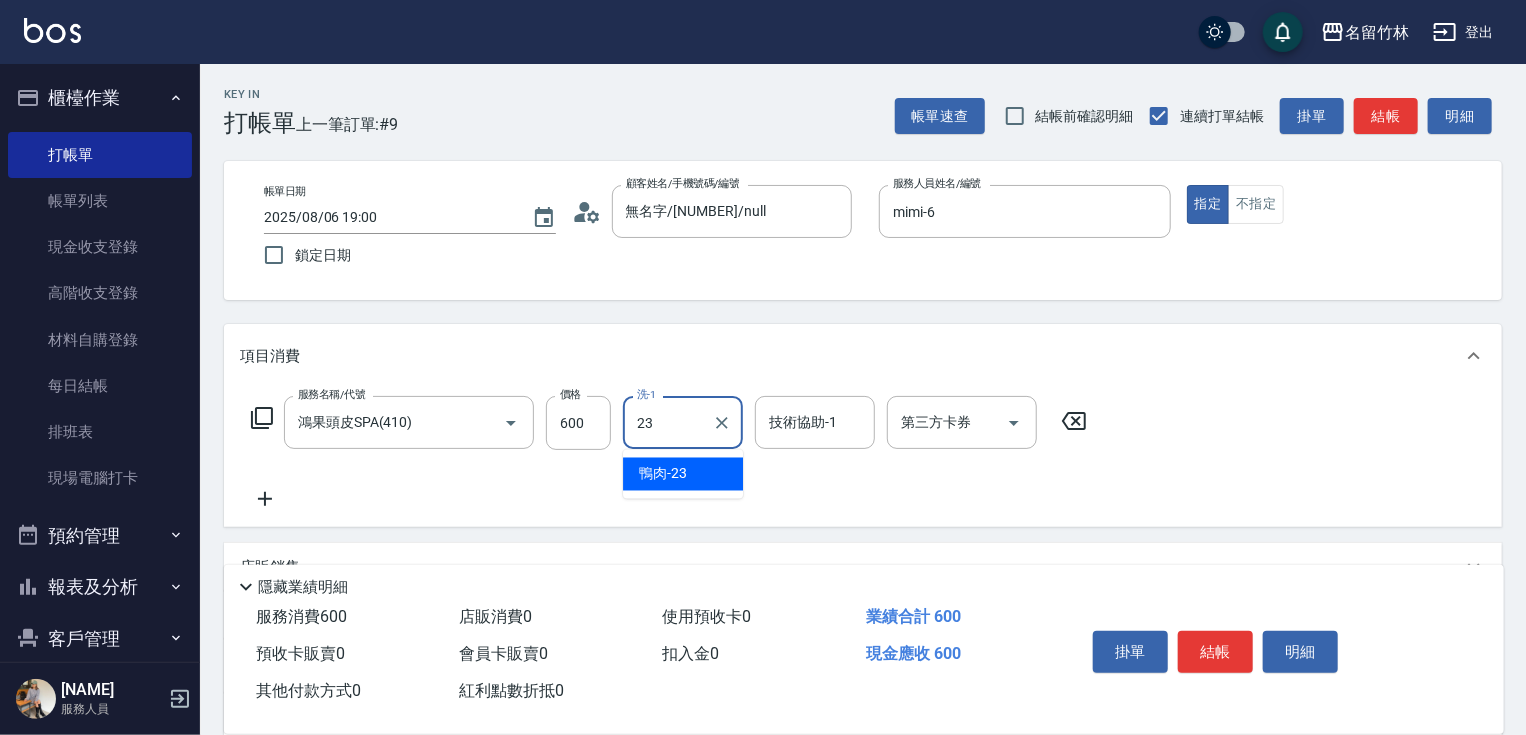 type on "鴨肉-23" 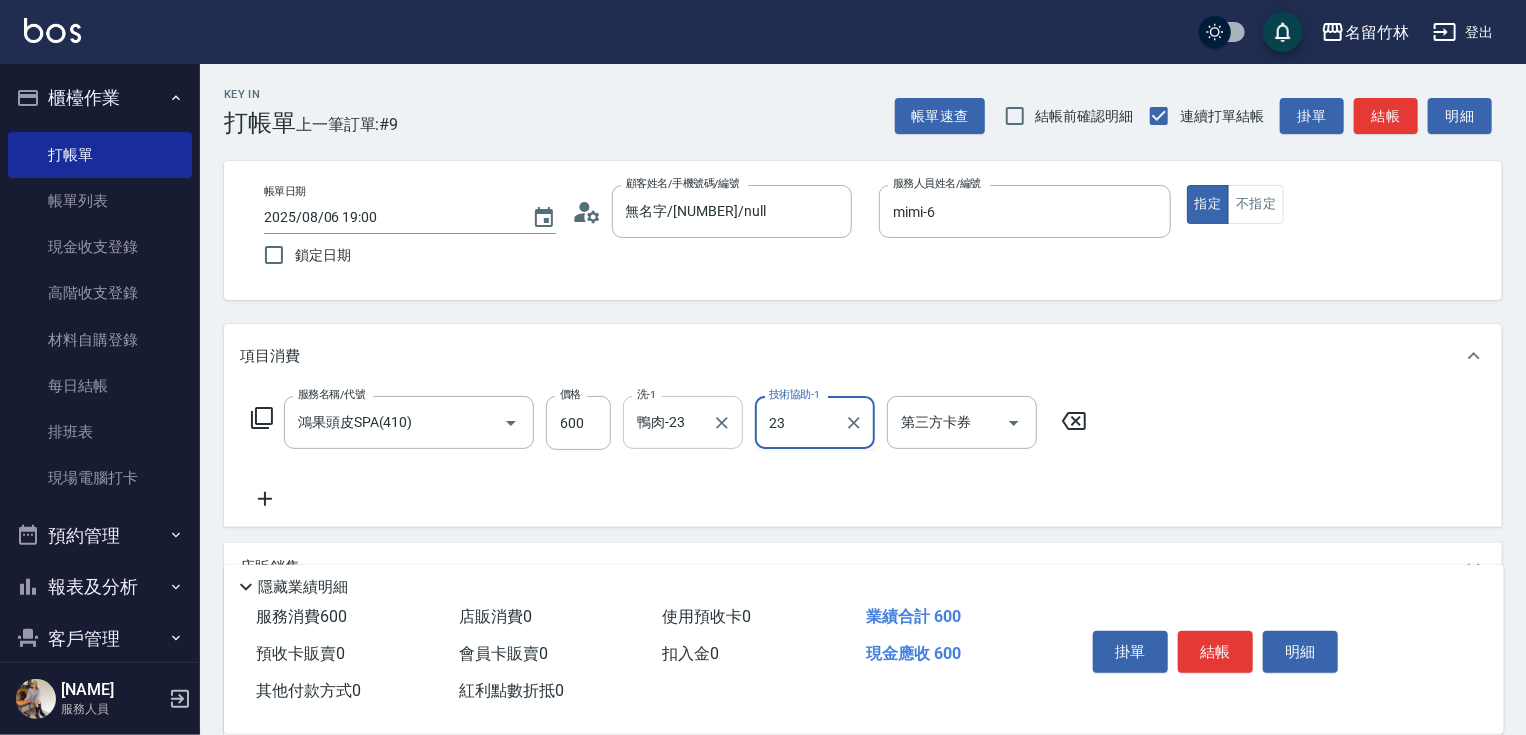 type on "鴨肉-23" 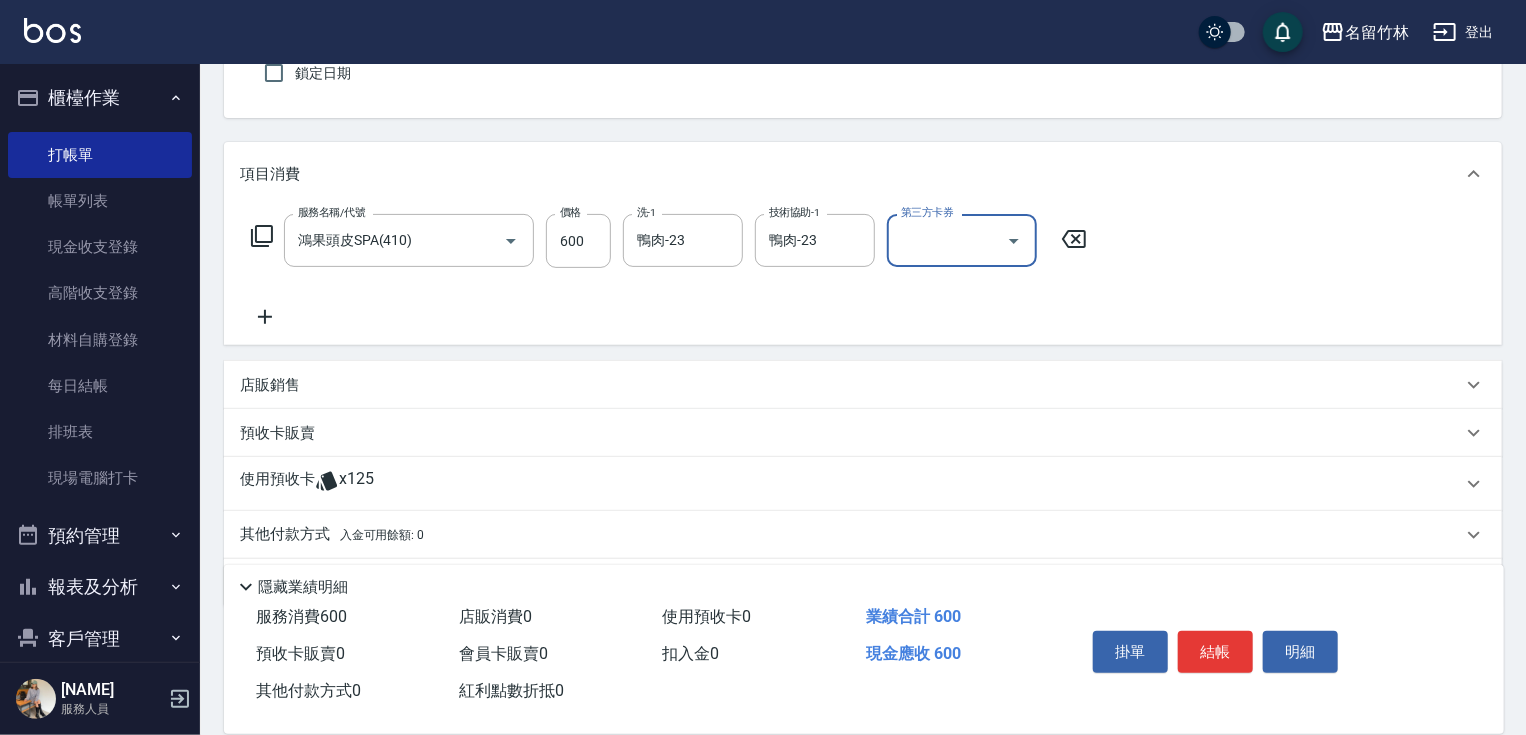 scroll, scrollTop: 208, scrollLeft: 0, axis: vertical 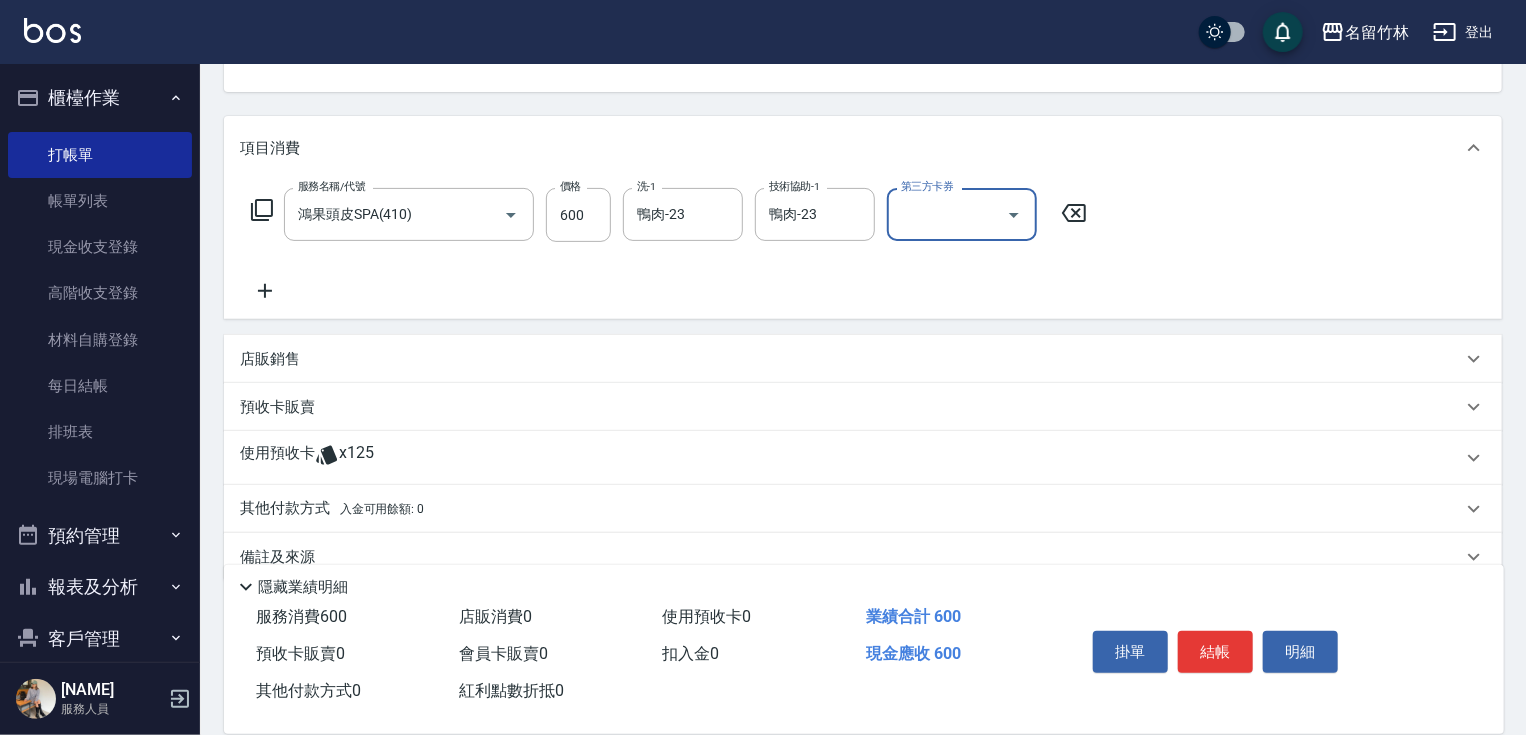 click 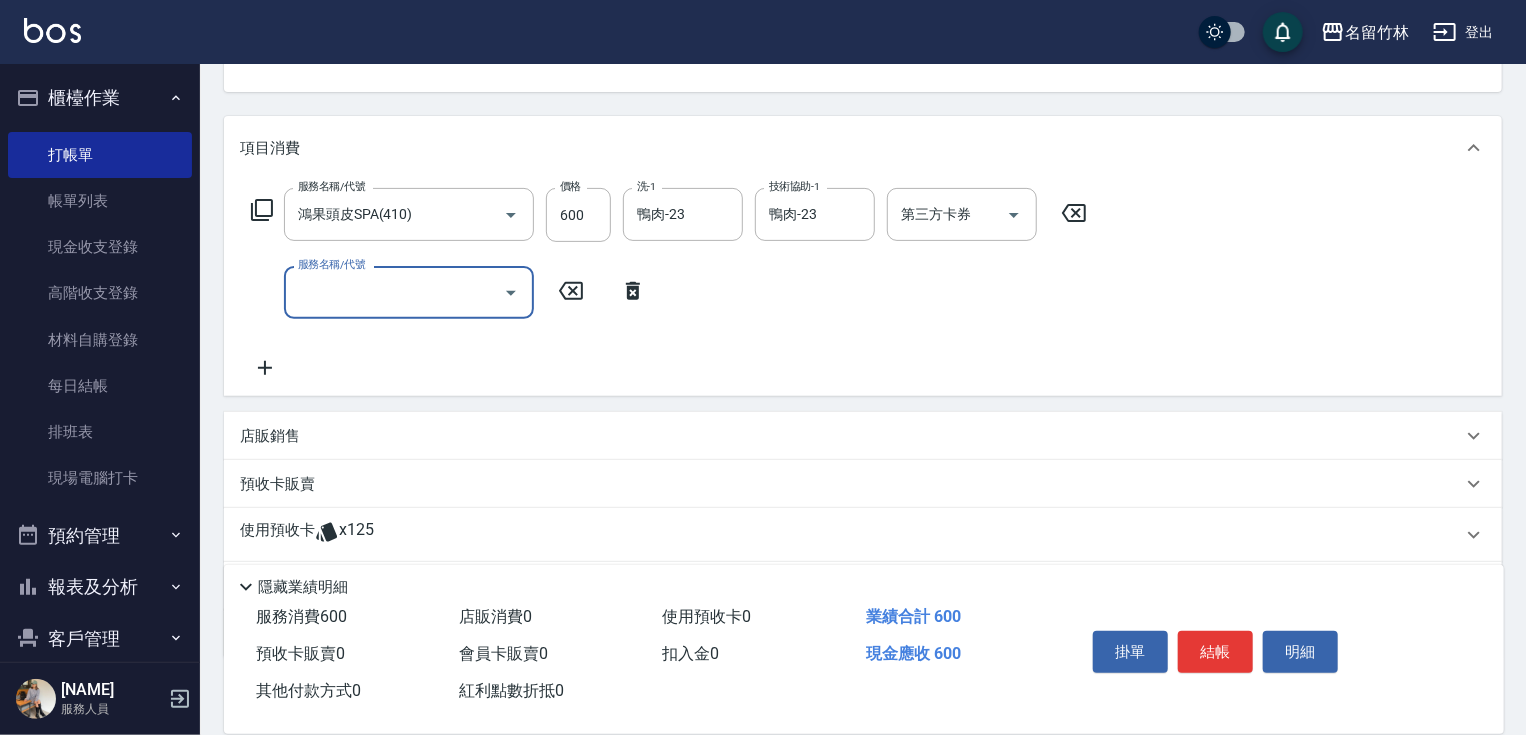 click on "服務名稱/代號" at bounding box center (394, 292) 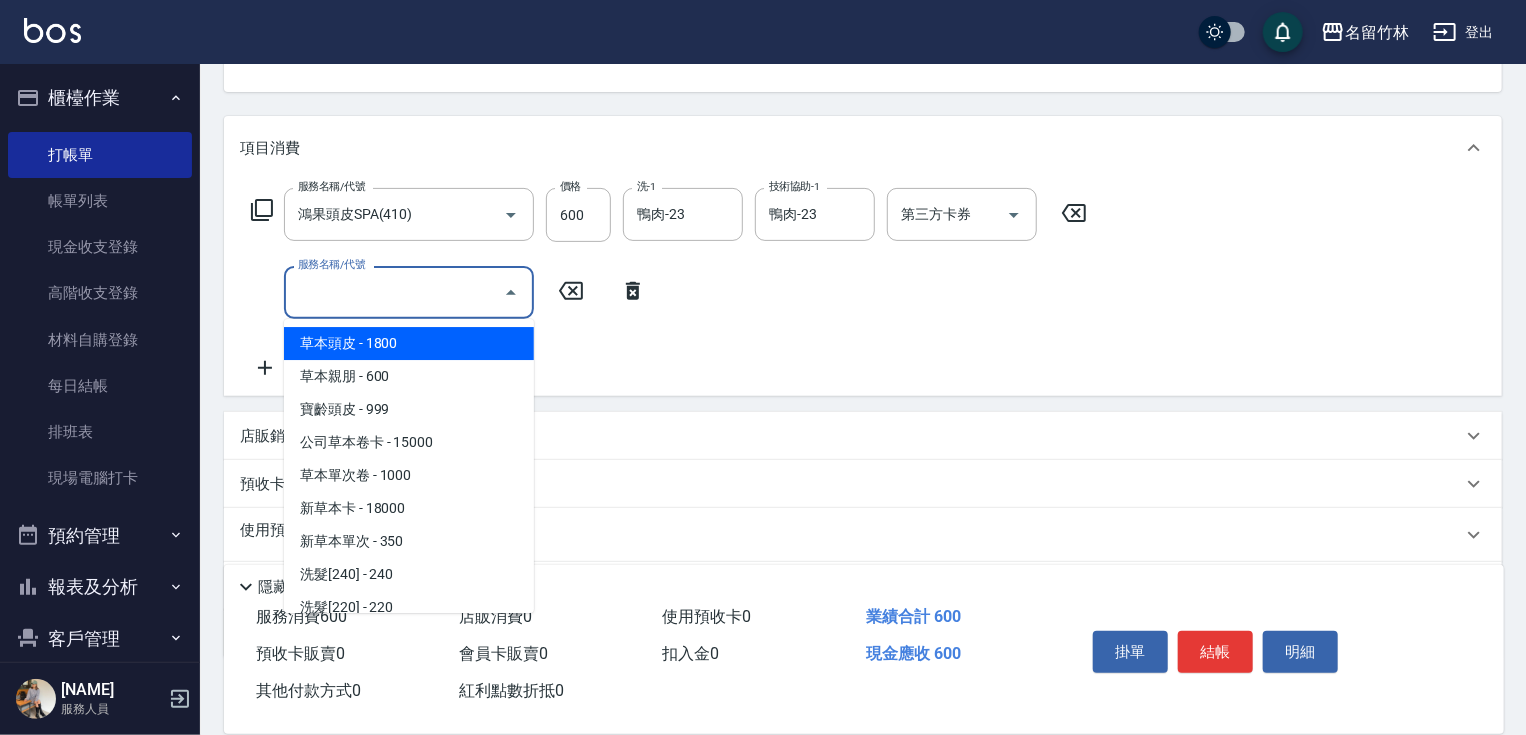 click 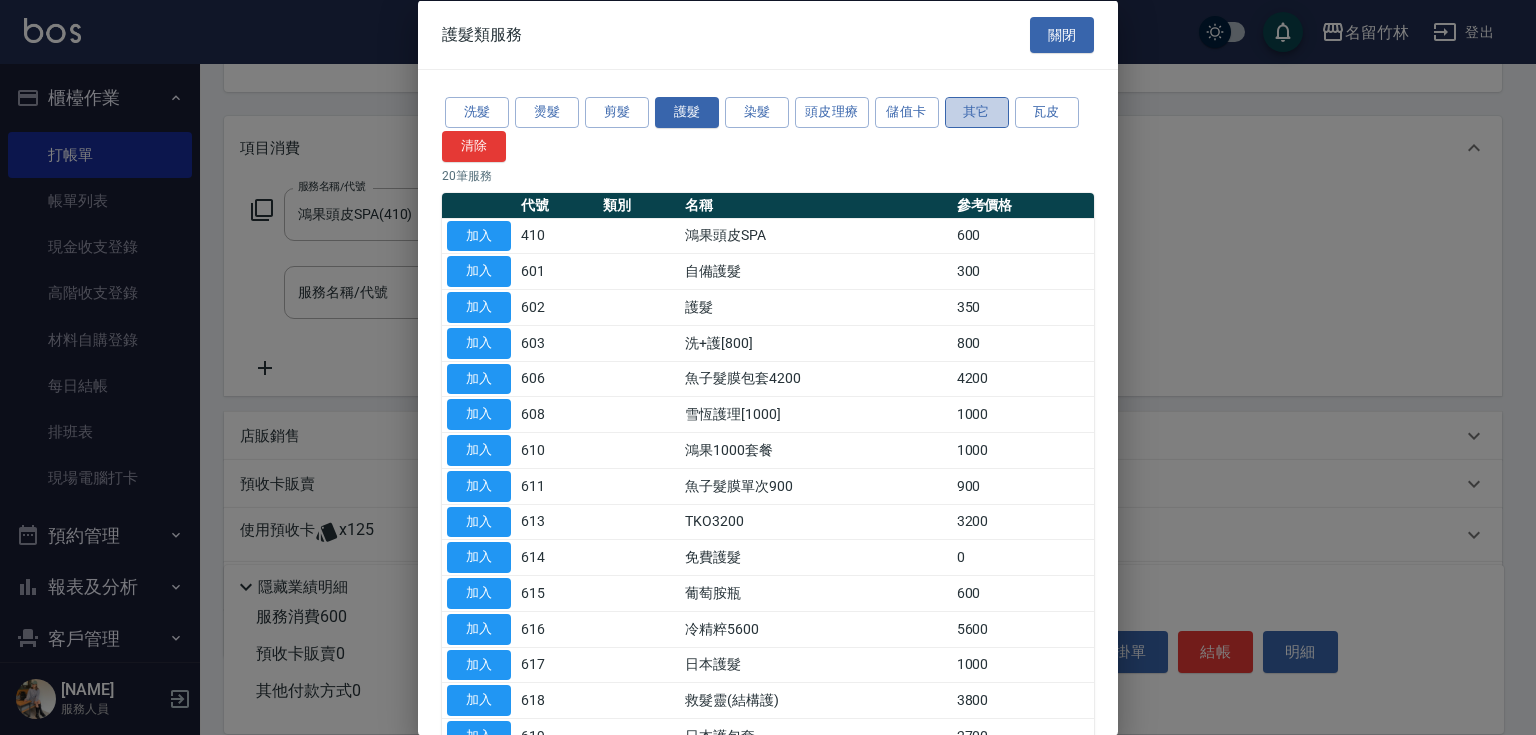 click on "其它" at bounding box center [977, 112] 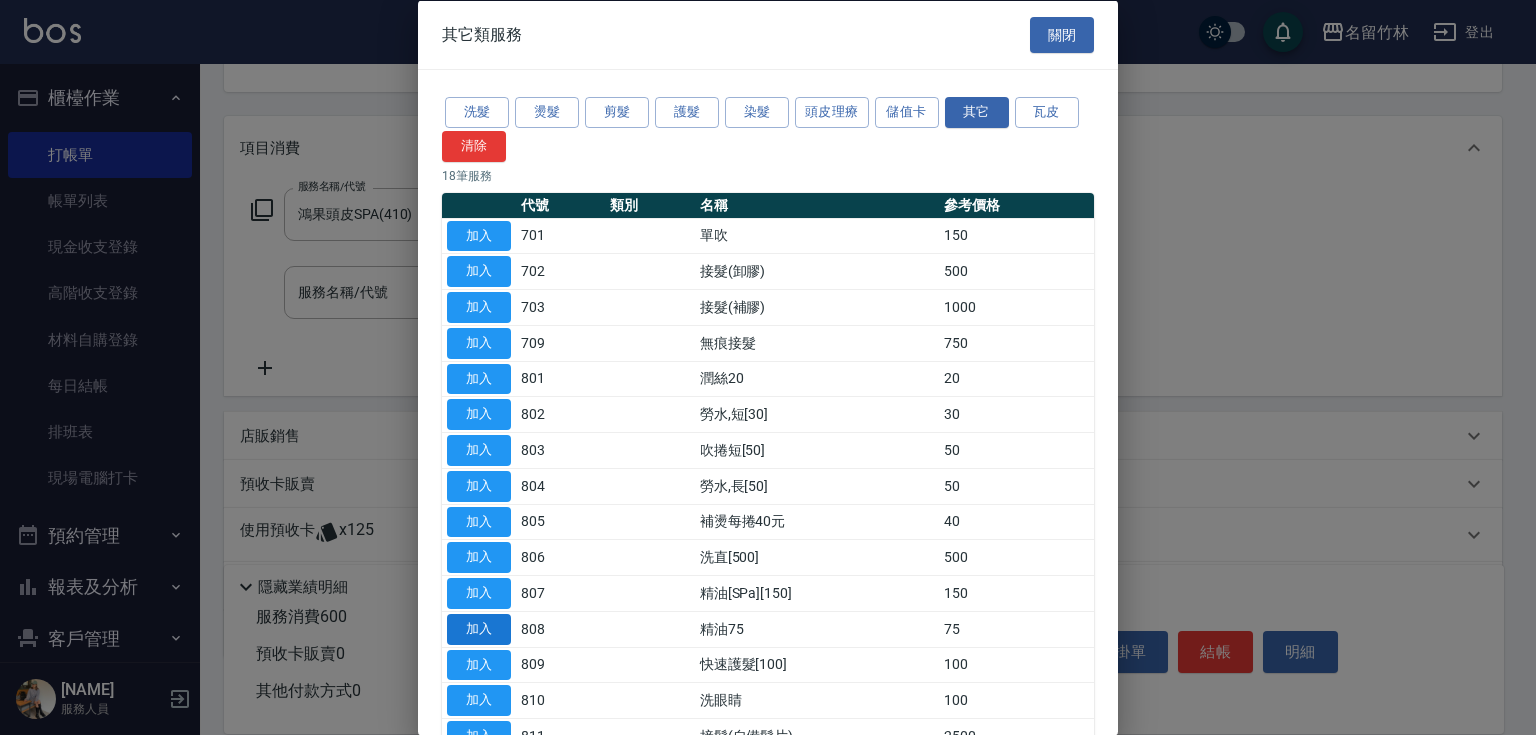 click on "加入" at bounding box center [479, 628] 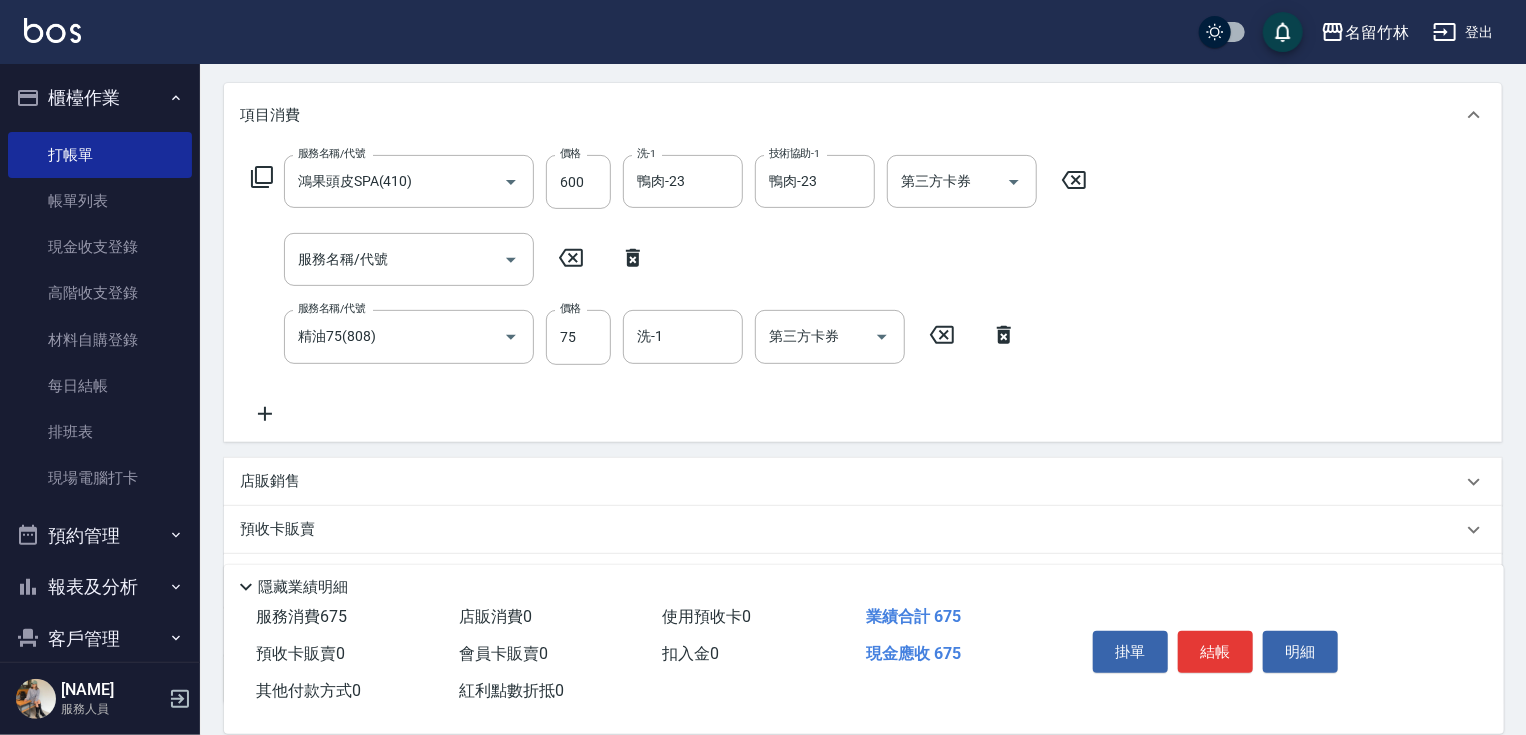 scroll, scrollTop: 208, scrollLeft: 0, axis: vertical 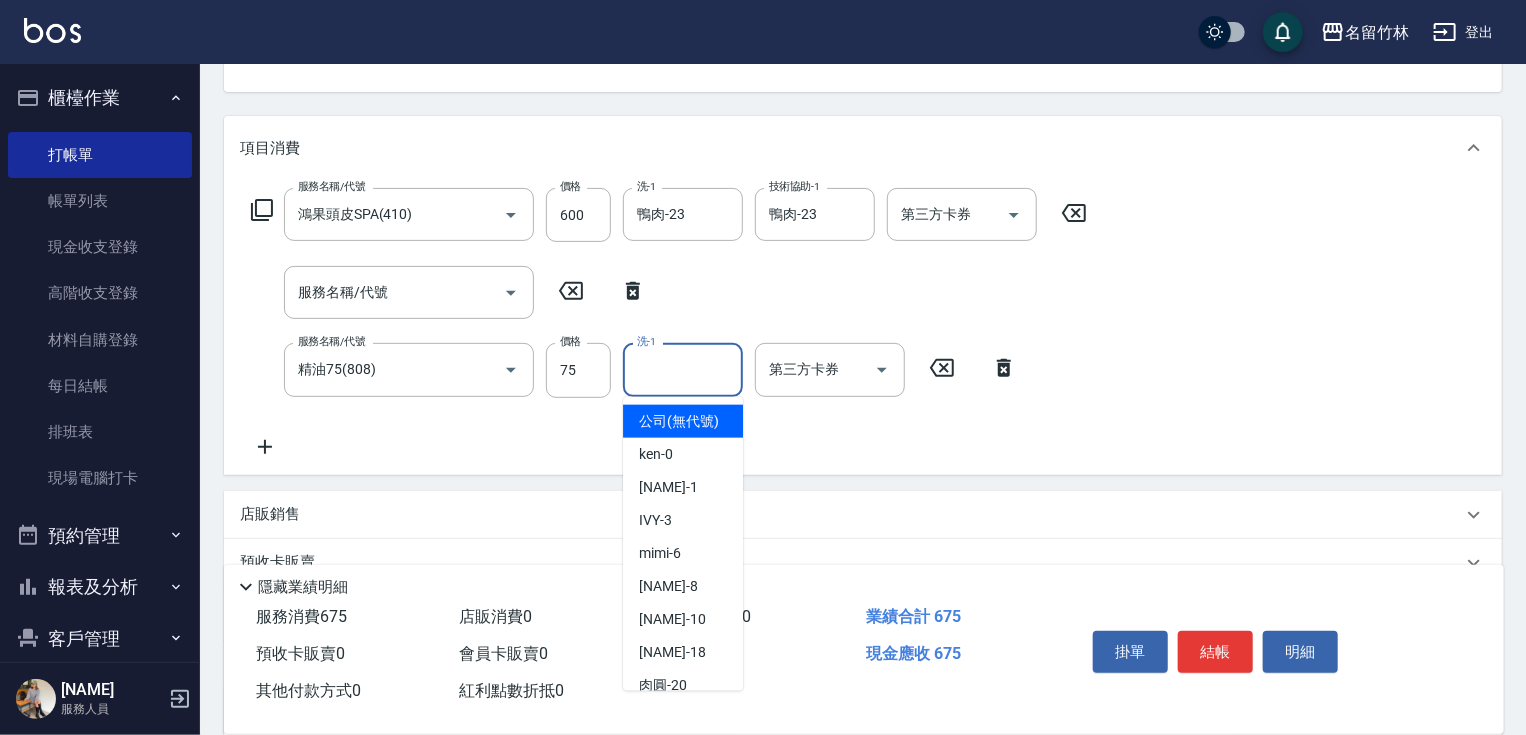 click on "洗-1" at bounding box center (683, 369) 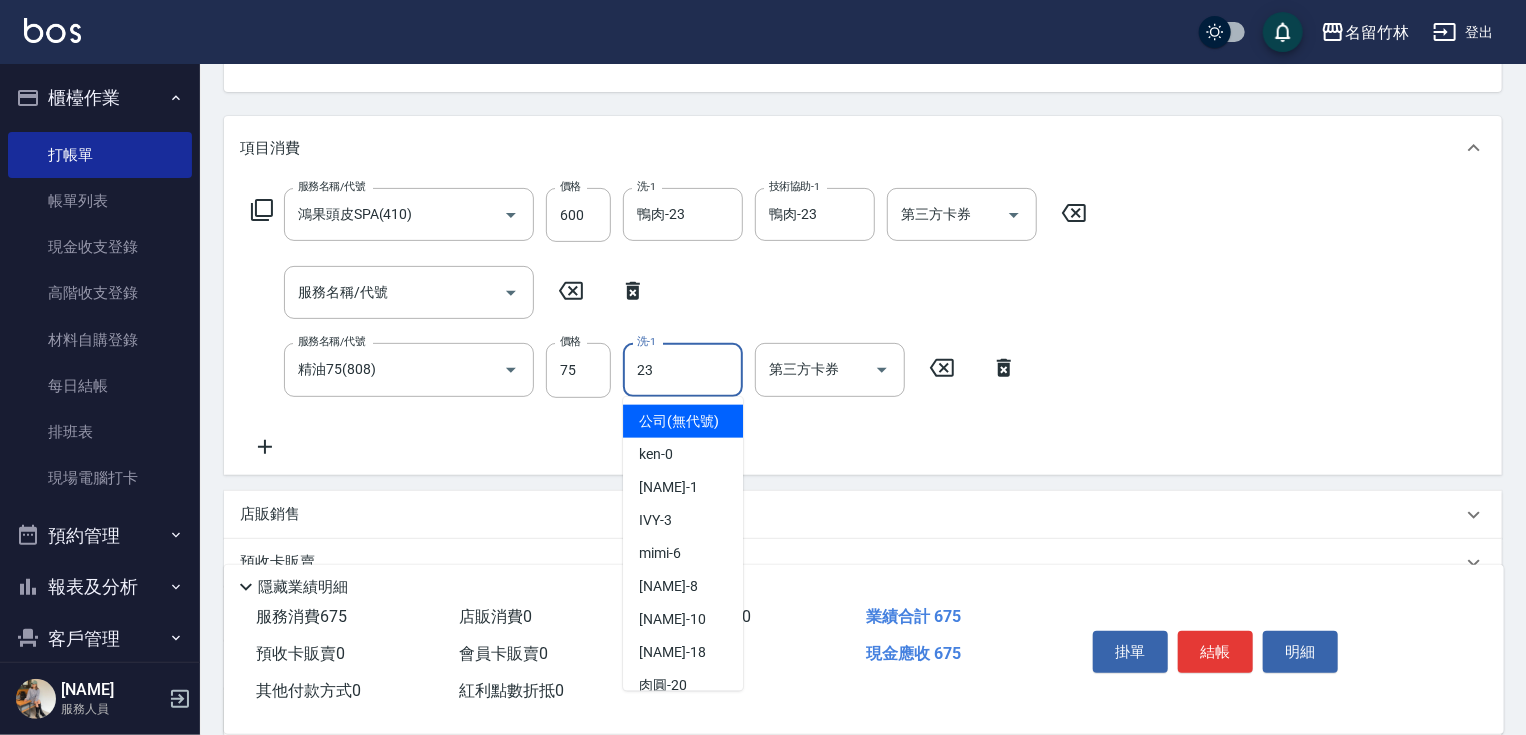 type on "鴨肉-23" 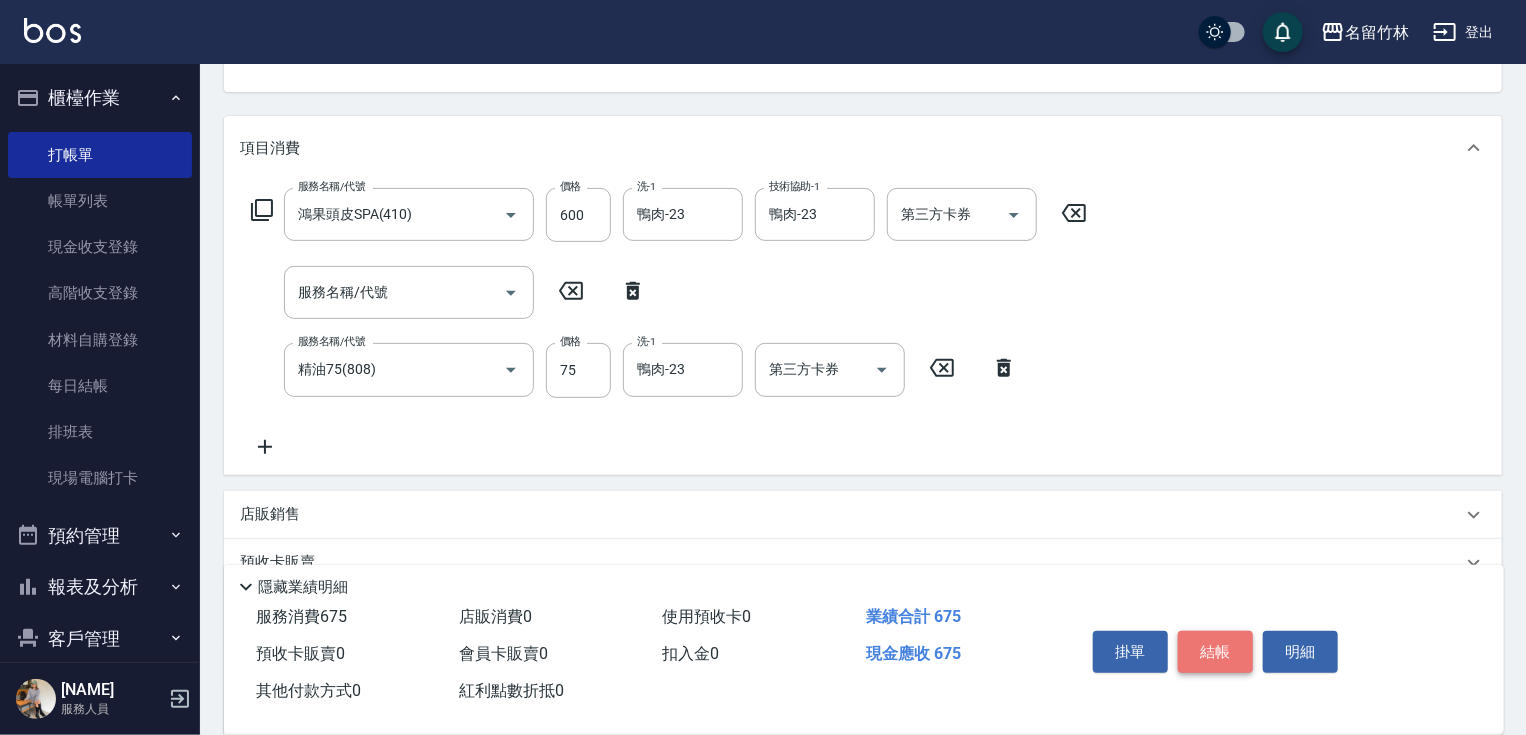 click on "結帳" at bounding box center [1215, 652] 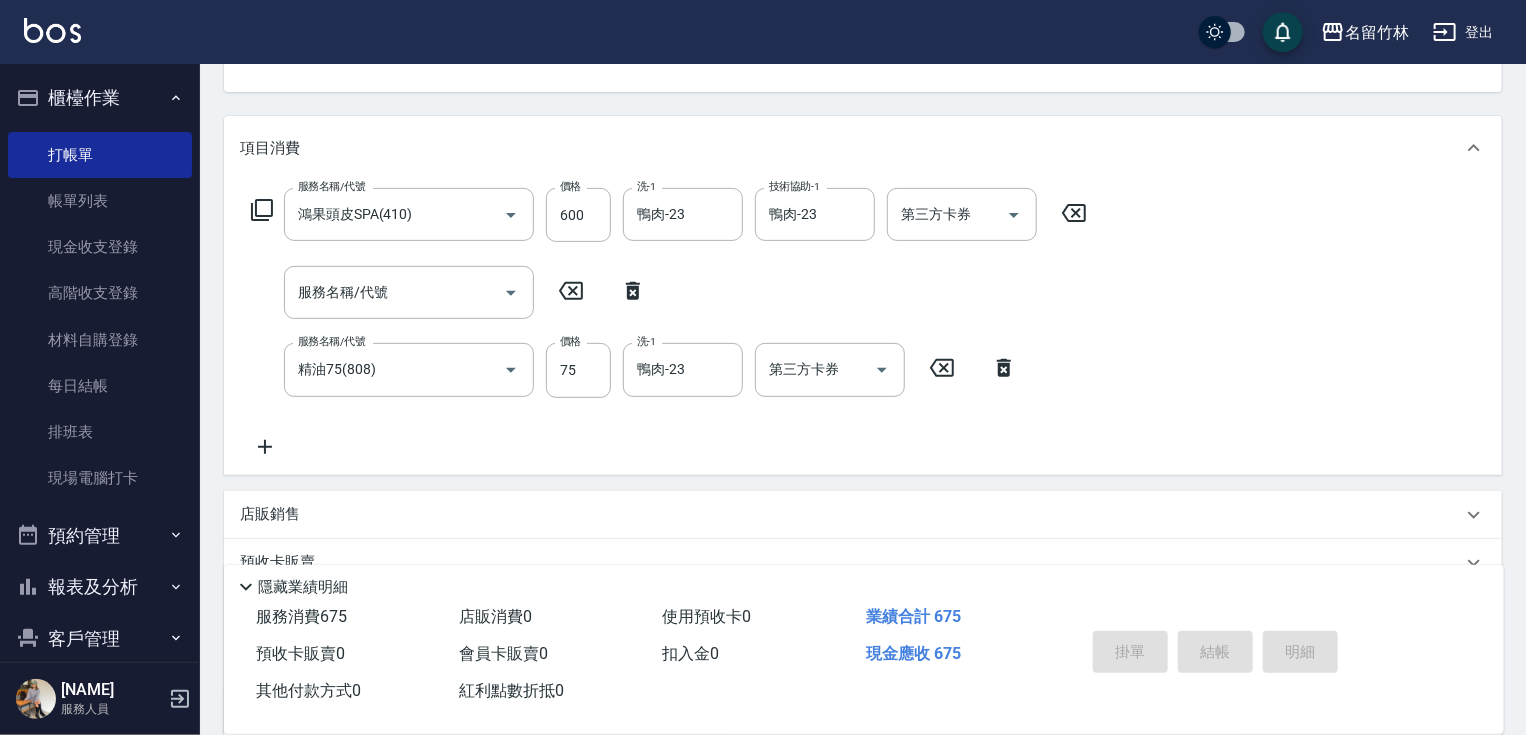 type on "2025/08/06 19:01" 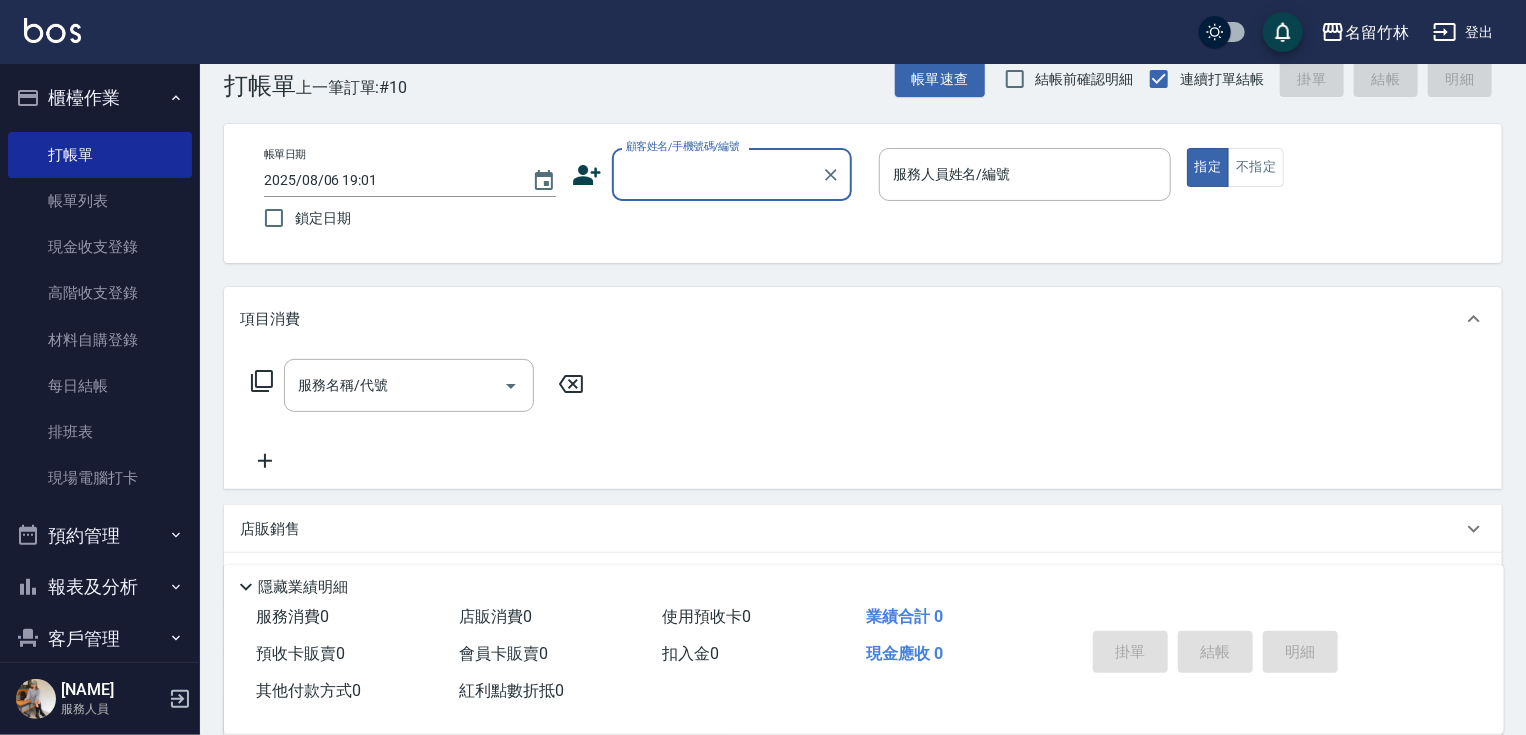 scroll, scrollTop: 0, scrollLeft: 0, axis: both 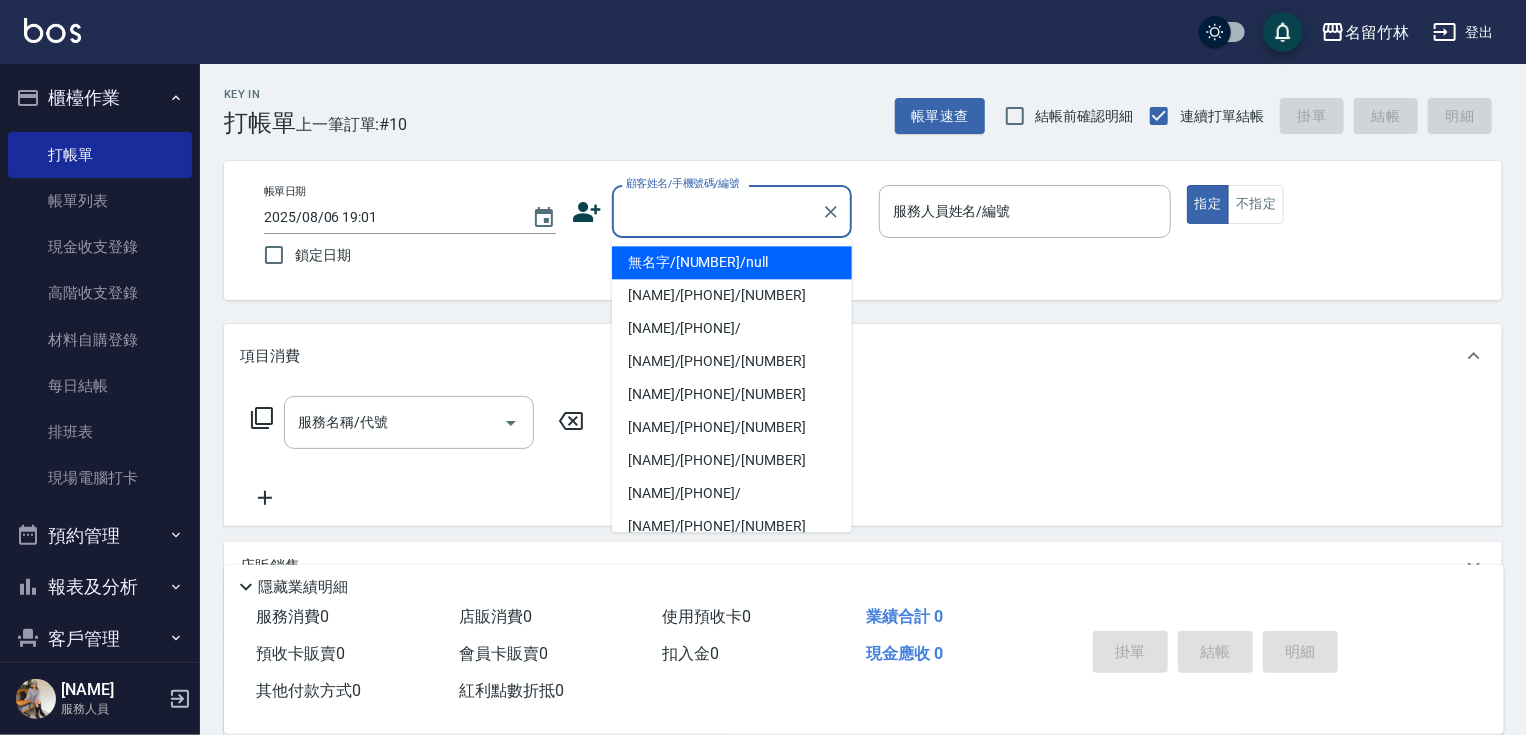 click on "顧客姓名/手機號碼/編號" at bounding box center [717, 211] 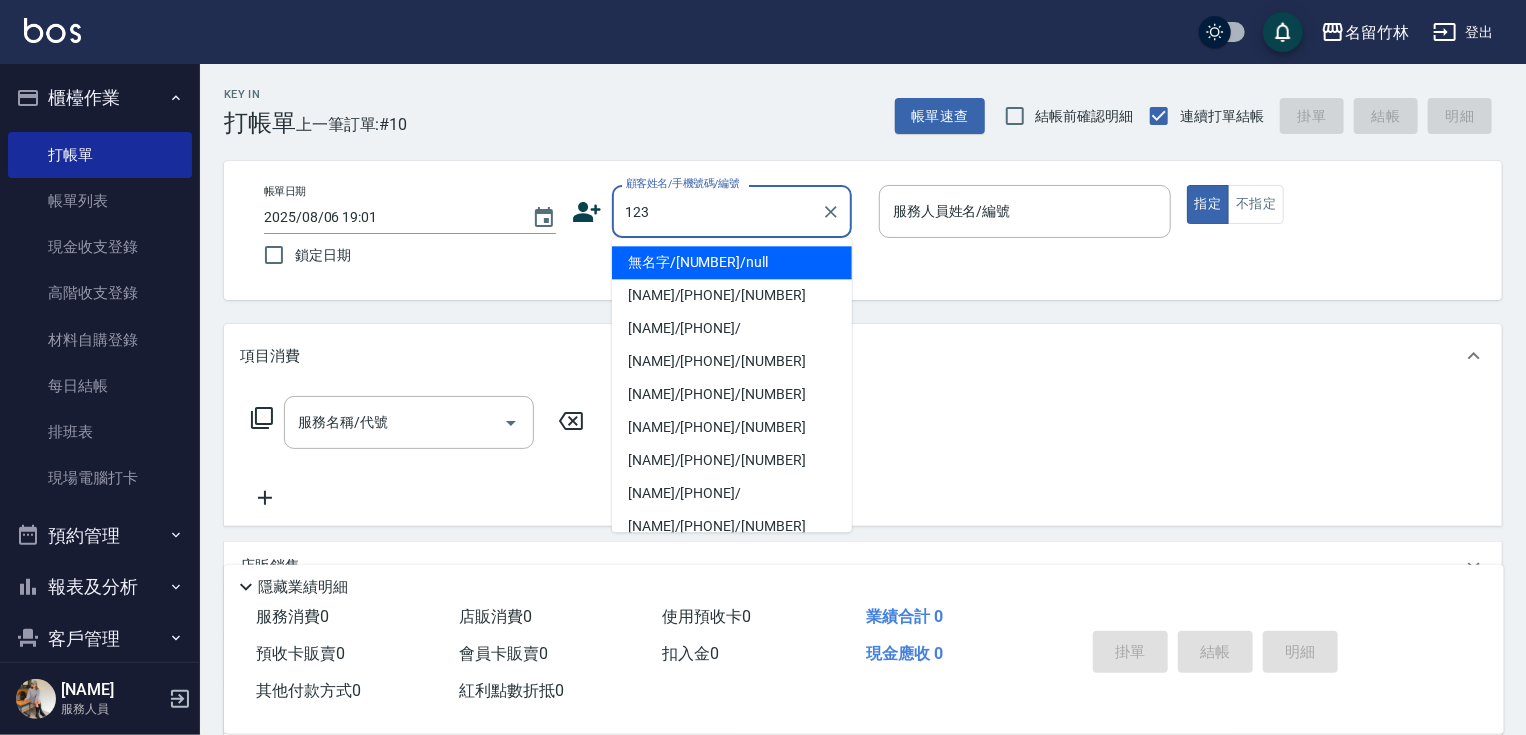 click on "無名字/[NUMBER]/null" at bounding box center (732, 262) 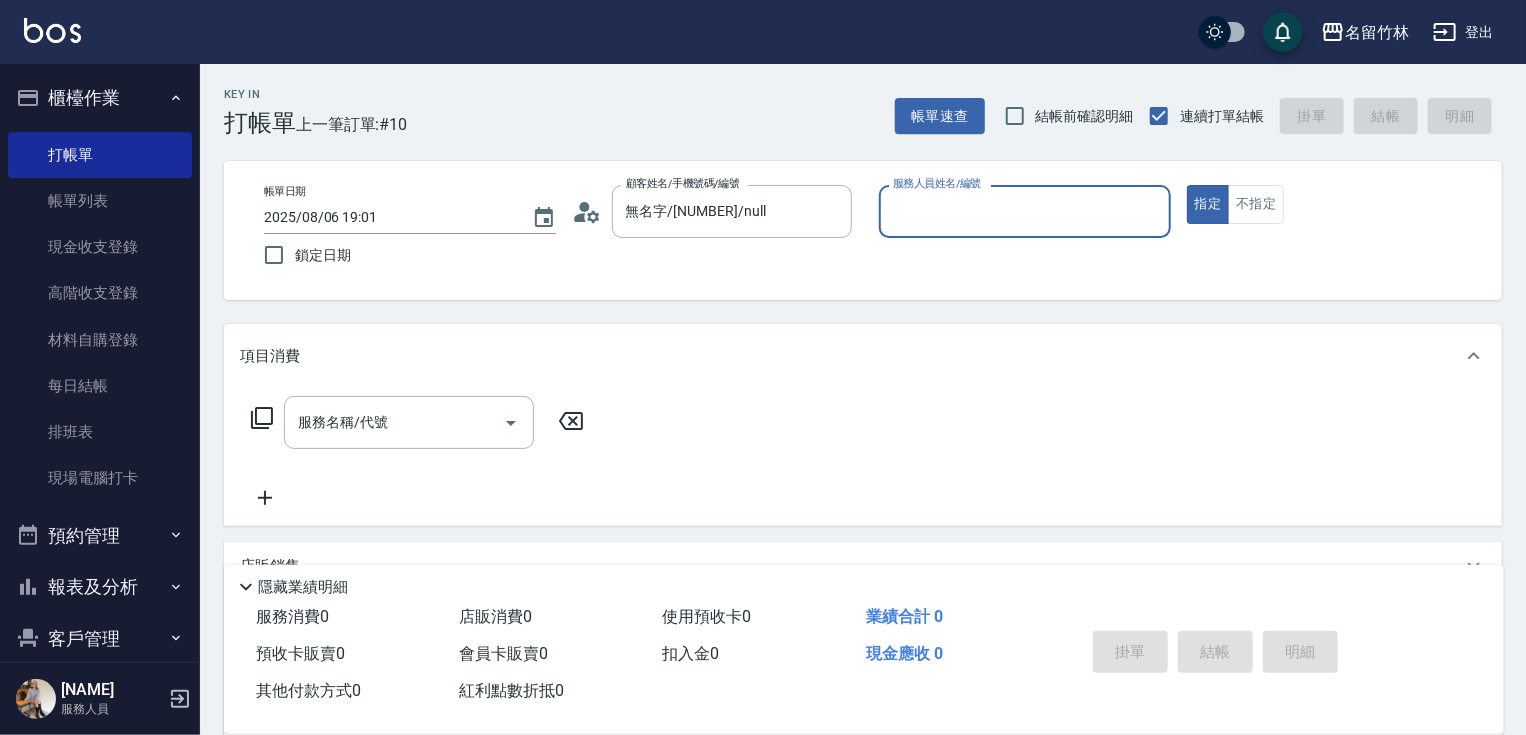 click on "服務人員姓名/編號" at bounding box center [1025, 211] 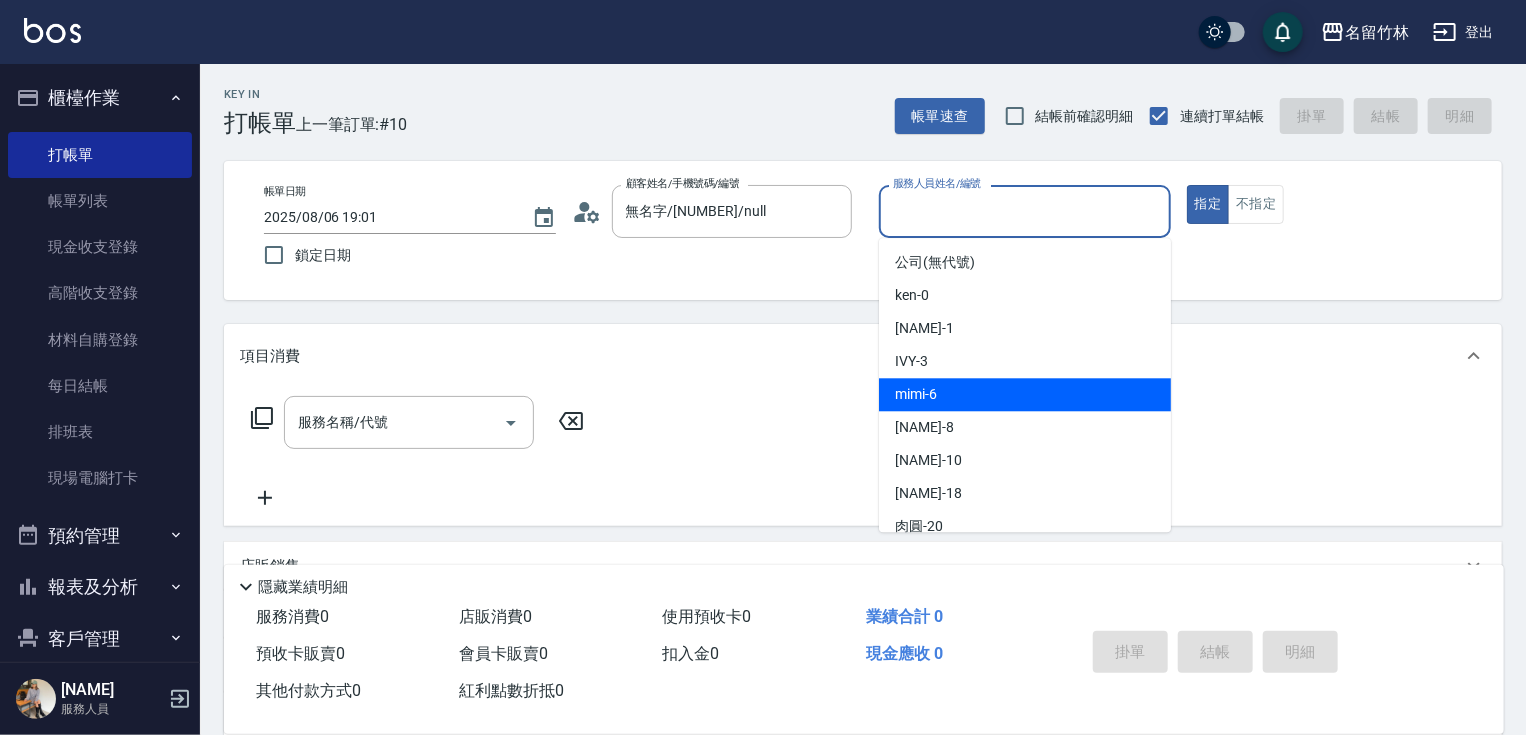 click on "mimi -6" at bounding box center [1025, 394] 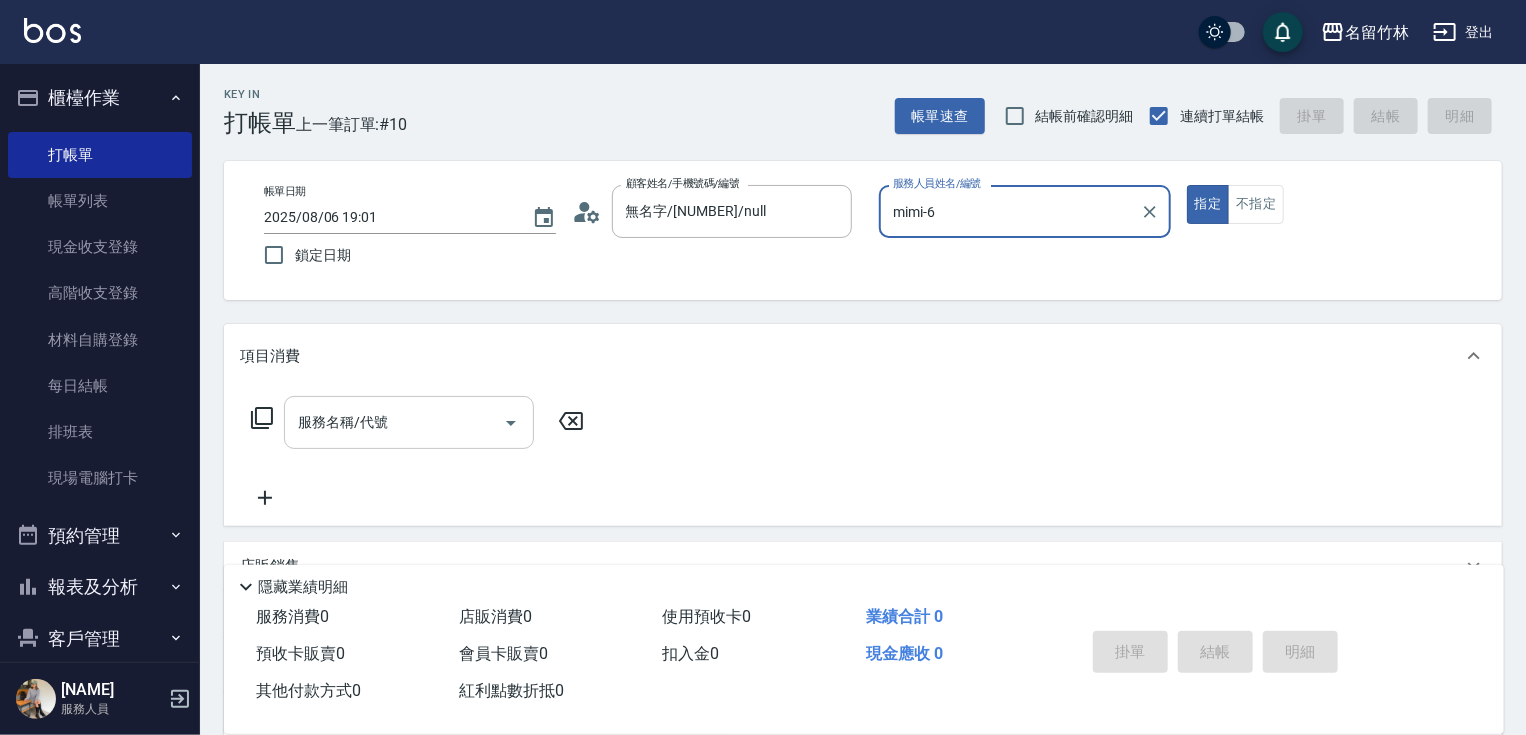 click on "服務名稱/代號" at bounding box center (394, 422) 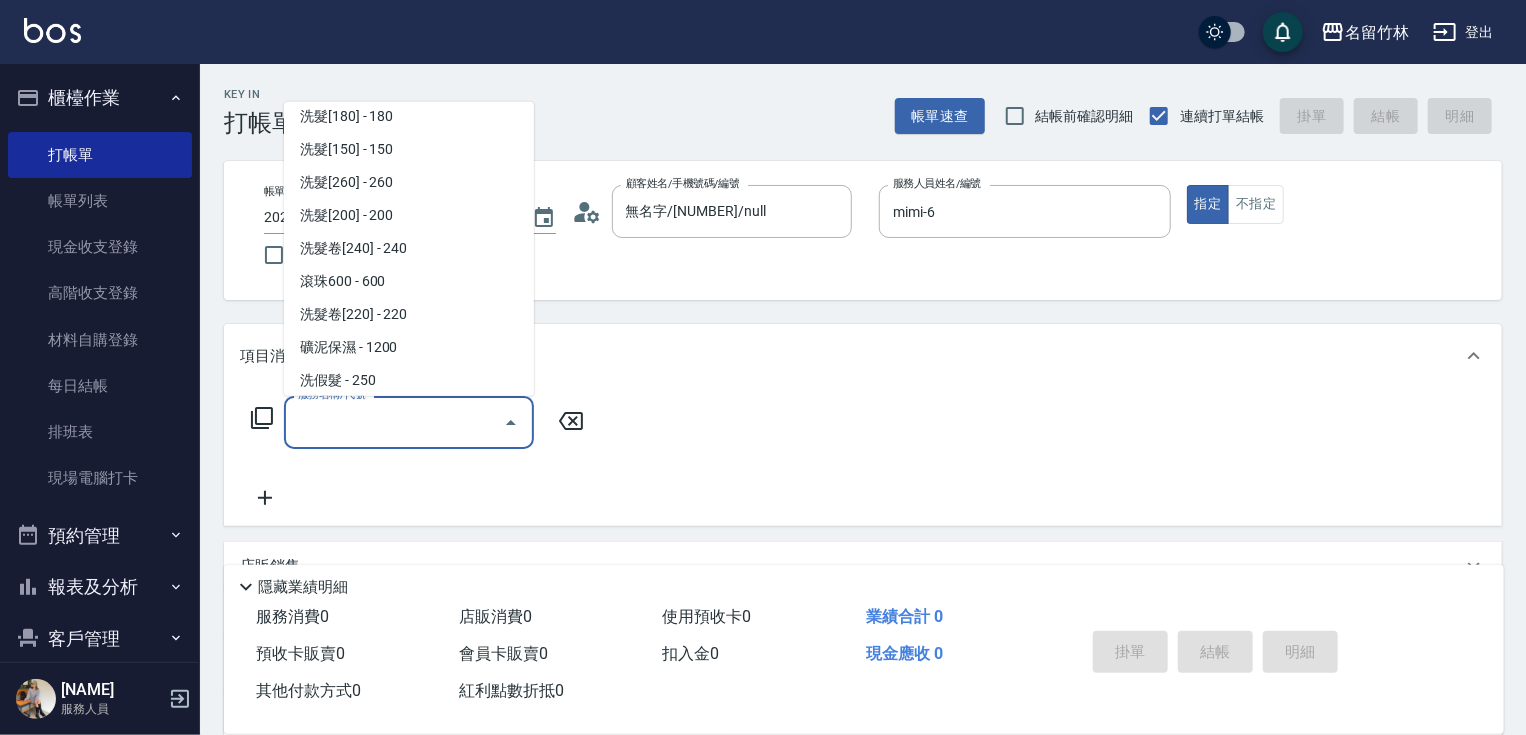 scroll, scrollTop: 330, scrollLeft: 0, axis: vertical 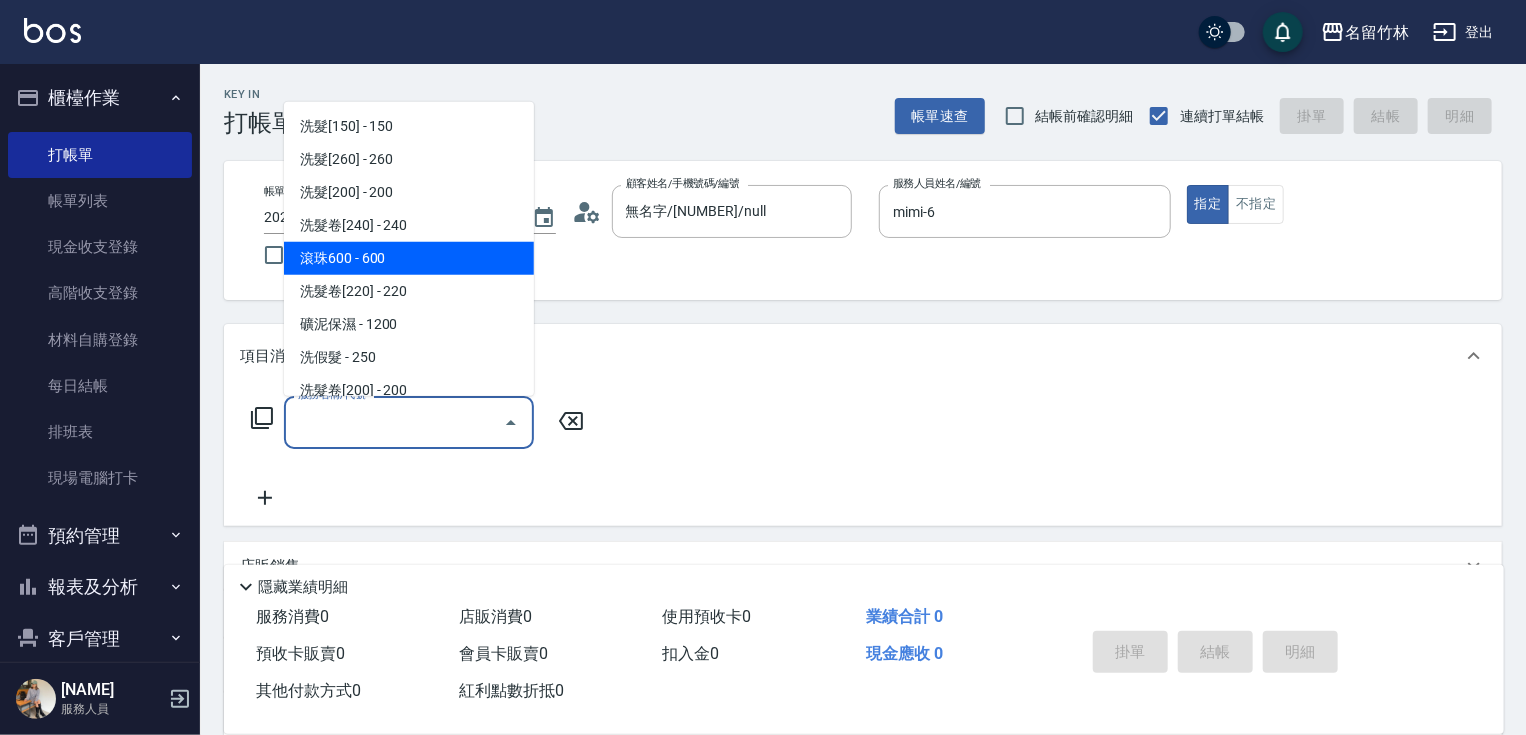 click on "滾珠600 - 600" at bounding box center (409, 258) 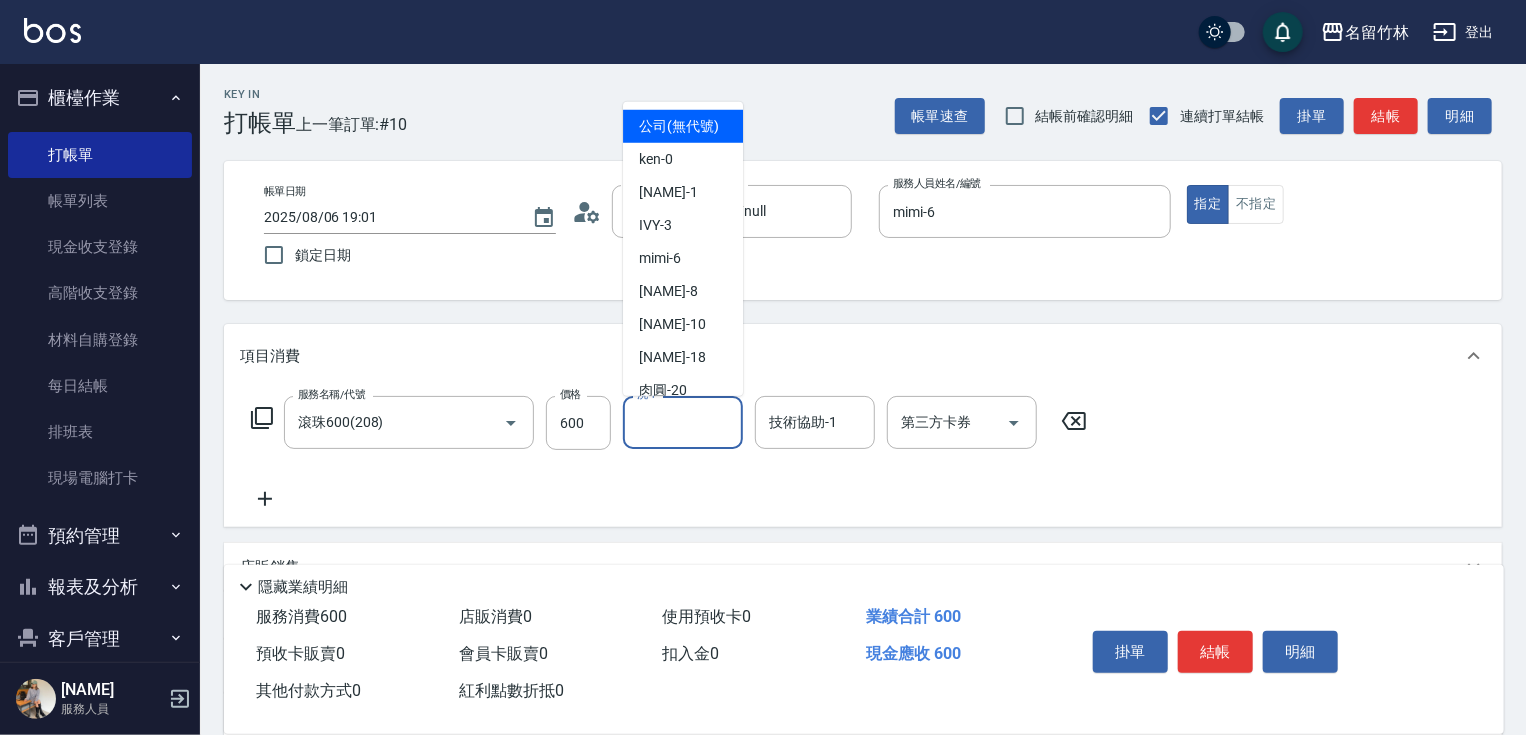 click on "洗-1" at bounding box center (683, 422) 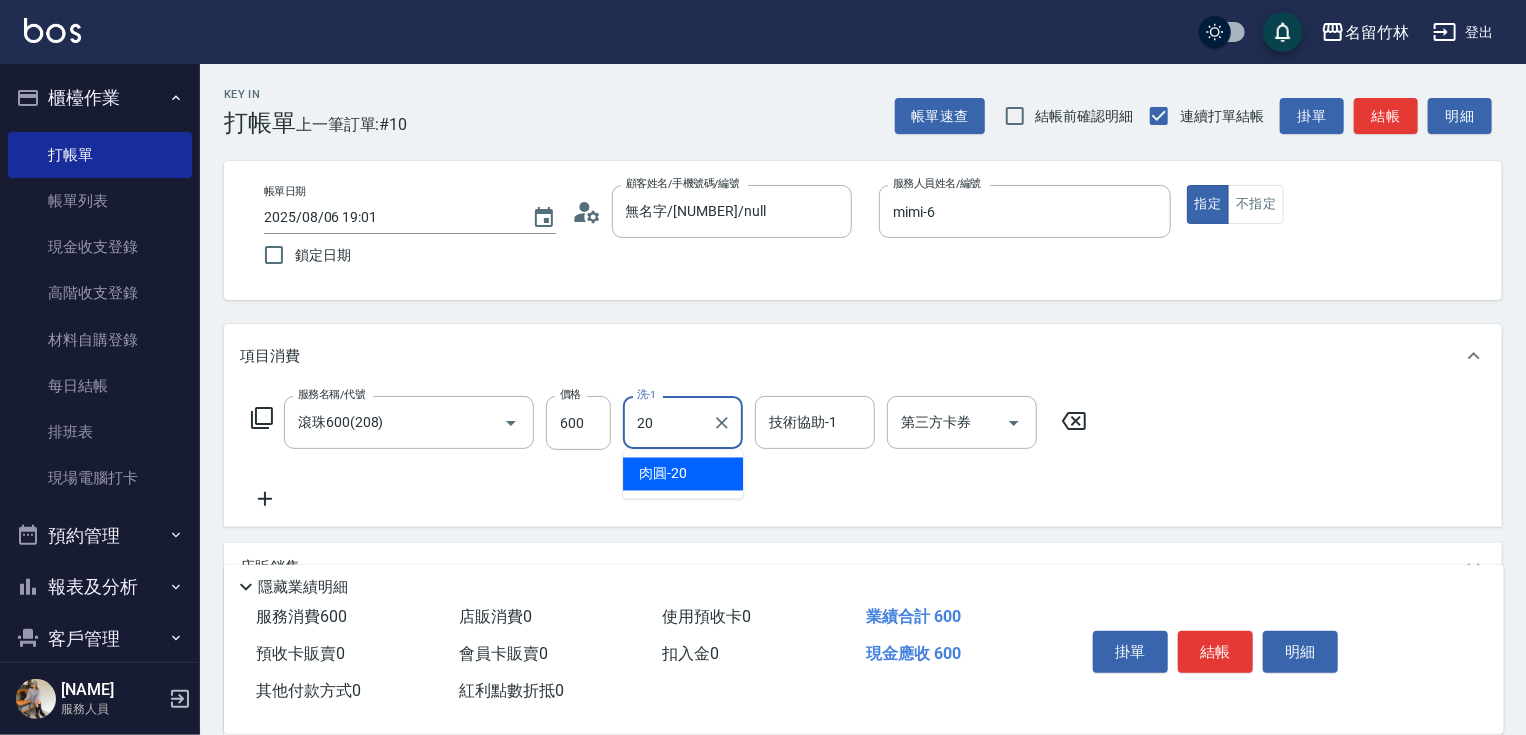 type on "肉圓-20" 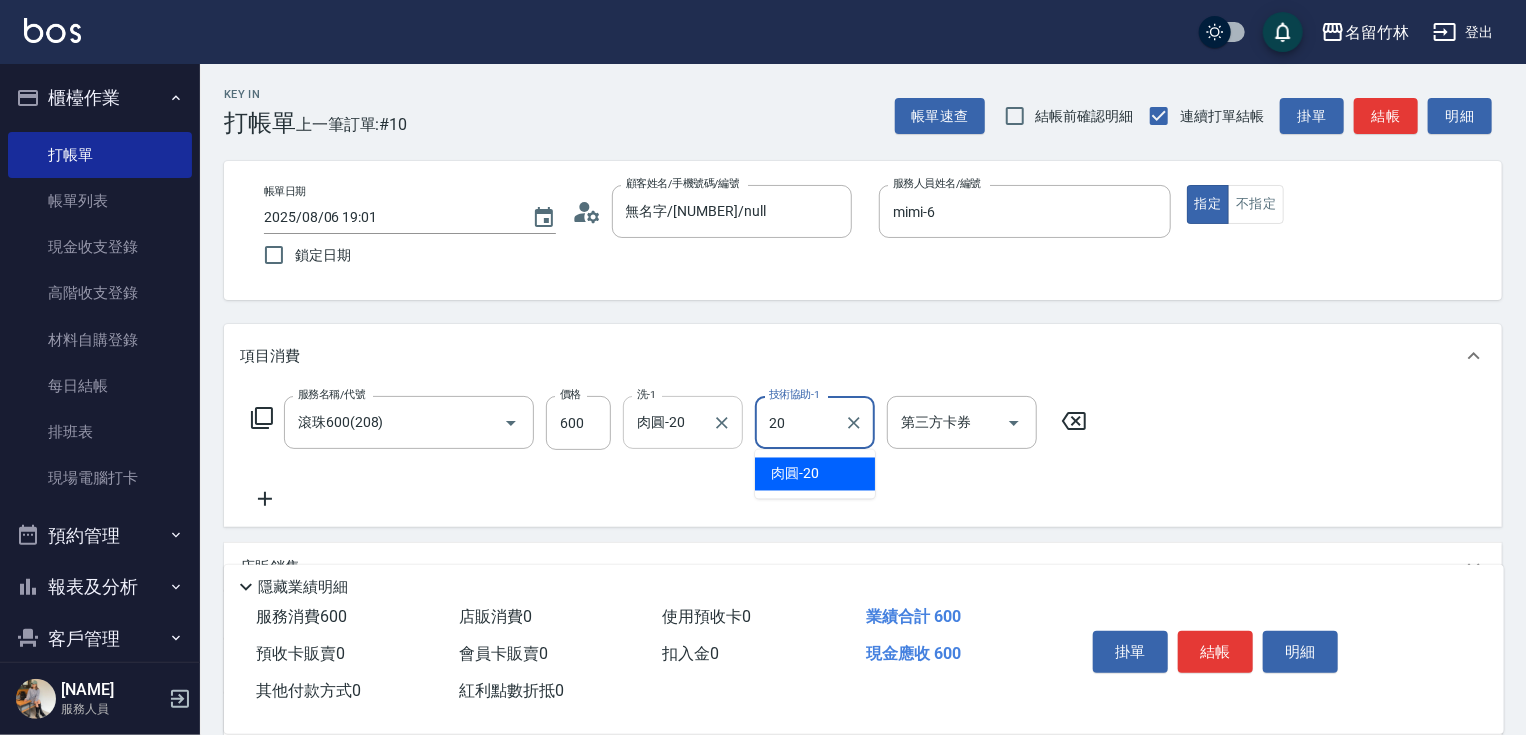 type on "肉圓-20" 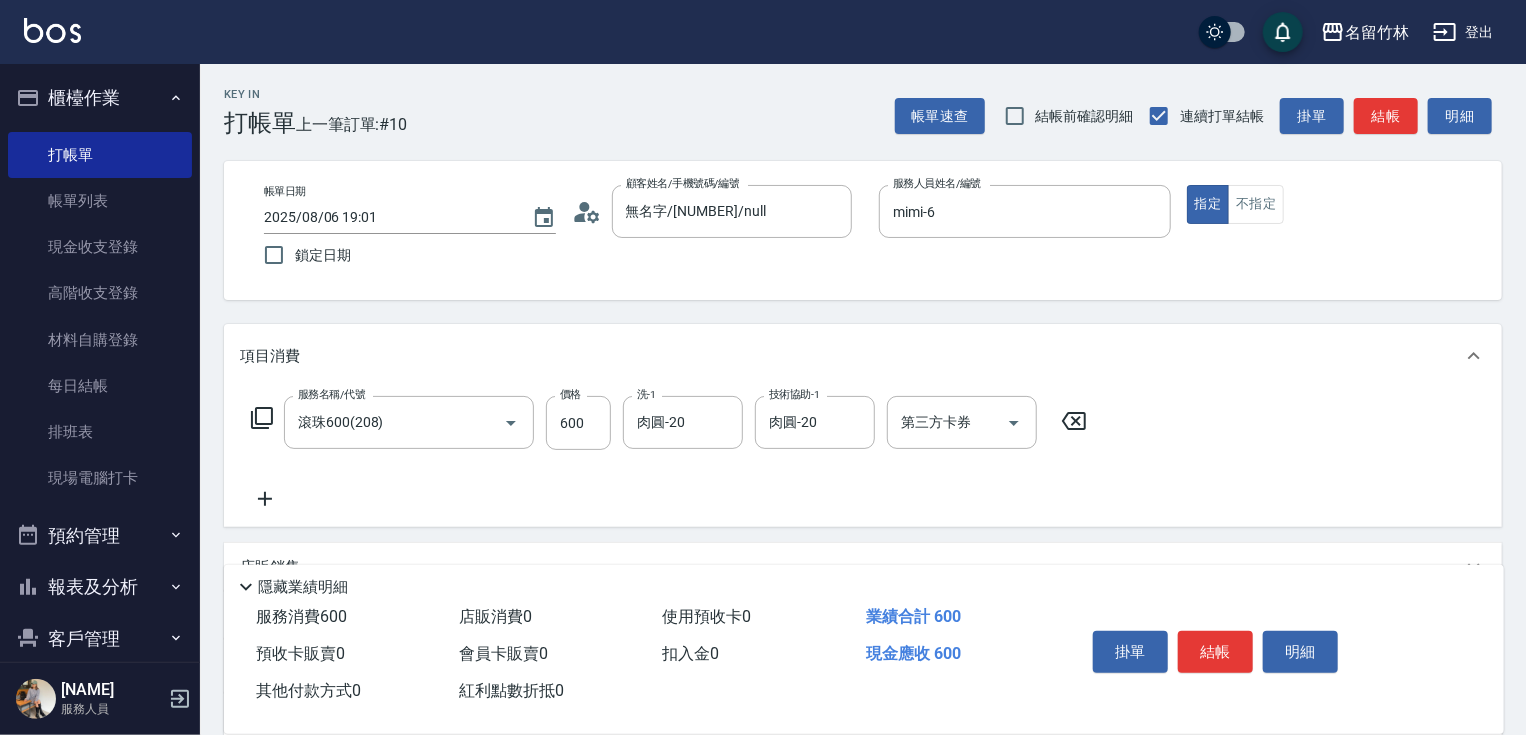 click 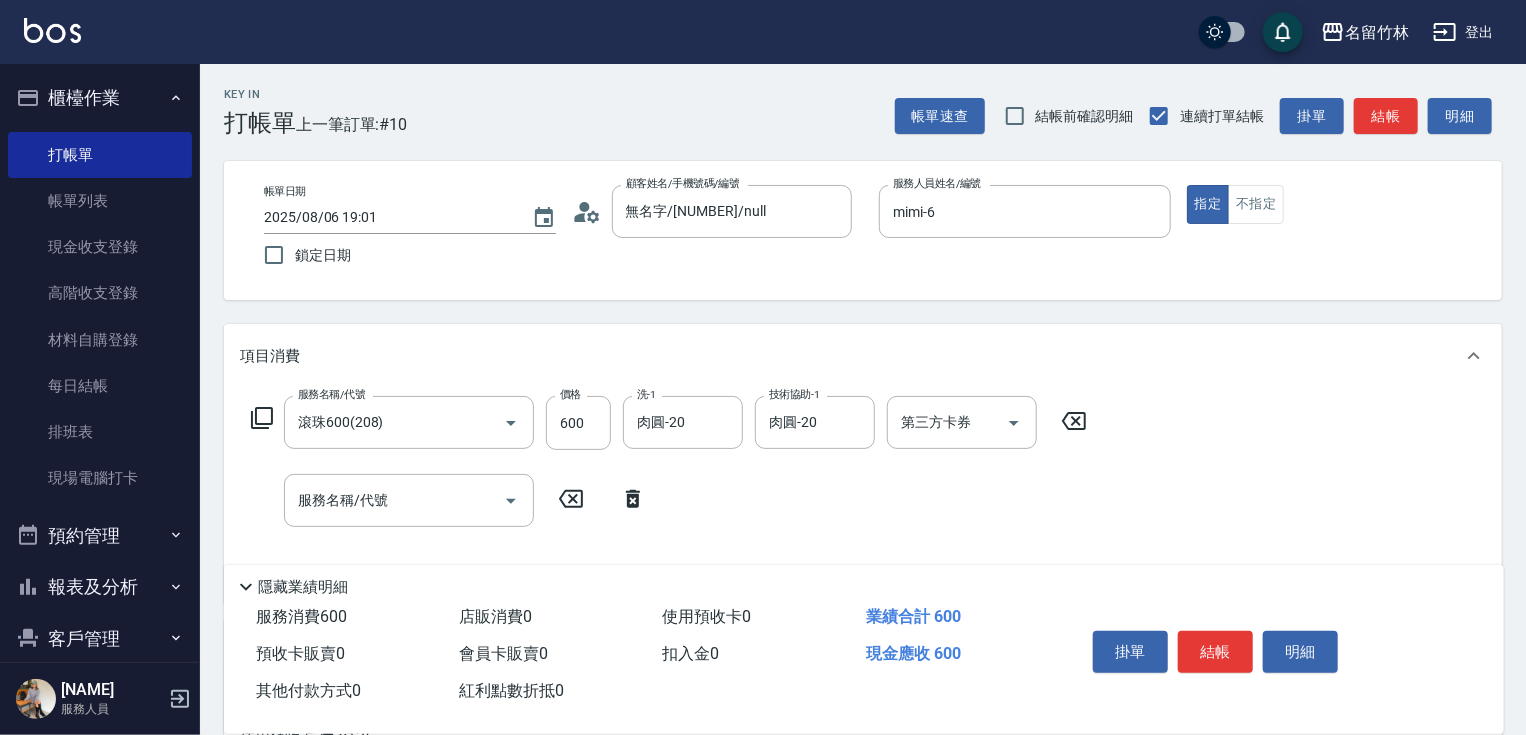 click 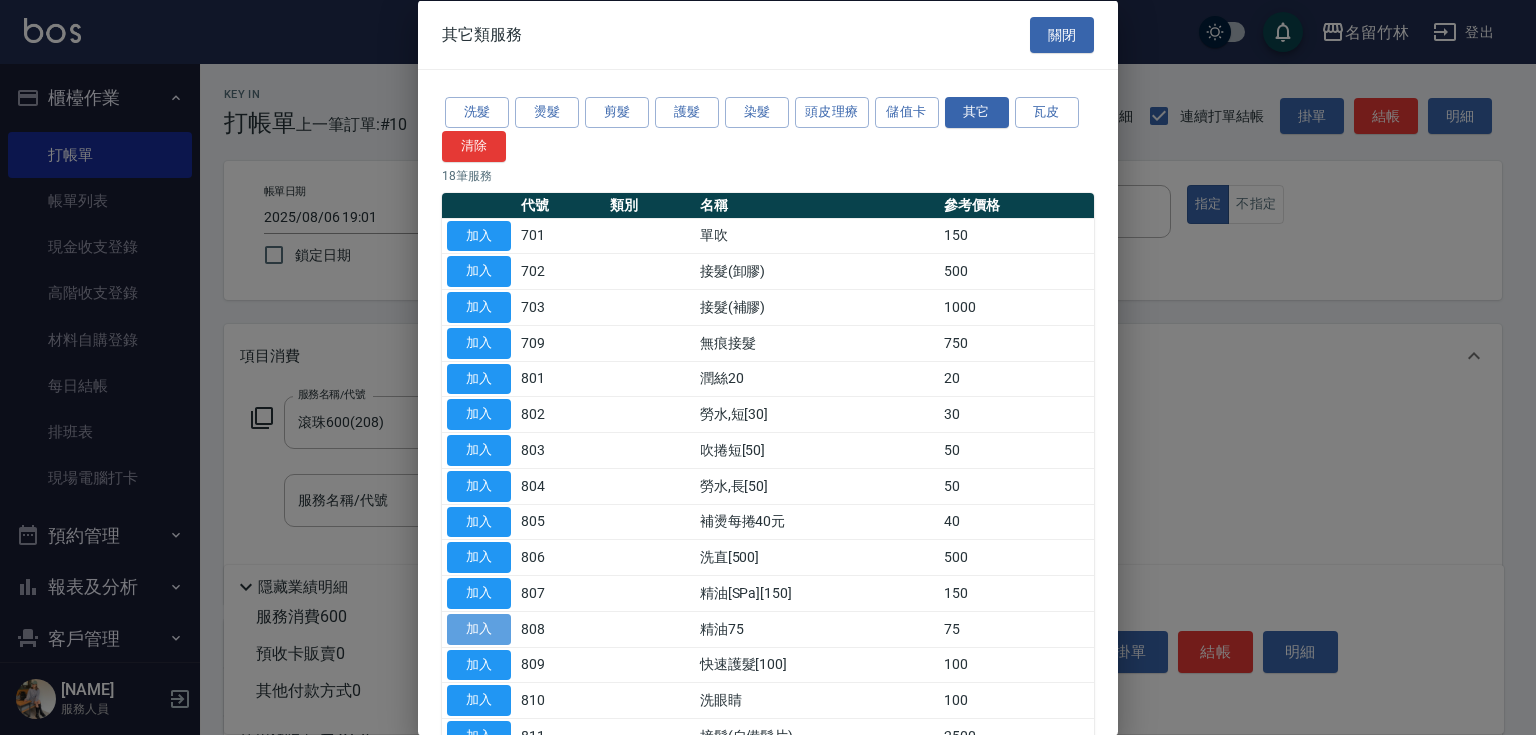 click on "加入" at bounding box center [479, 628] 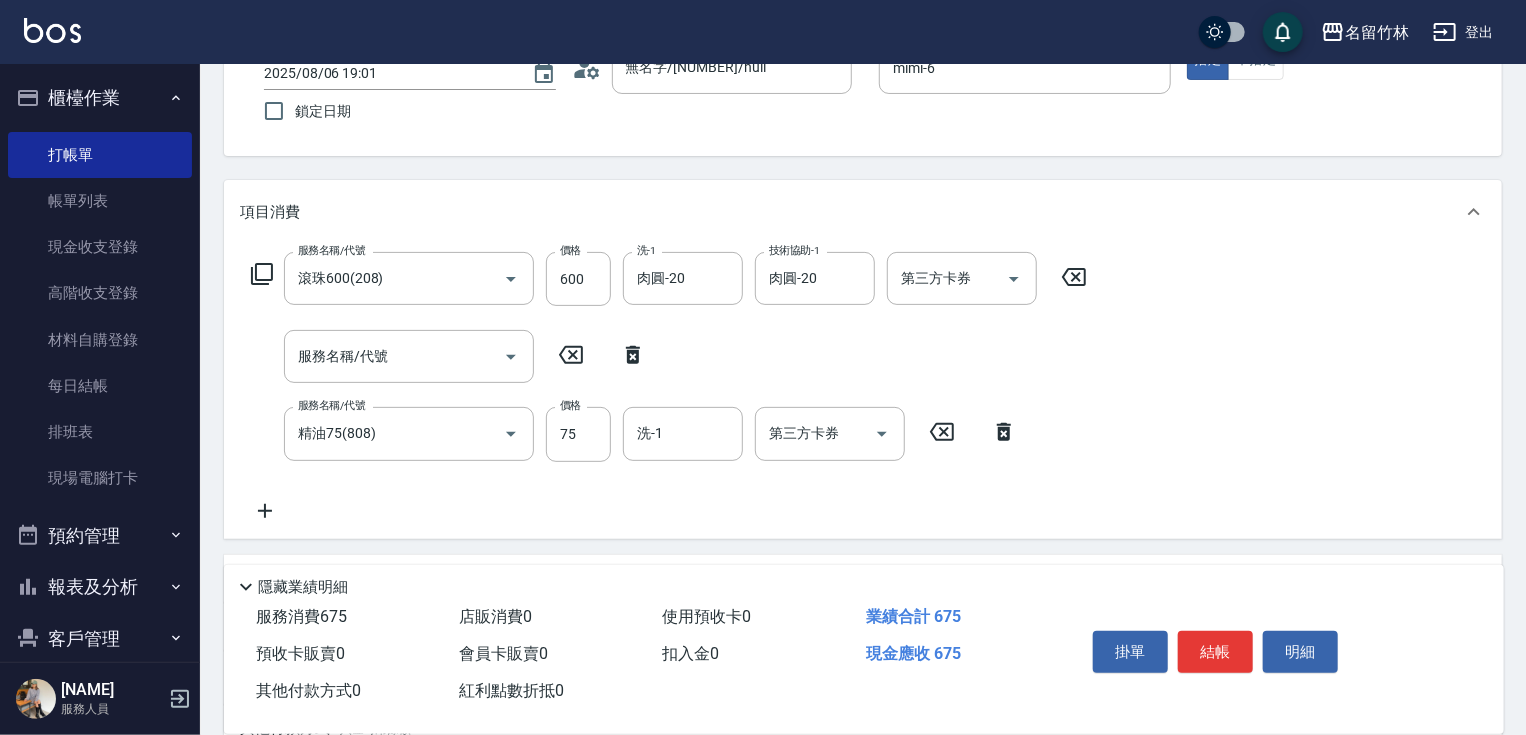 scroll, scrollTop: 148, scrollLeft: 0, axis: vertical 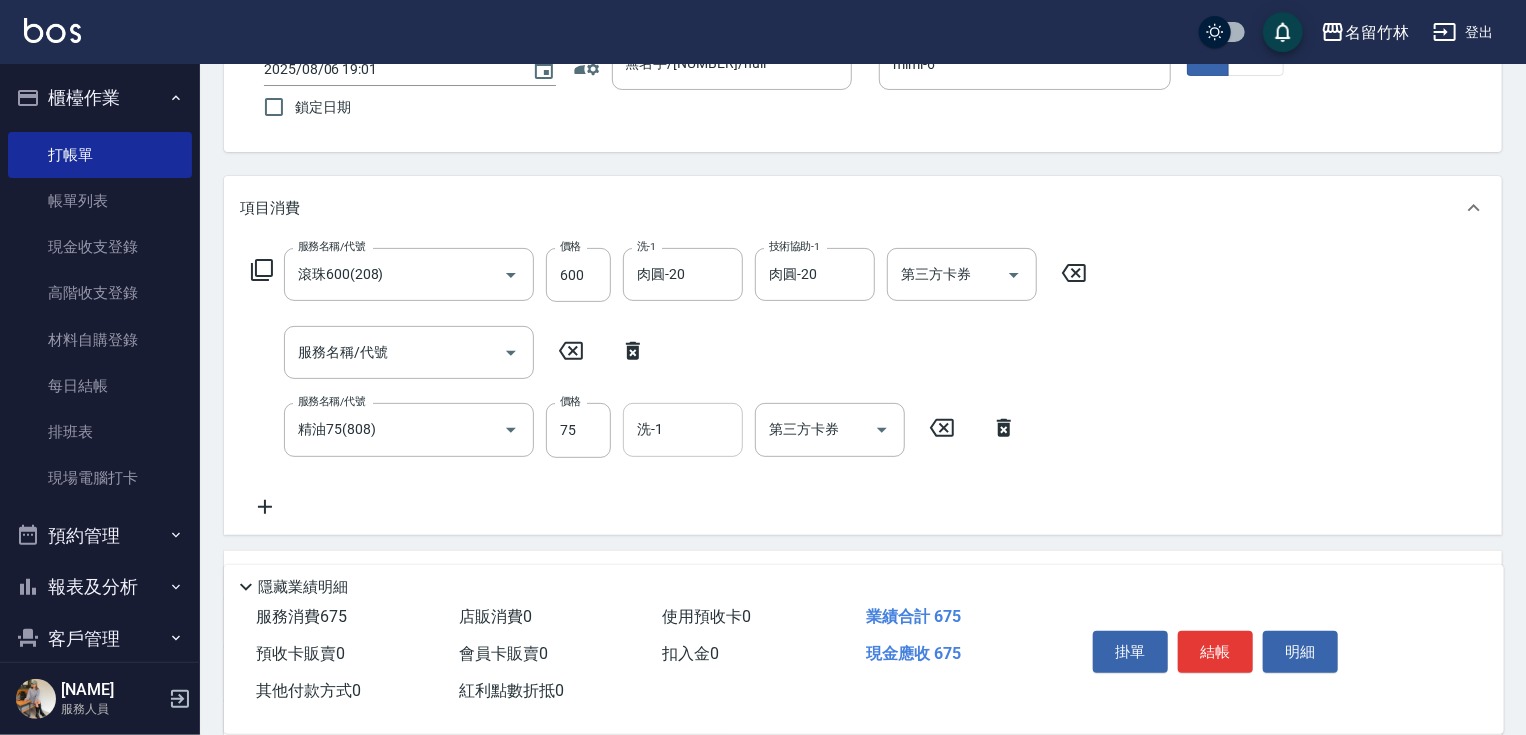 click on "洗-1" at bounding box center (683, 429) 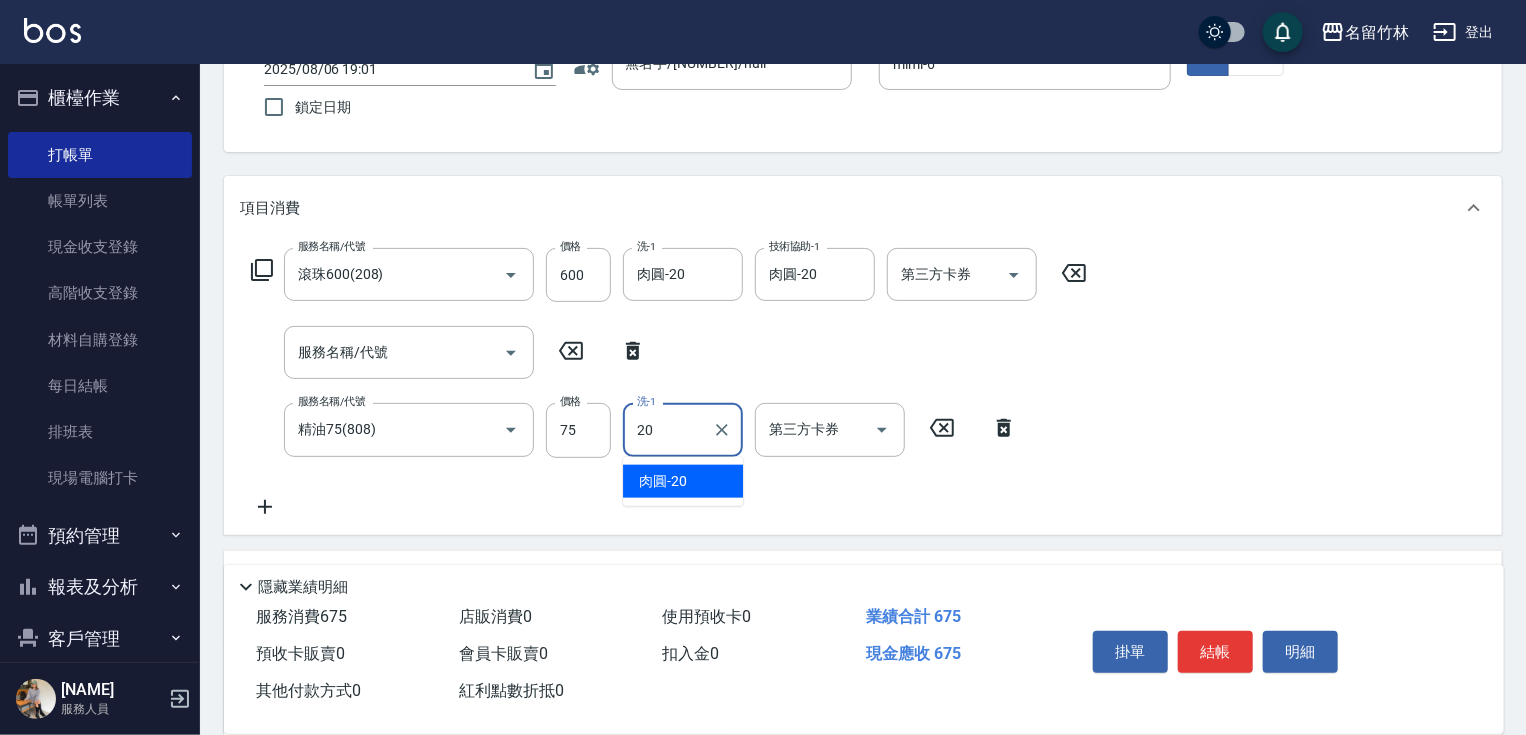 type on "肉圓-20" 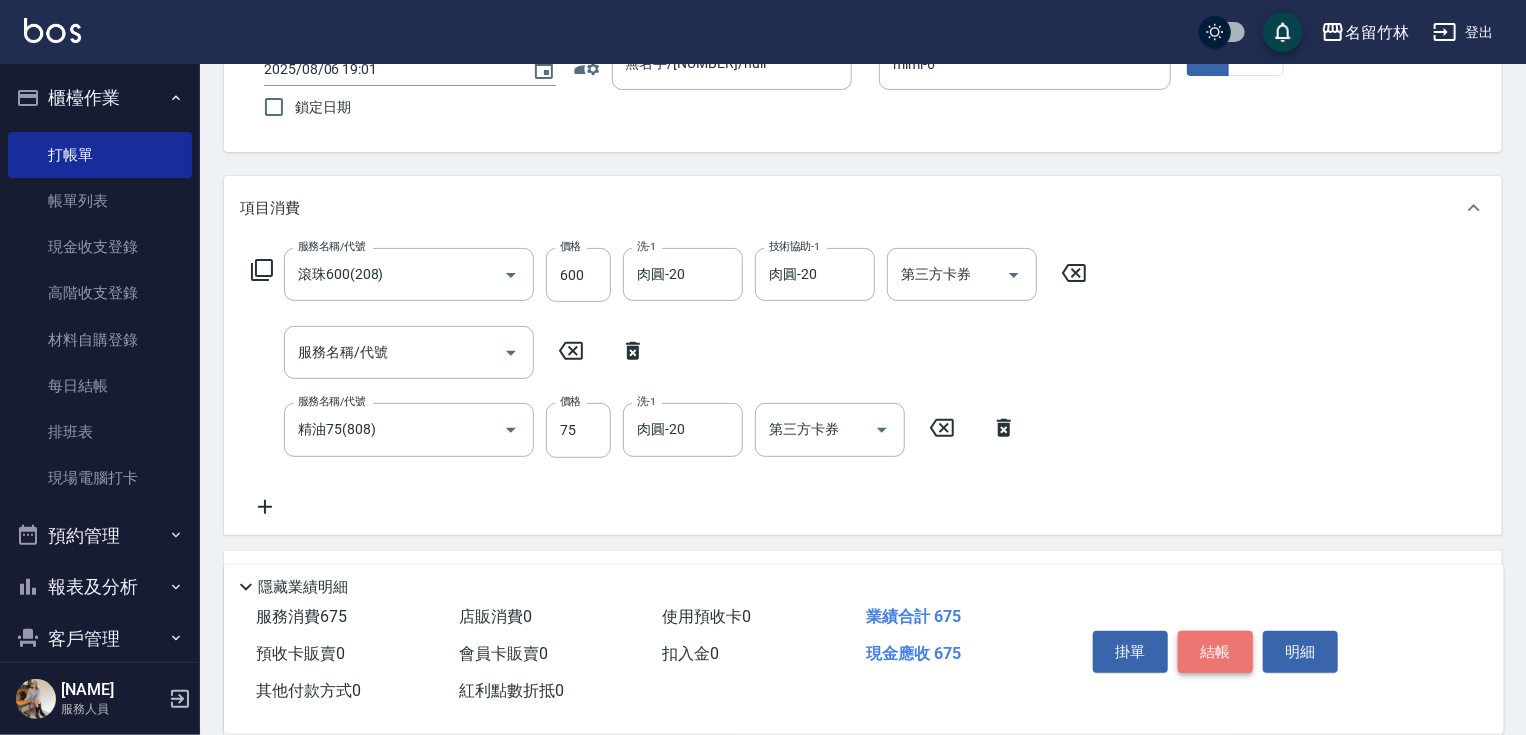 click on "結帳" at bounding box center (1215, 652) 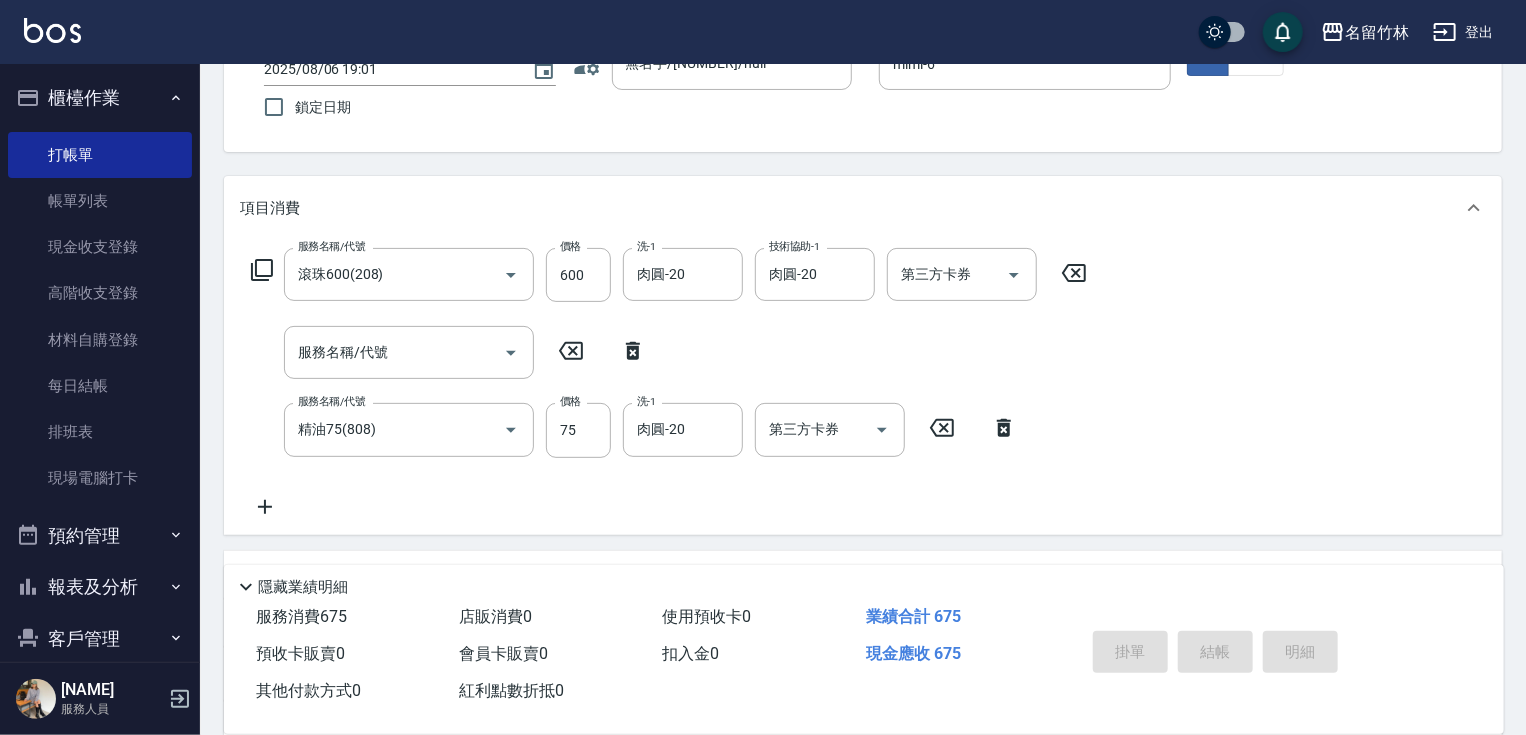 type 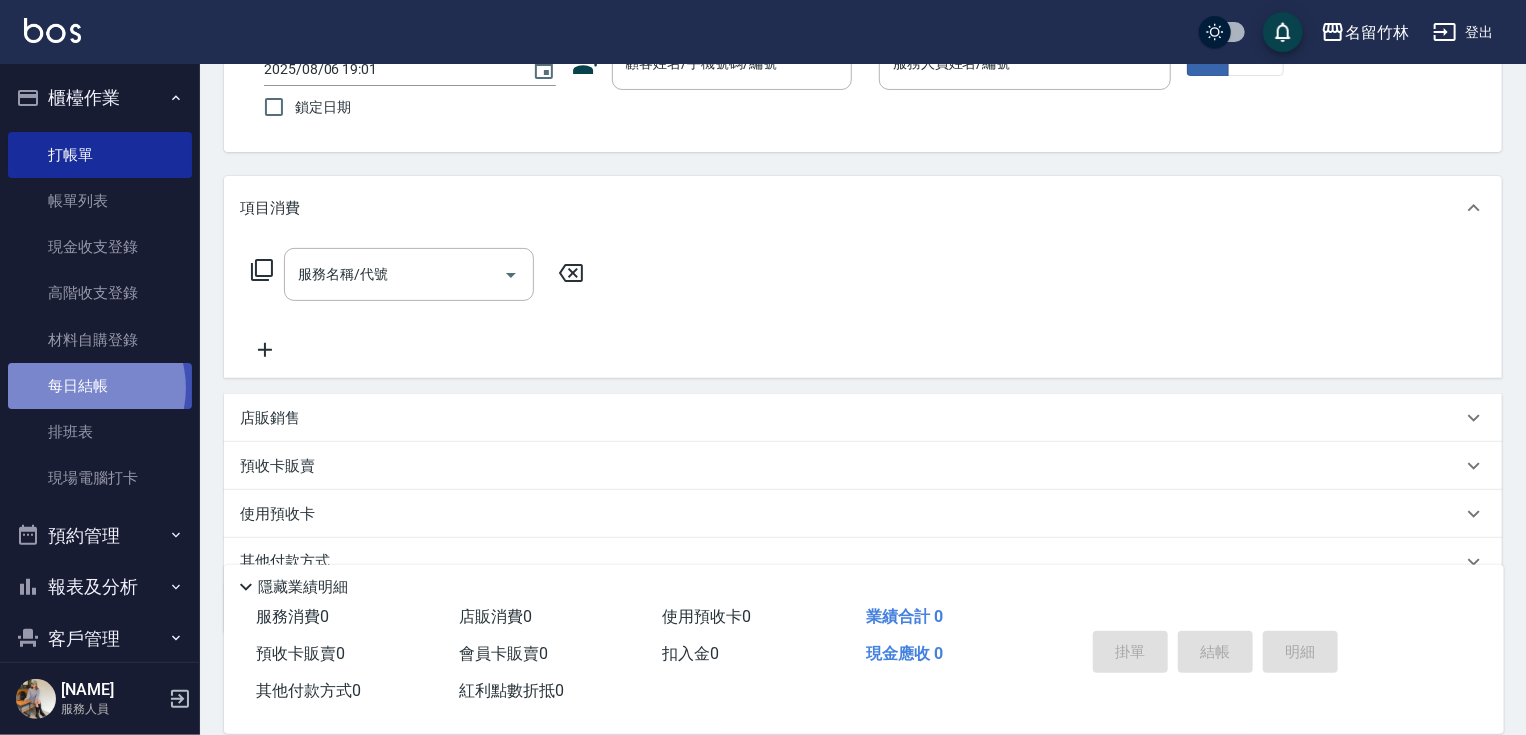 click on "每日結帳" at bounding box center (100, 386) 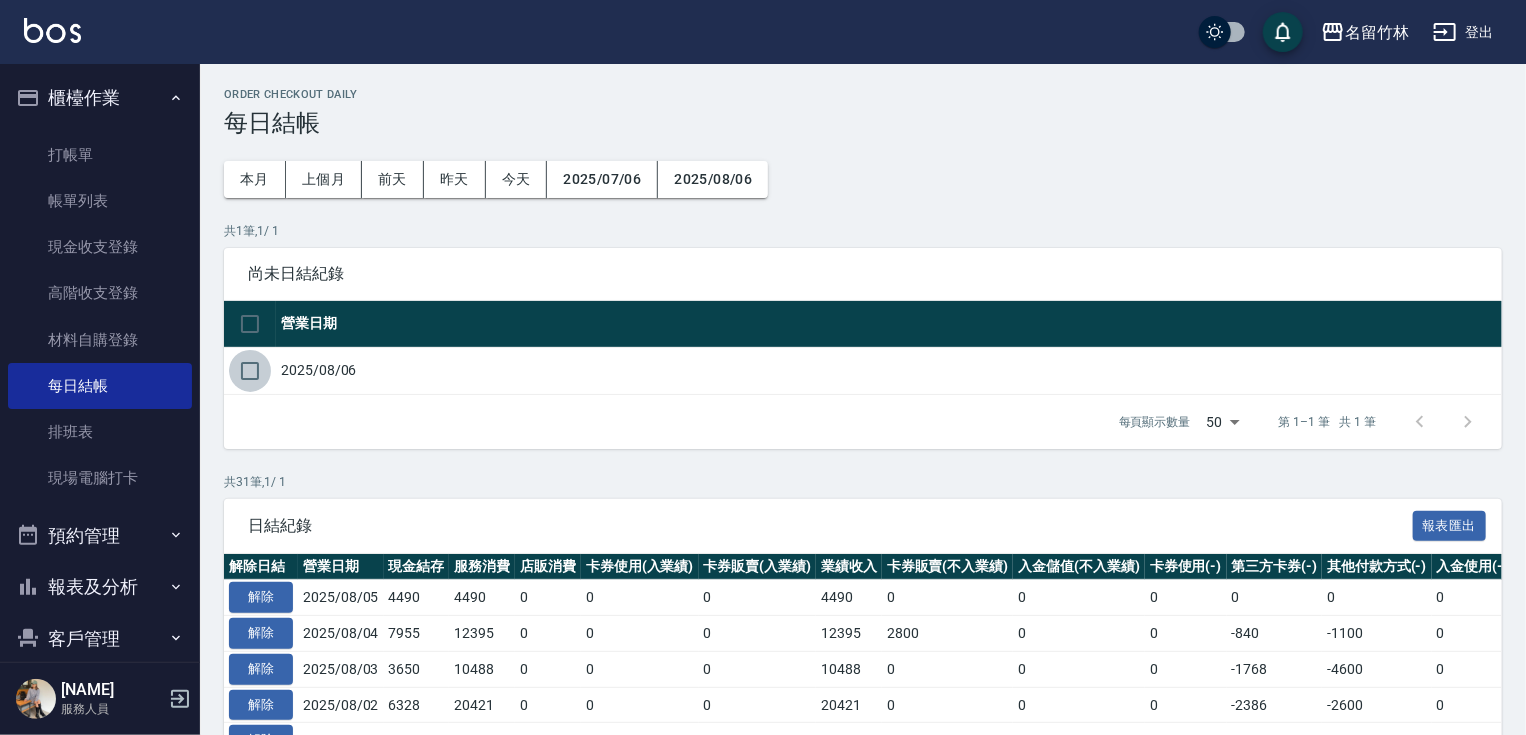 click at bounding box center (250, 371) 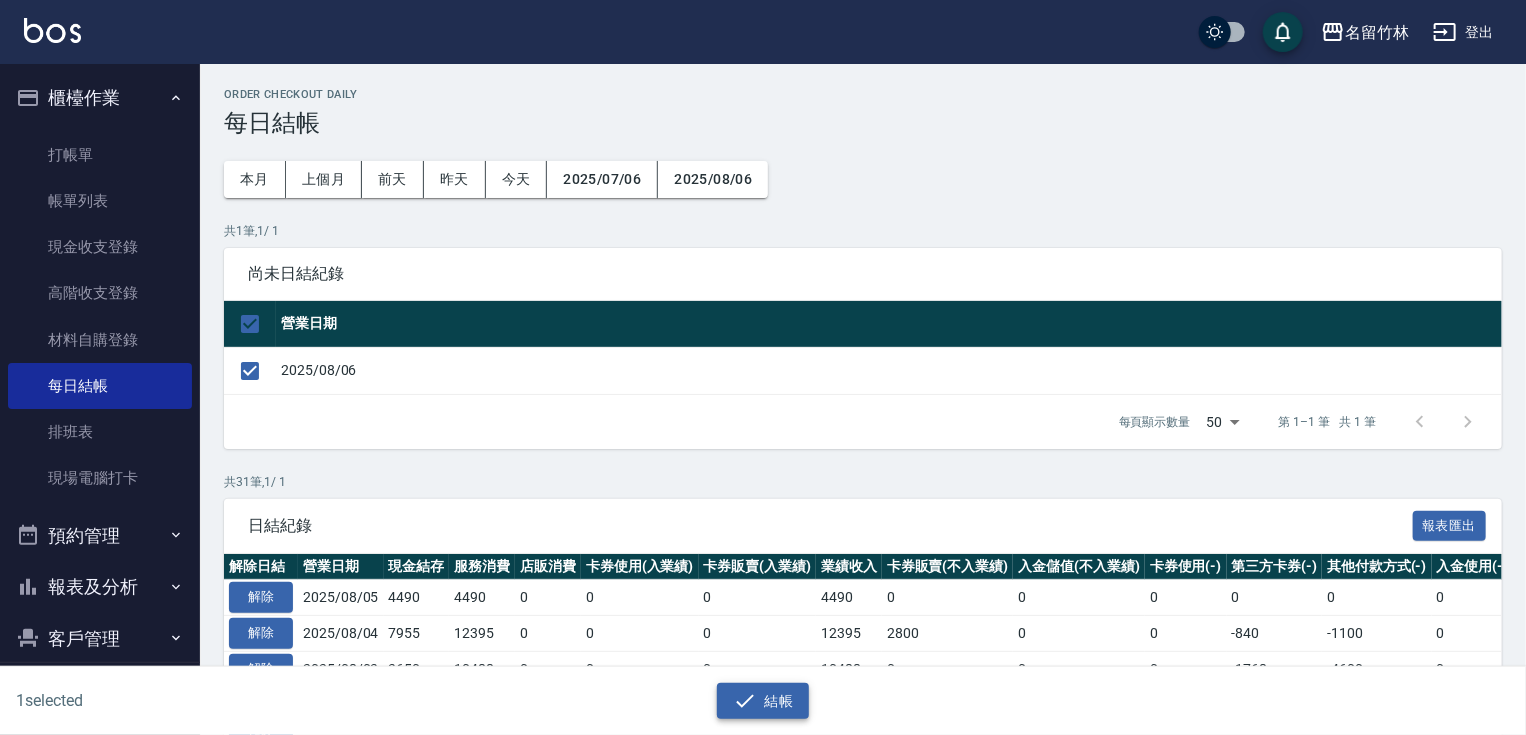 click on "結帳" at bounding box center [763, 701] 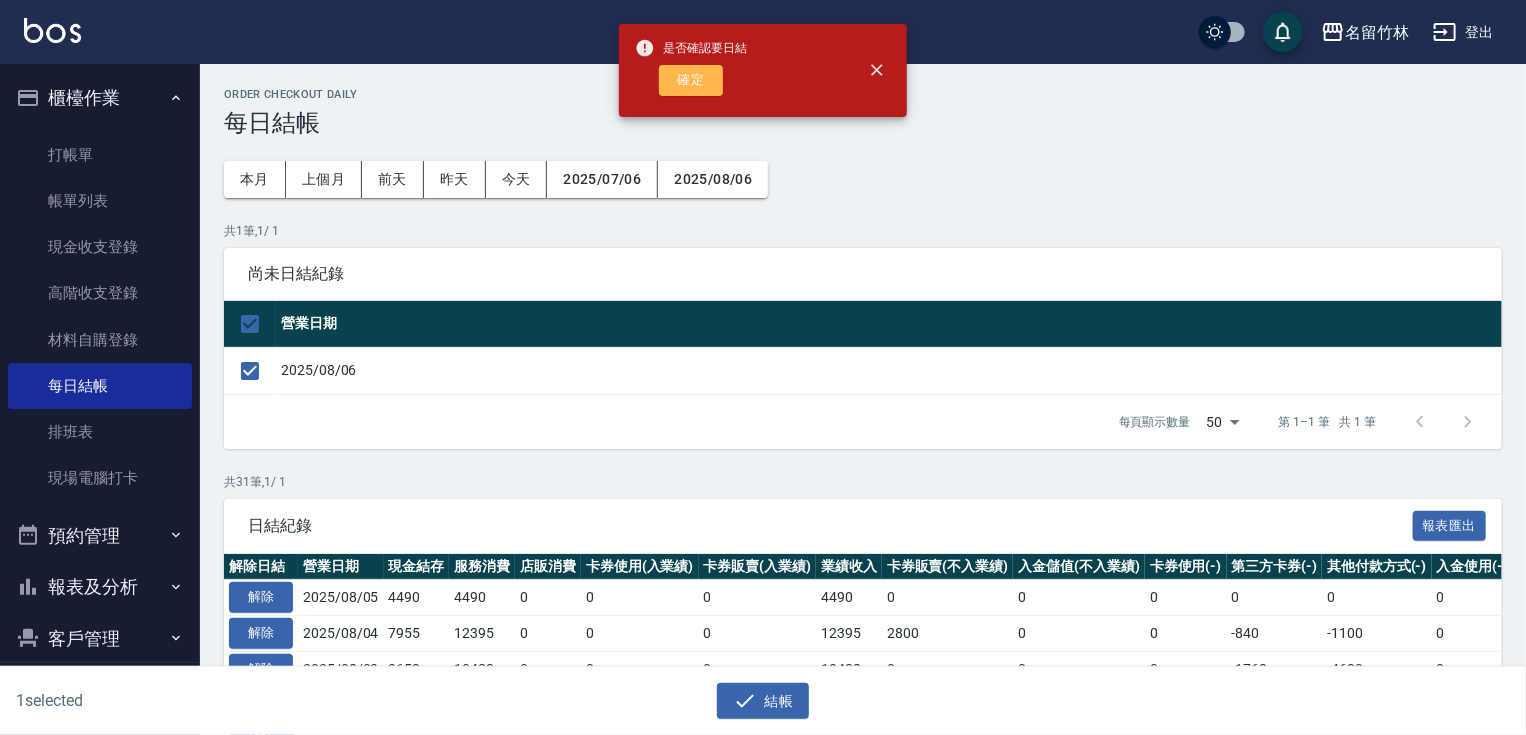 click on "確定" at bounding box center [691, 80] 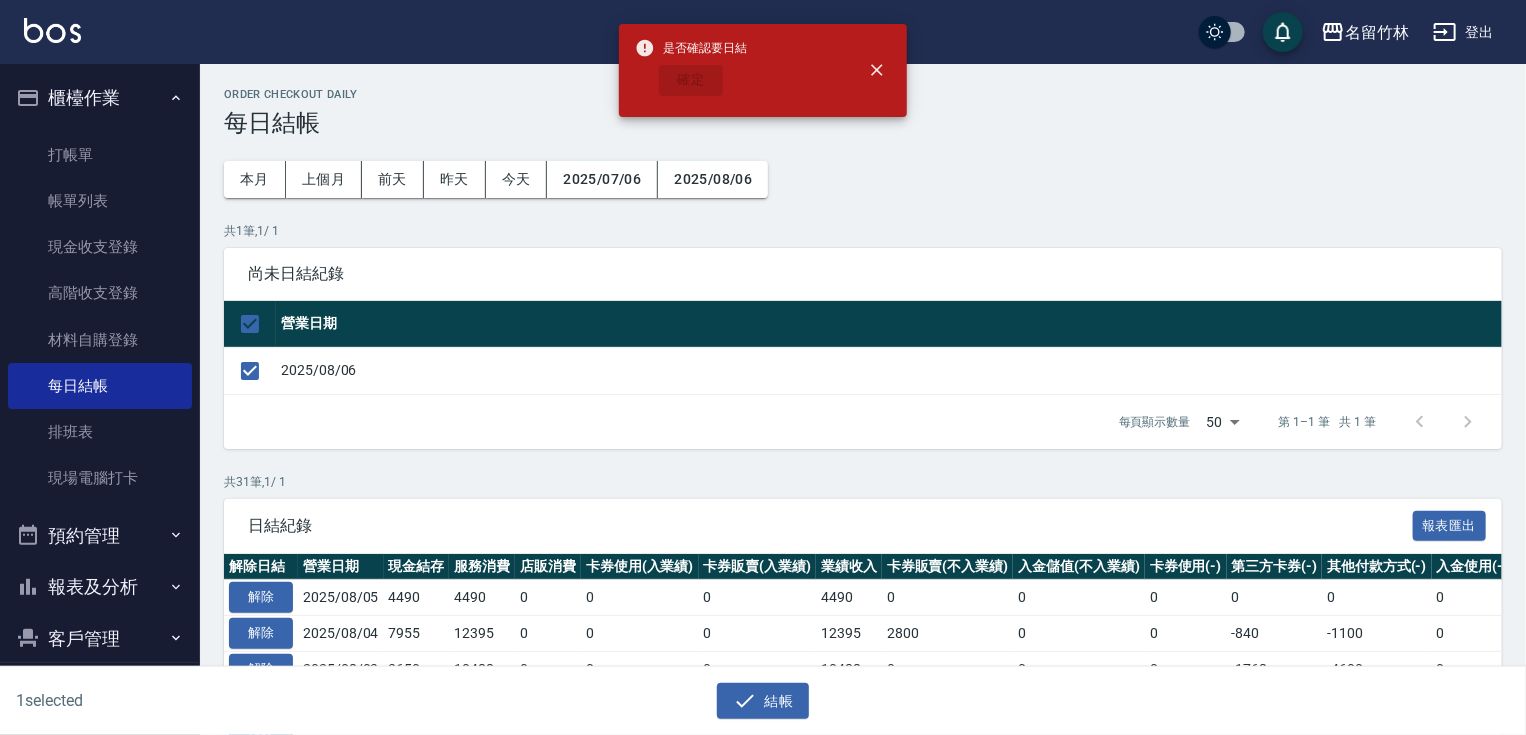 checkbox on "false" 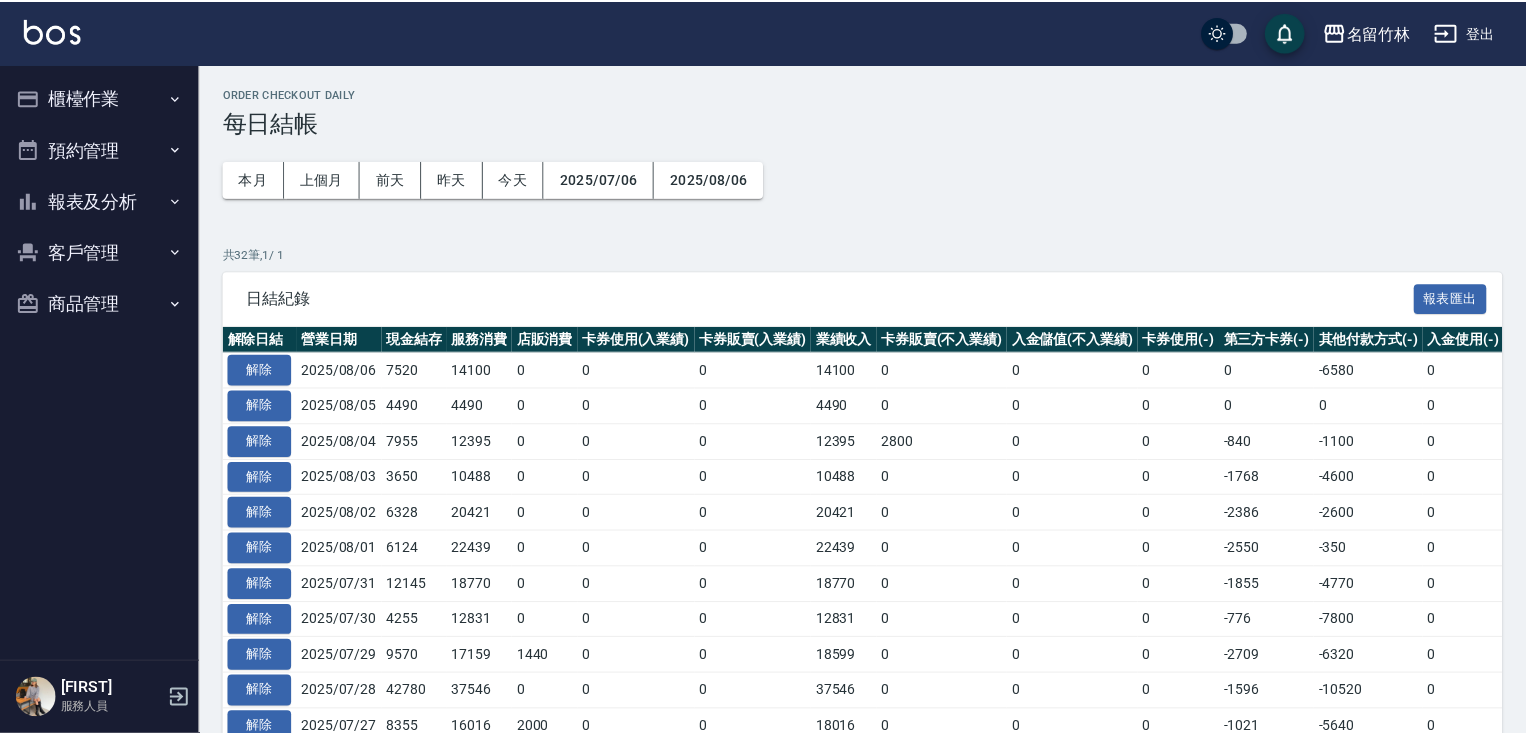 scroll, scrollTop: 0, scrollLeft: 0, axis: both 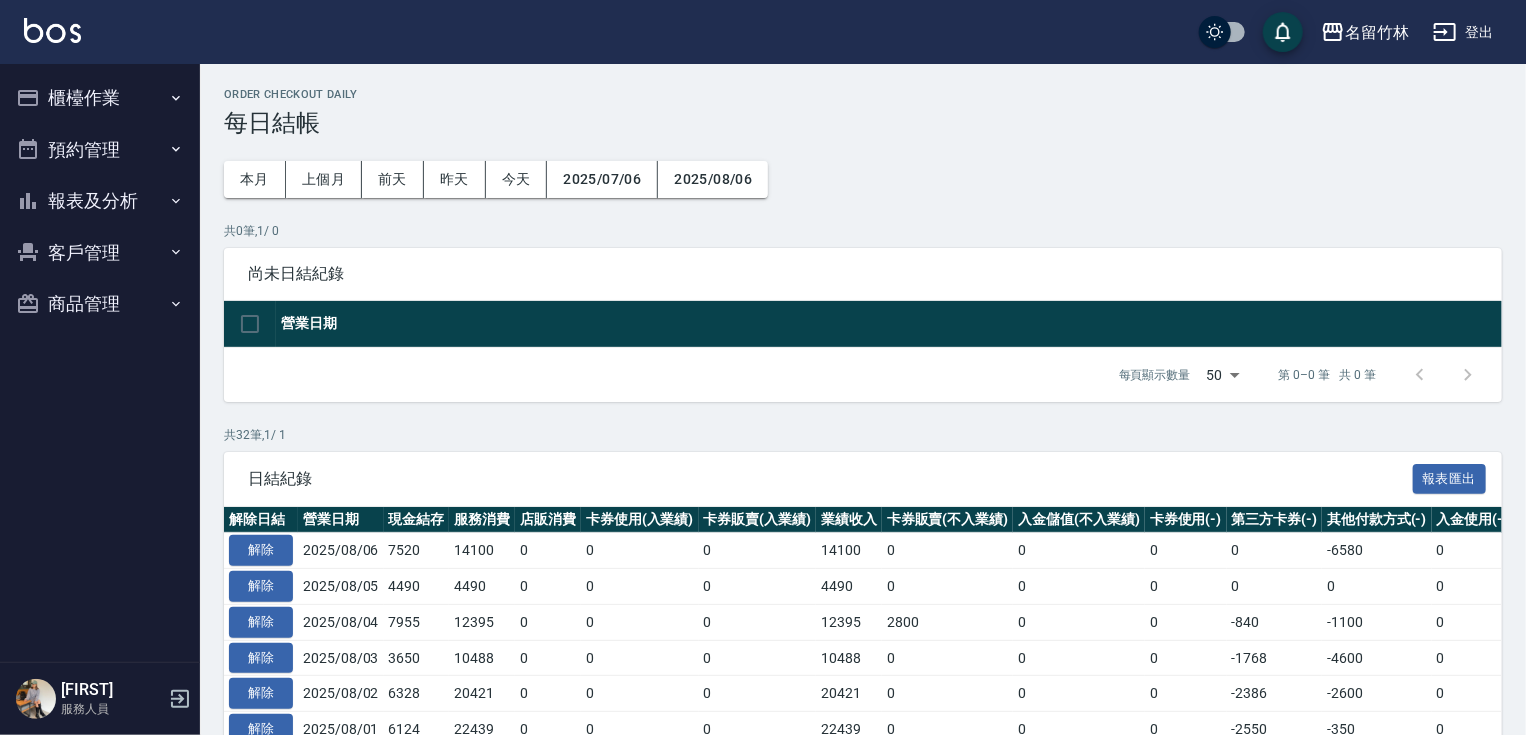 click on "報表及分析" at bounding box center (100, 201) 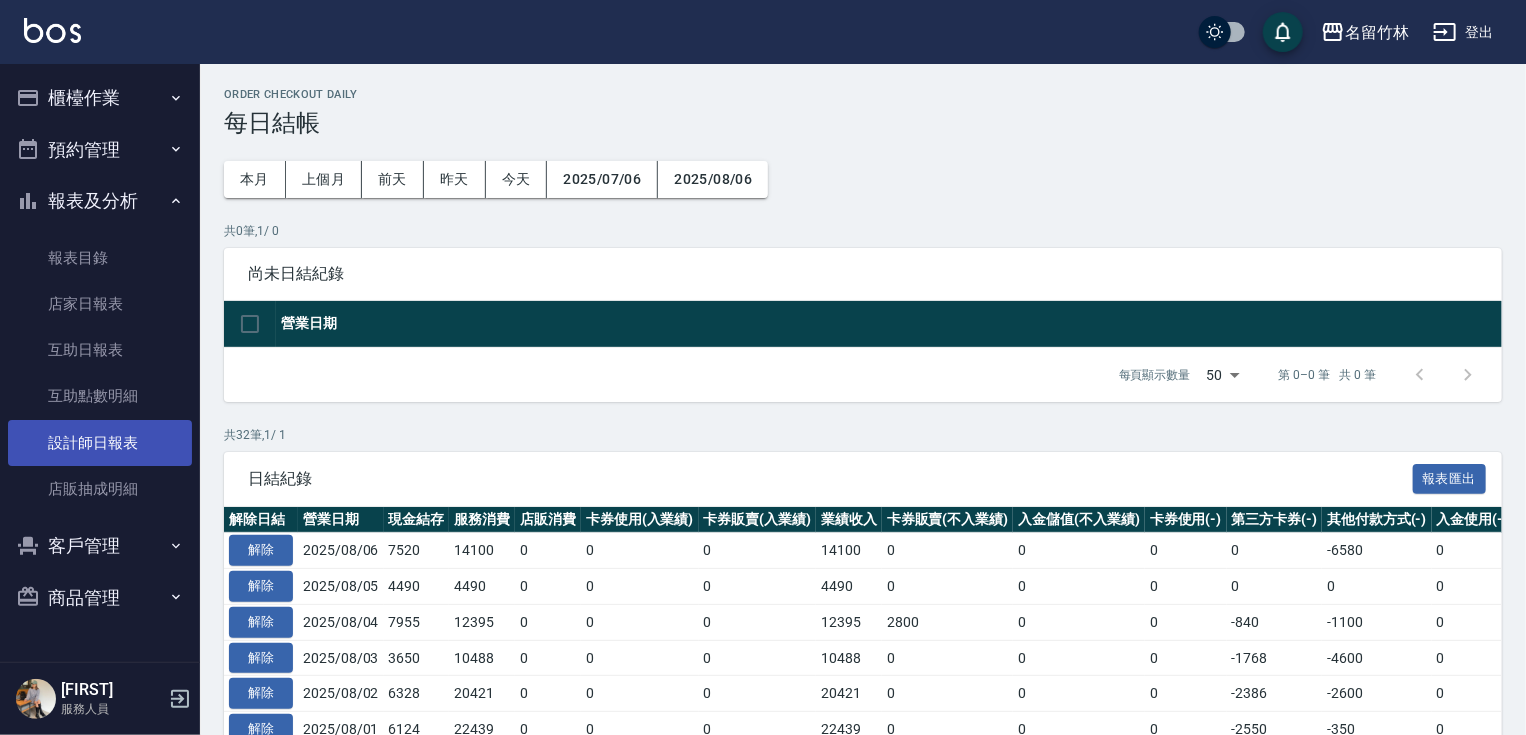 click on "設計師日報表" at bounding box center (100, 443) 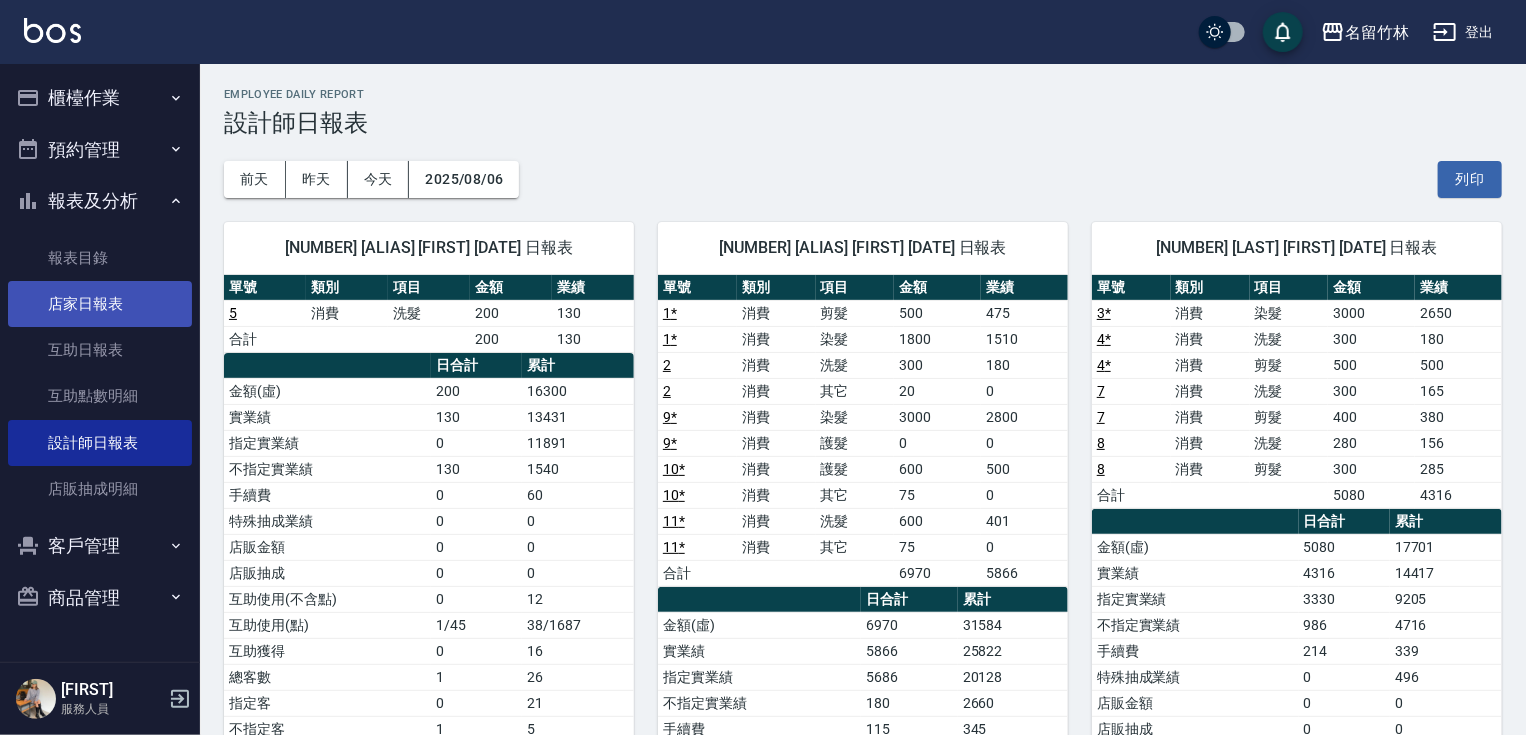 click on "店家日報表" at bounding box center [100, 304] 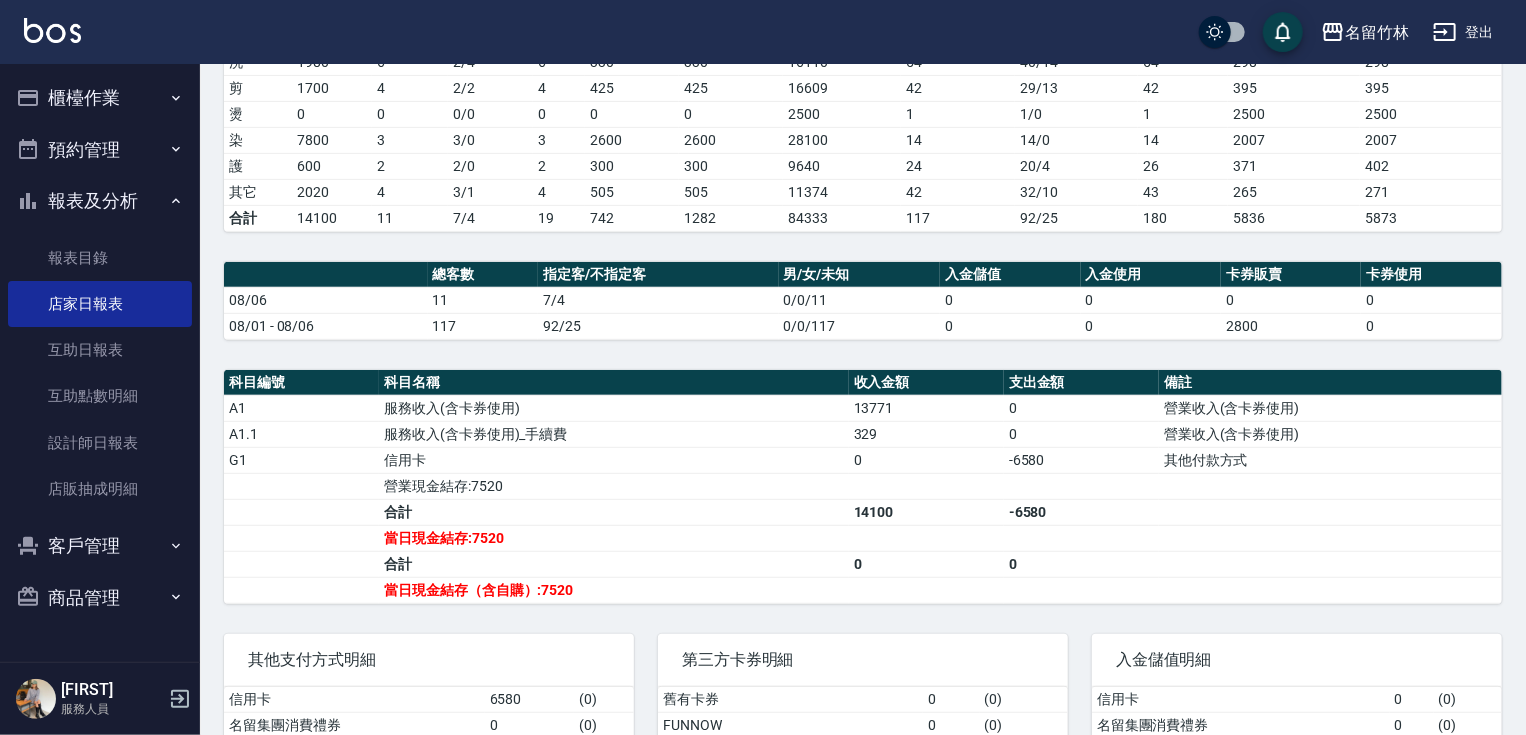 scroll, scrollTop: 336, scrollLeft: 0, axis: vertical 